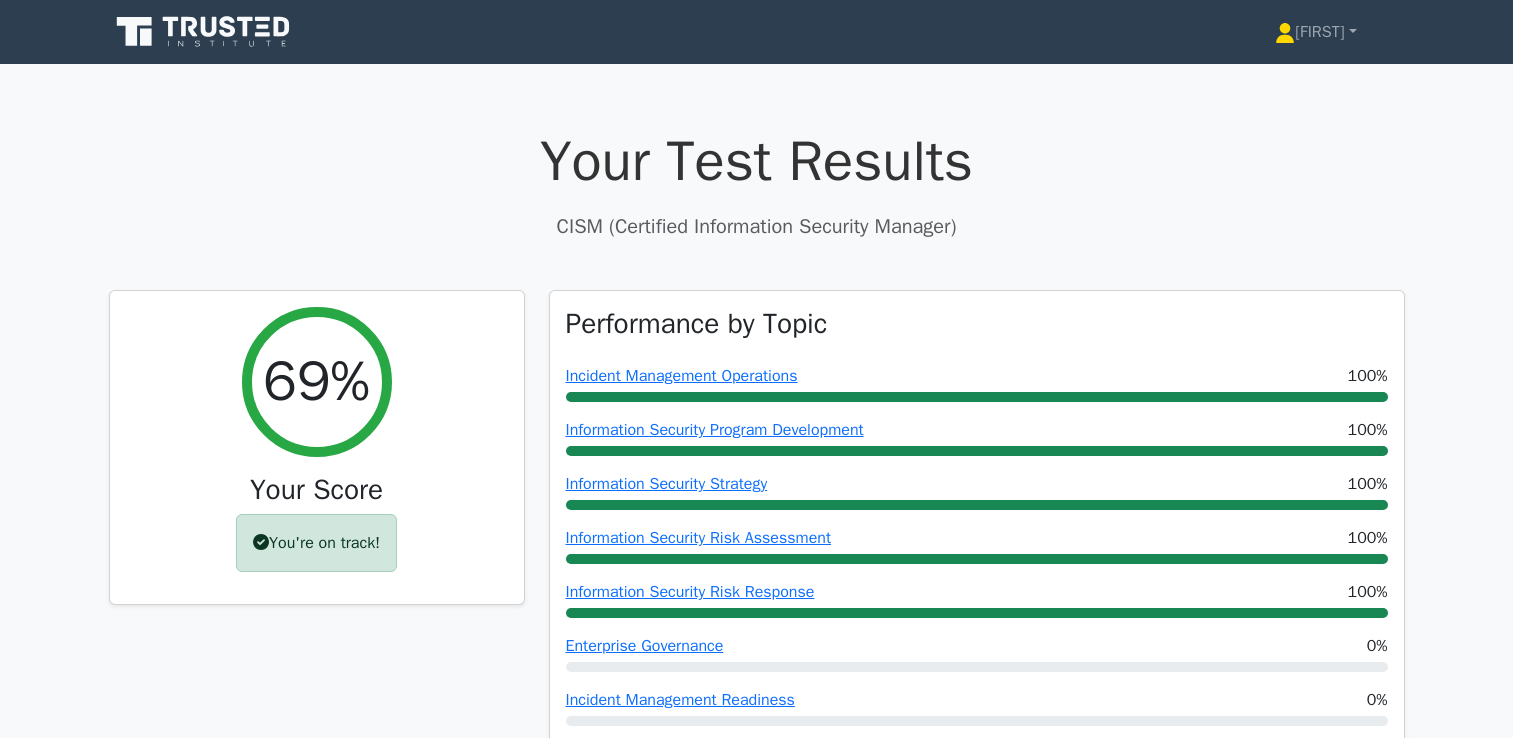 scroll, scrollTop: 4936, scrollLeft: 0, axis: vertical 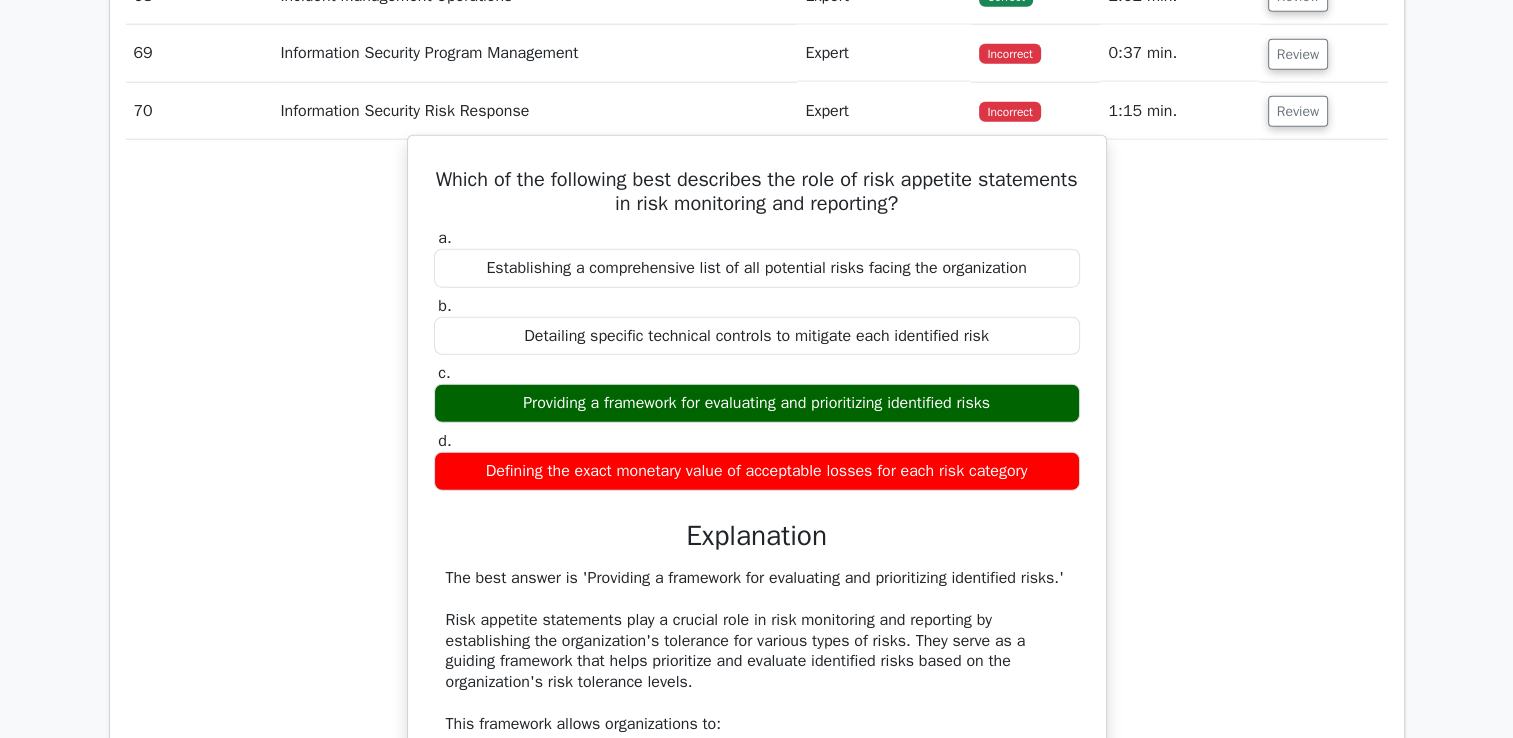 type 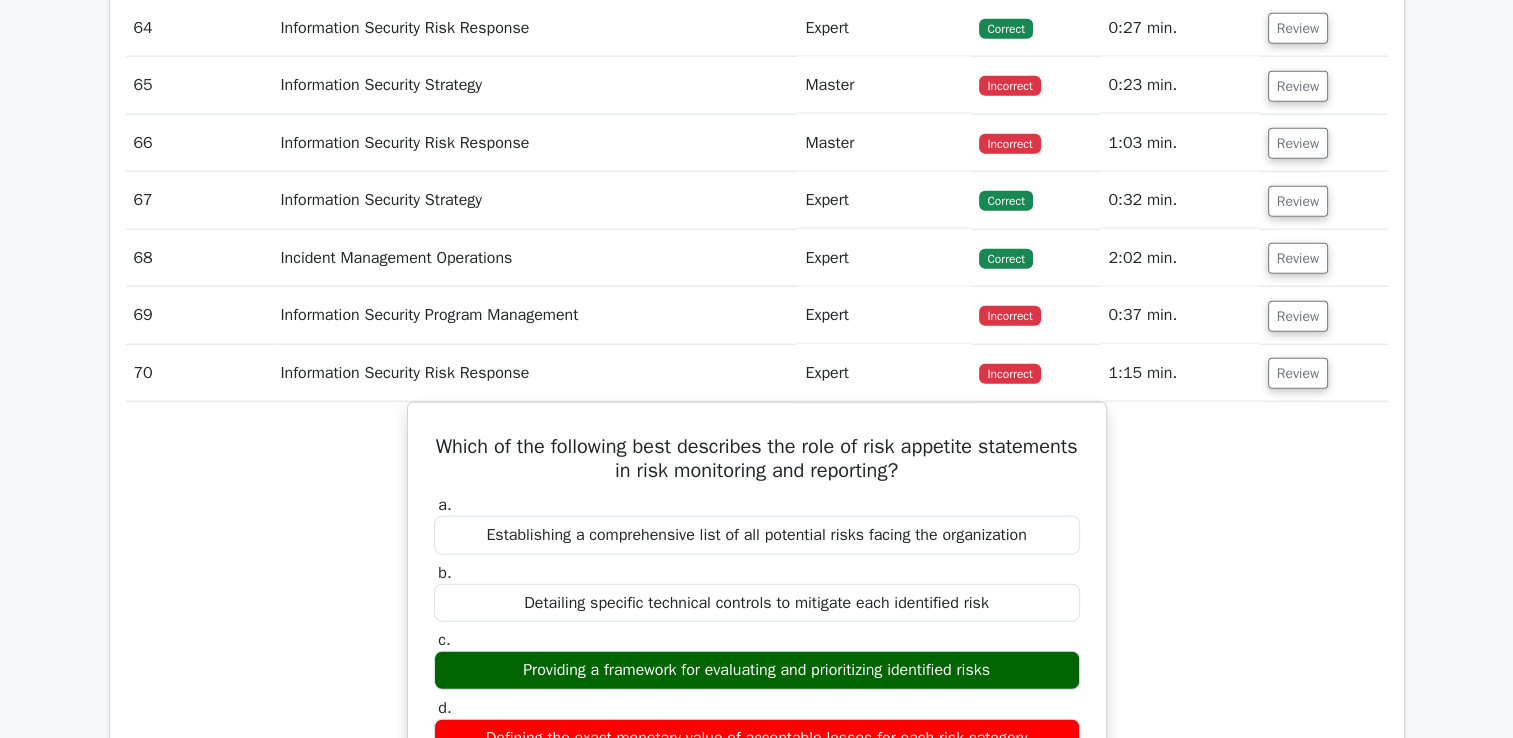 scroll, scrollTop: 4852, scrollLeft: 0, axis: vertical 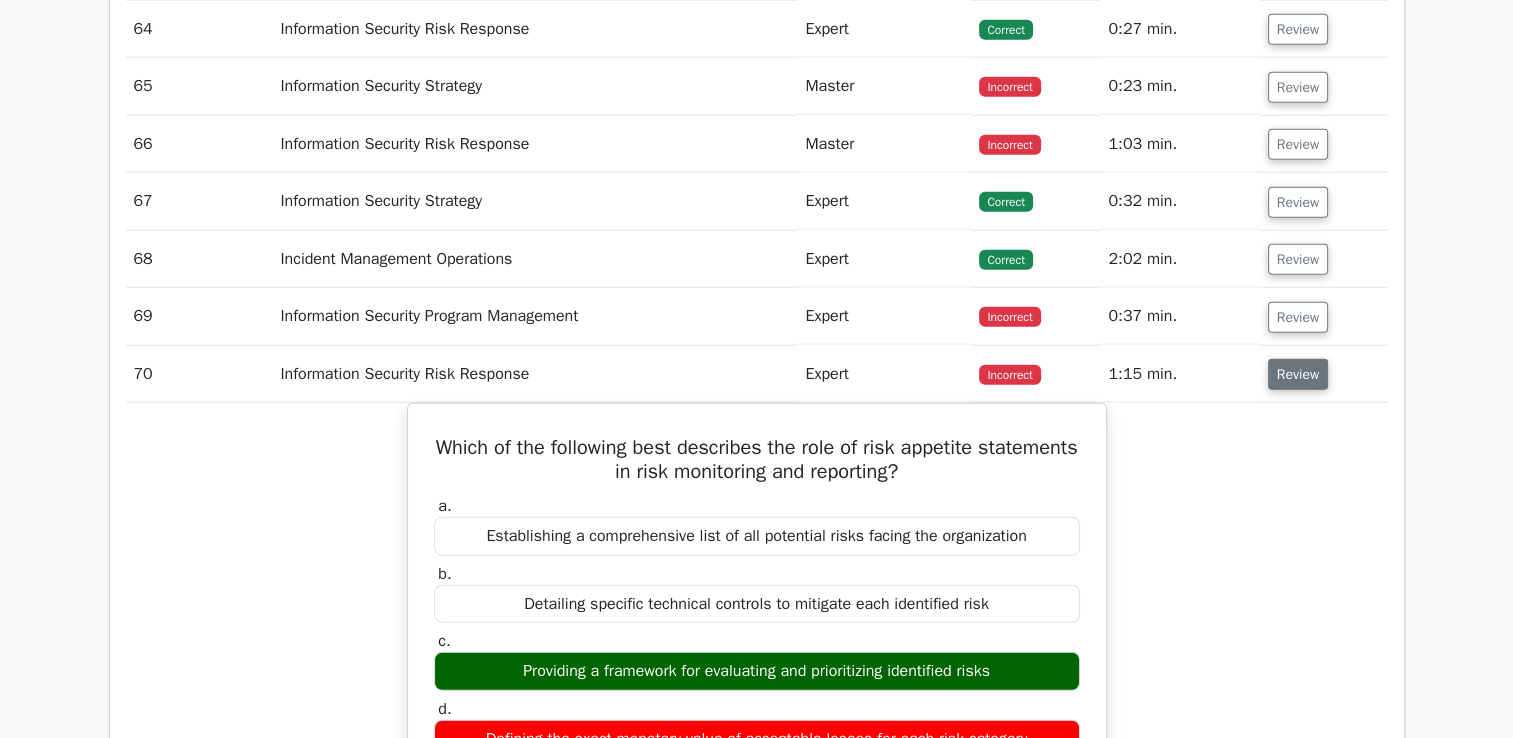 click on "Review" at bounding box center [1298, 374] 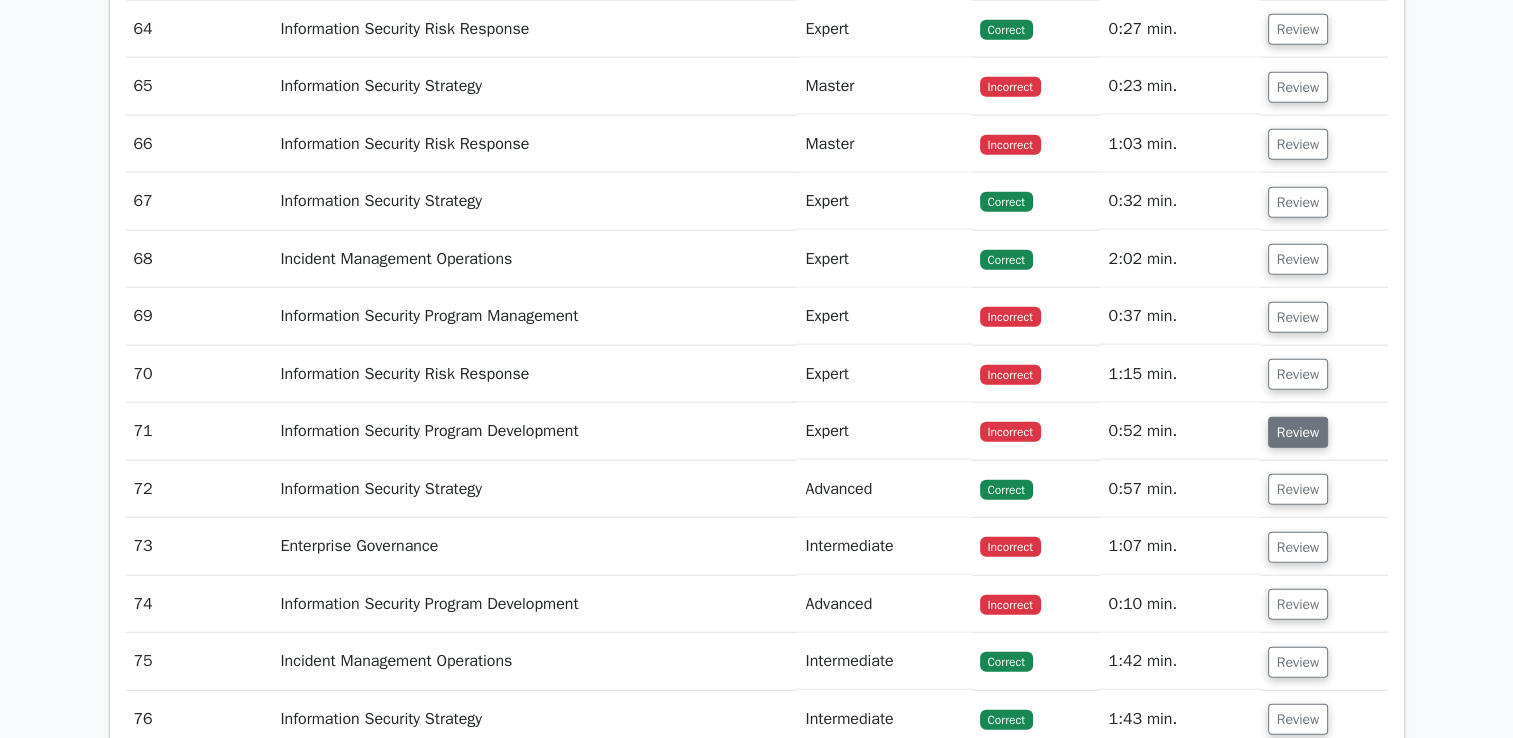 click on "Review" at bounding box center (1298, 432) 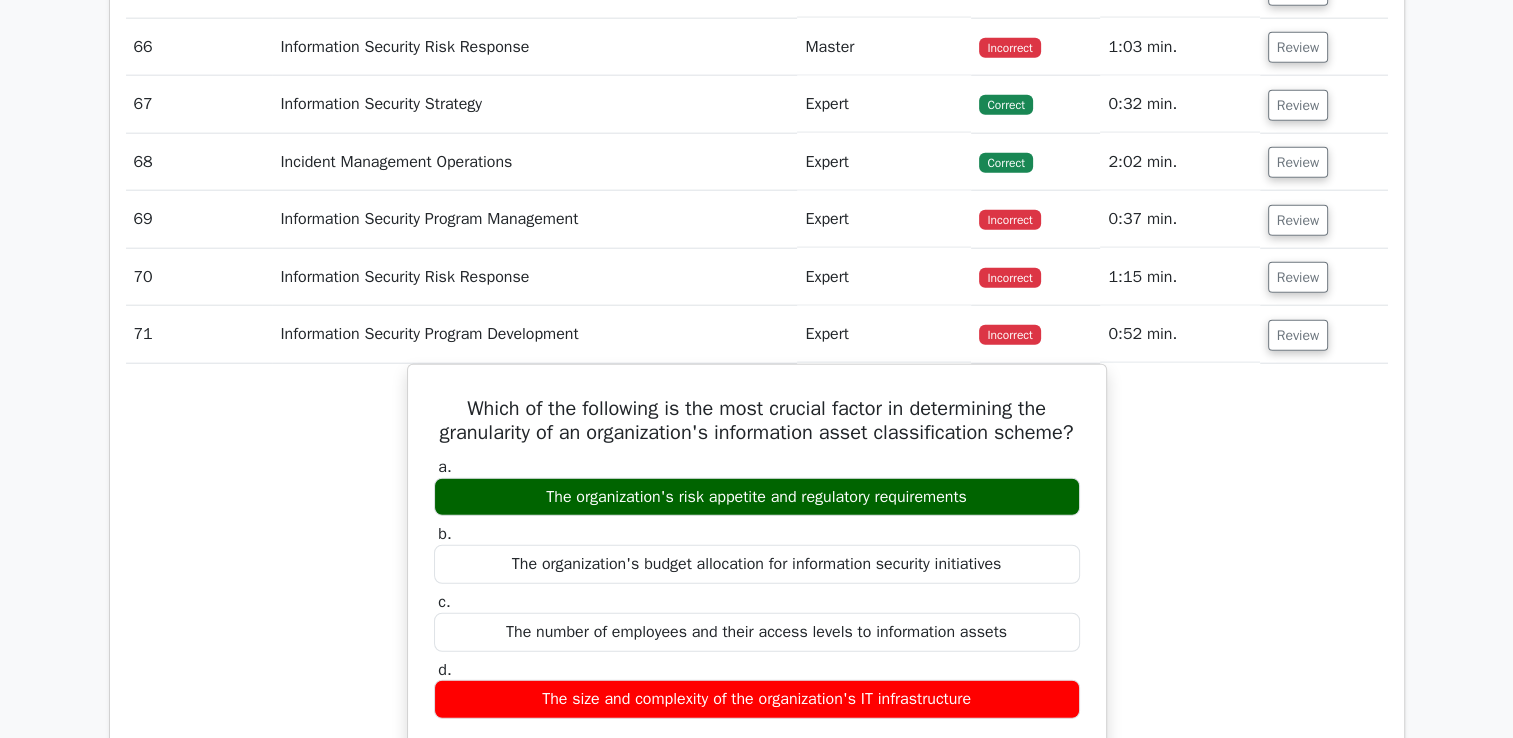 scroll, scrollTop: 4948, scrollLeft: 0, axis: vertical 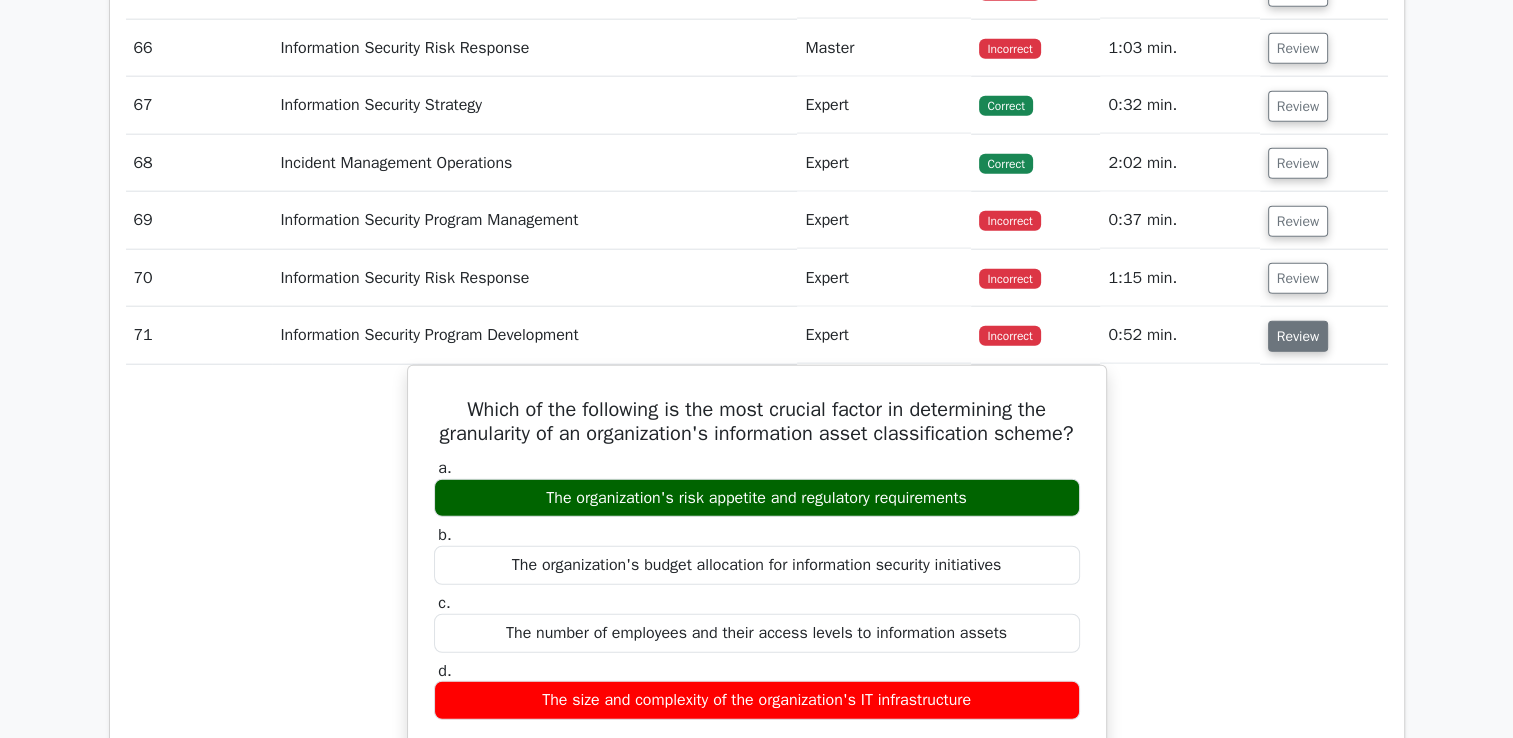 click on "Review" at bounding box center [1298, 336] 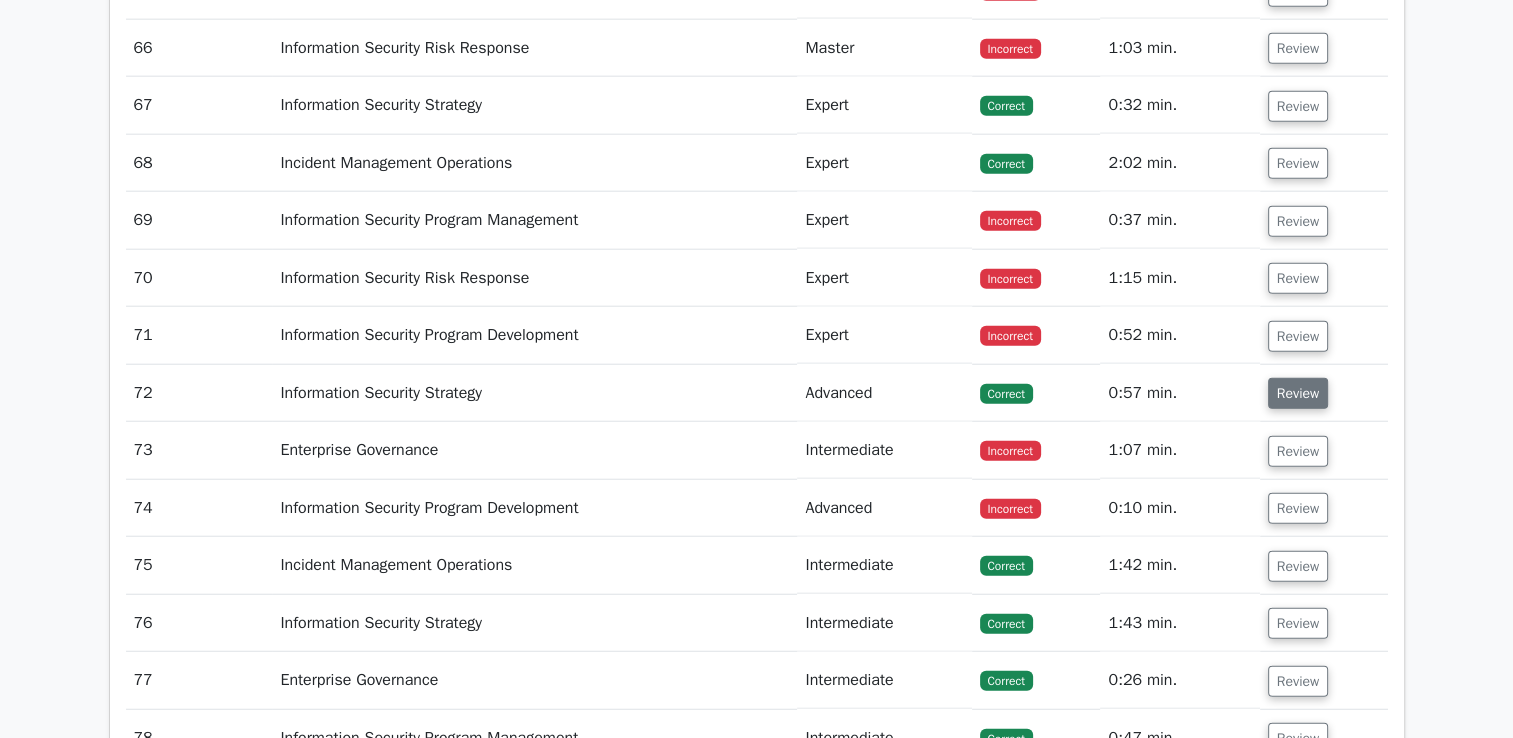 click on "Review" at bounding box center [1298, 393] 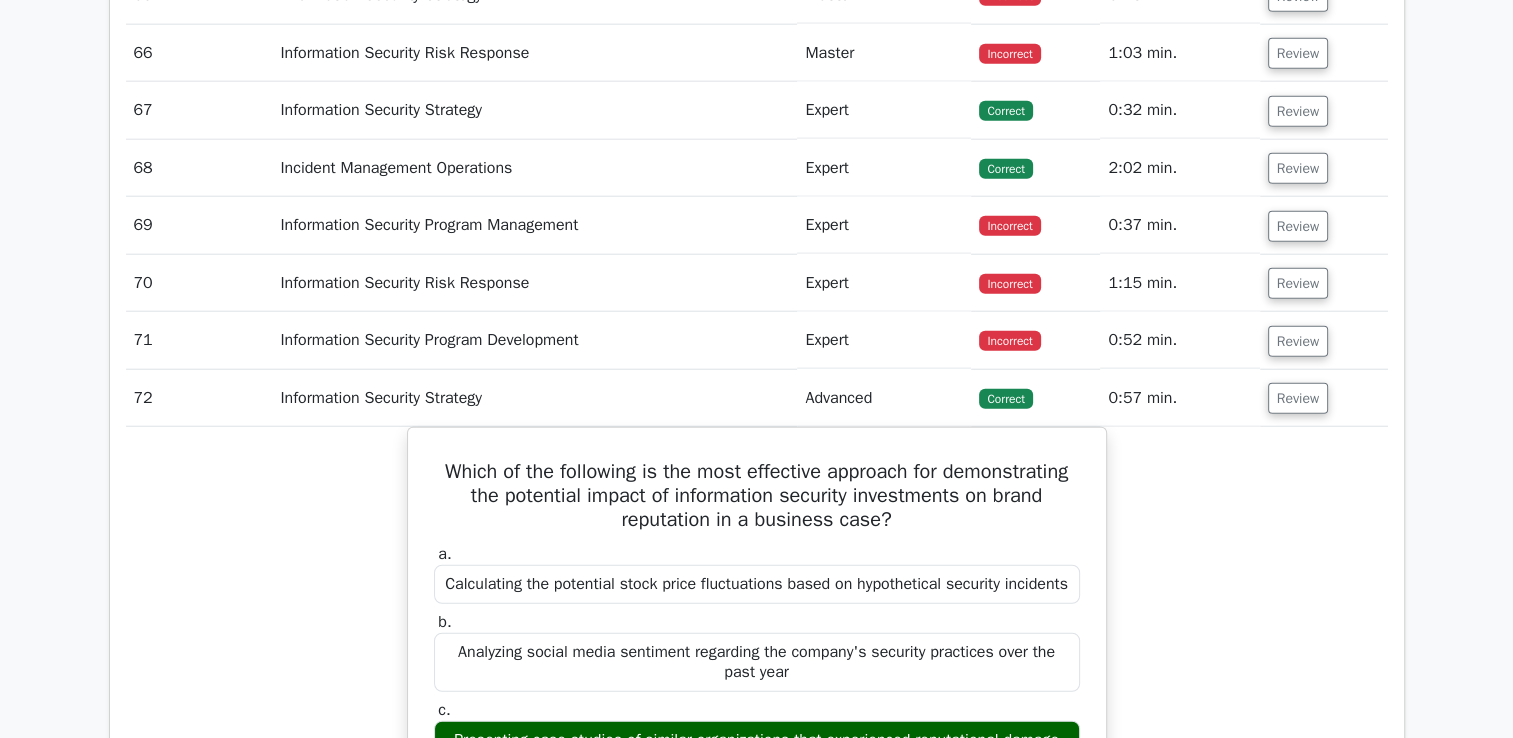 click on "Your Test Results
CISM (Certified Information Security Manager)
69%
Your Score
You're on track!
Performance by Topic
Incident Management Operations
100%
100%" at bounding box center (756, 704) 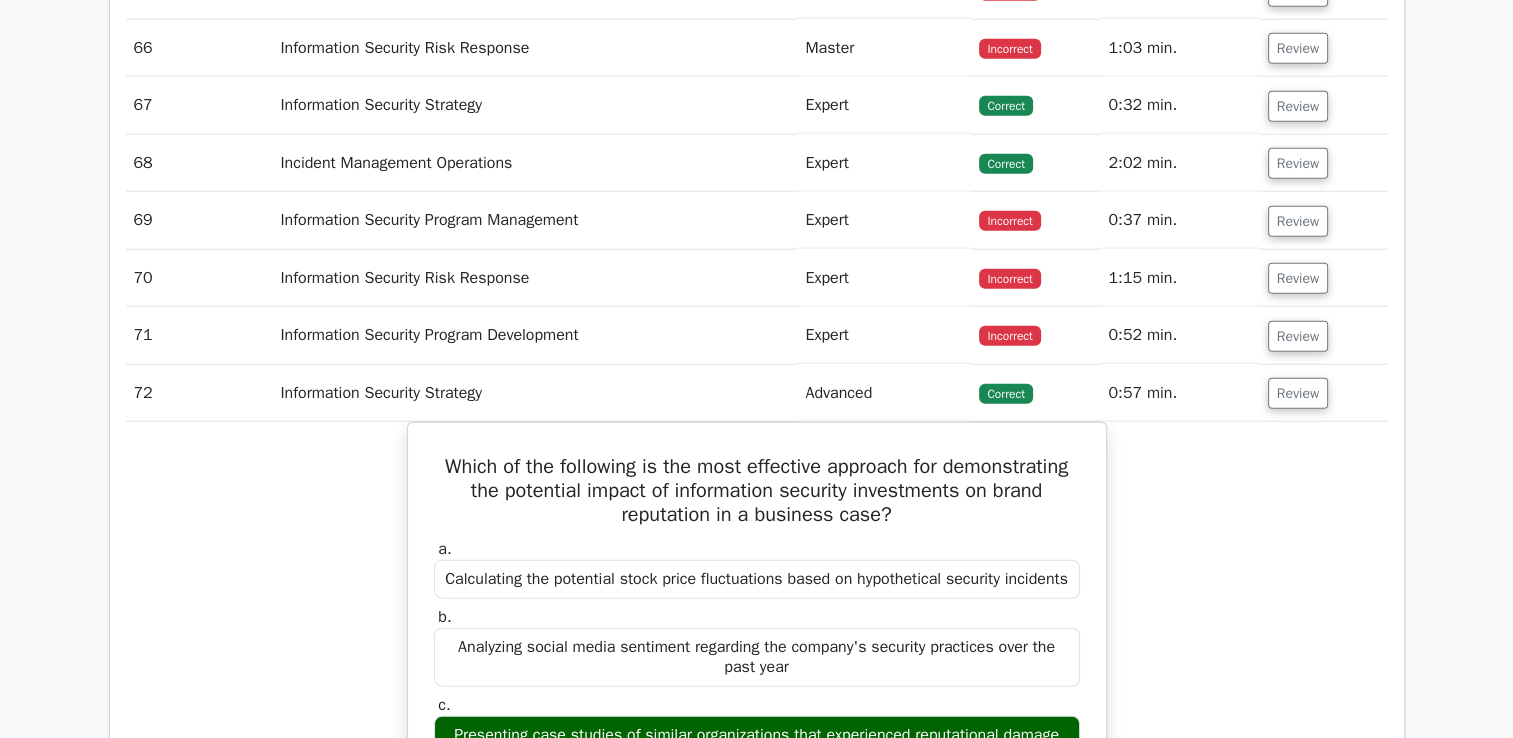 click on "Which of the following is the most effective approach for demonstrating the potential impact of information security investments on brand reputation in a business case?
a.
Calculating the potential stock price fluctuations based on hypothetical security incidents
b.
c. d." at bounding box center [757, 995] 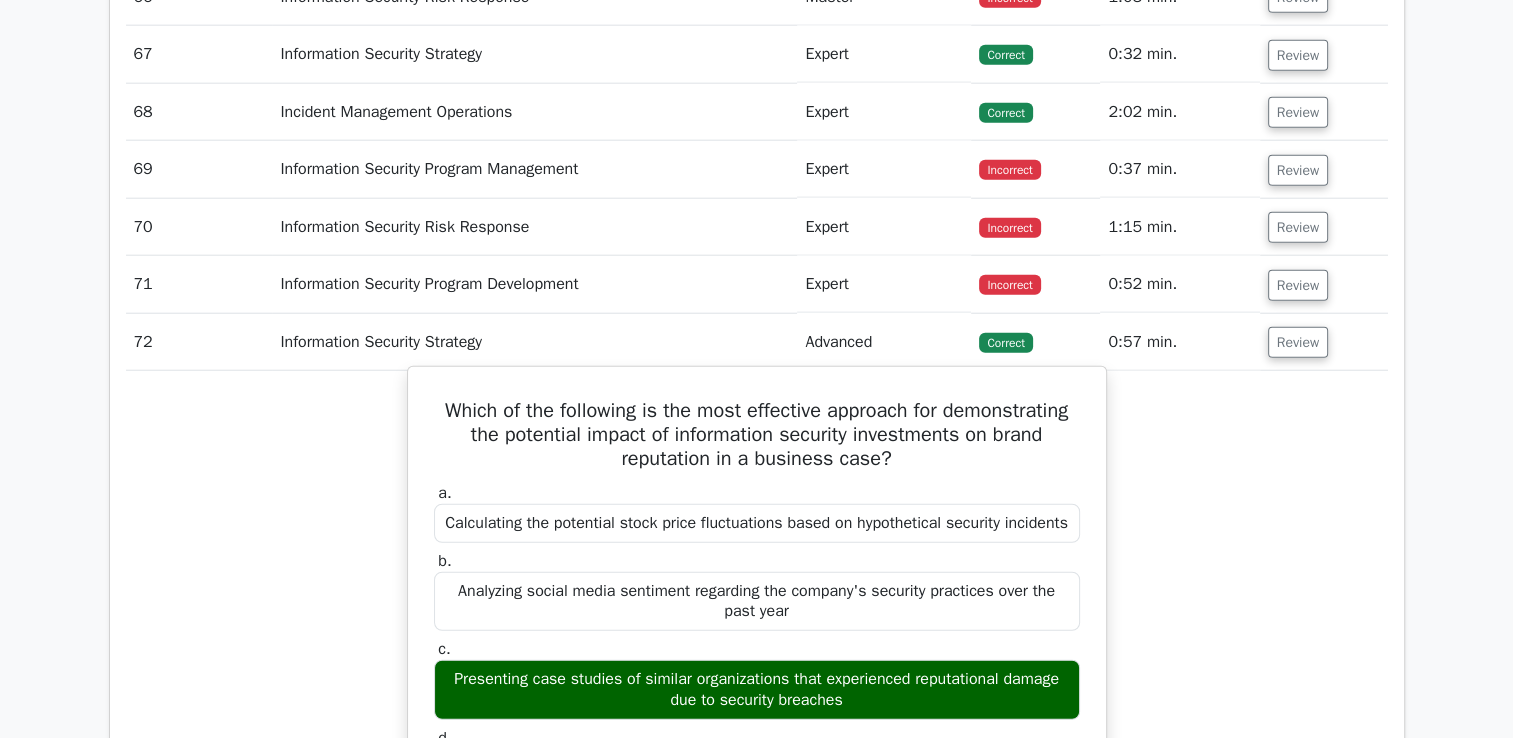 scroll, scrollTop: 4988, scrollLeft: 0, axis: vertical 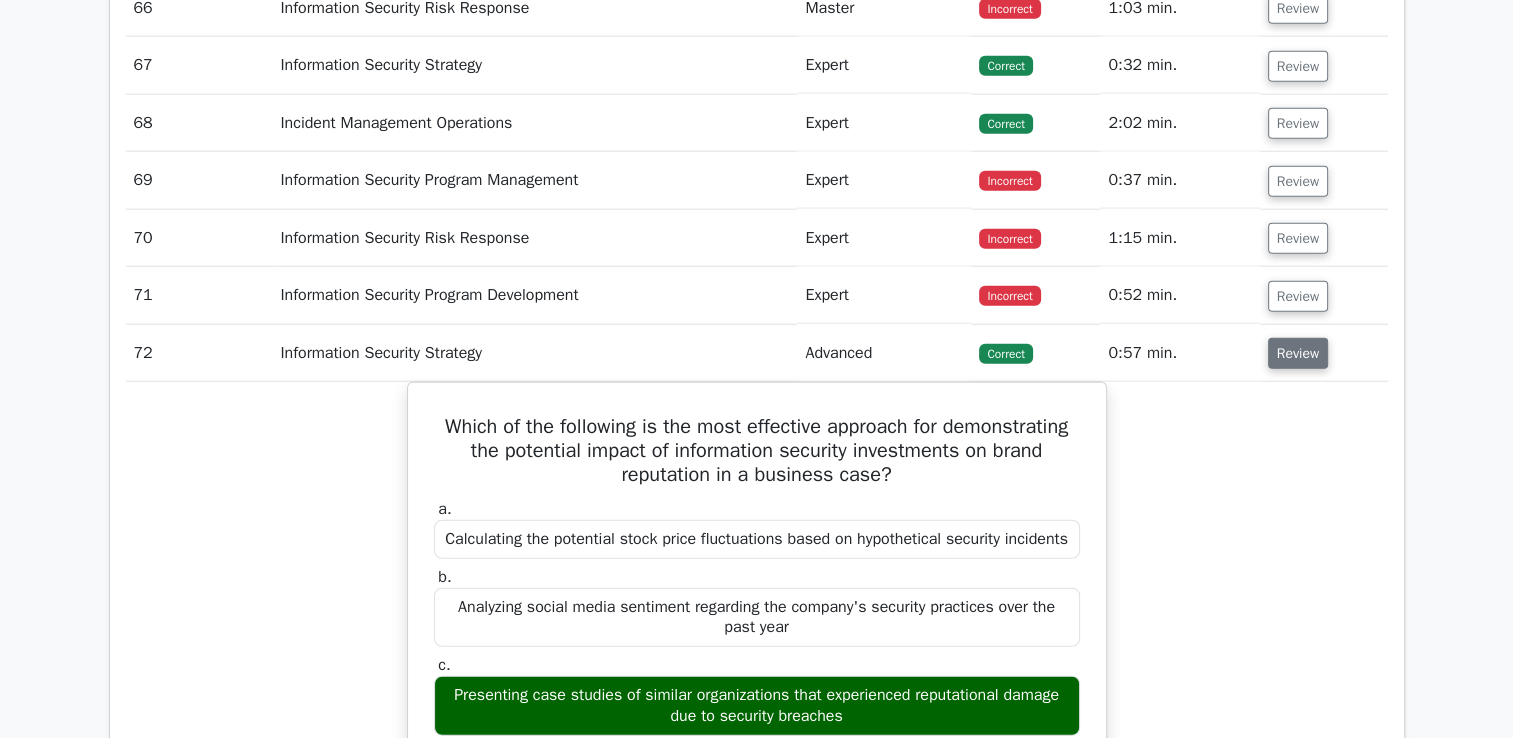 click on "Review" at bounding box center [1298, 353] 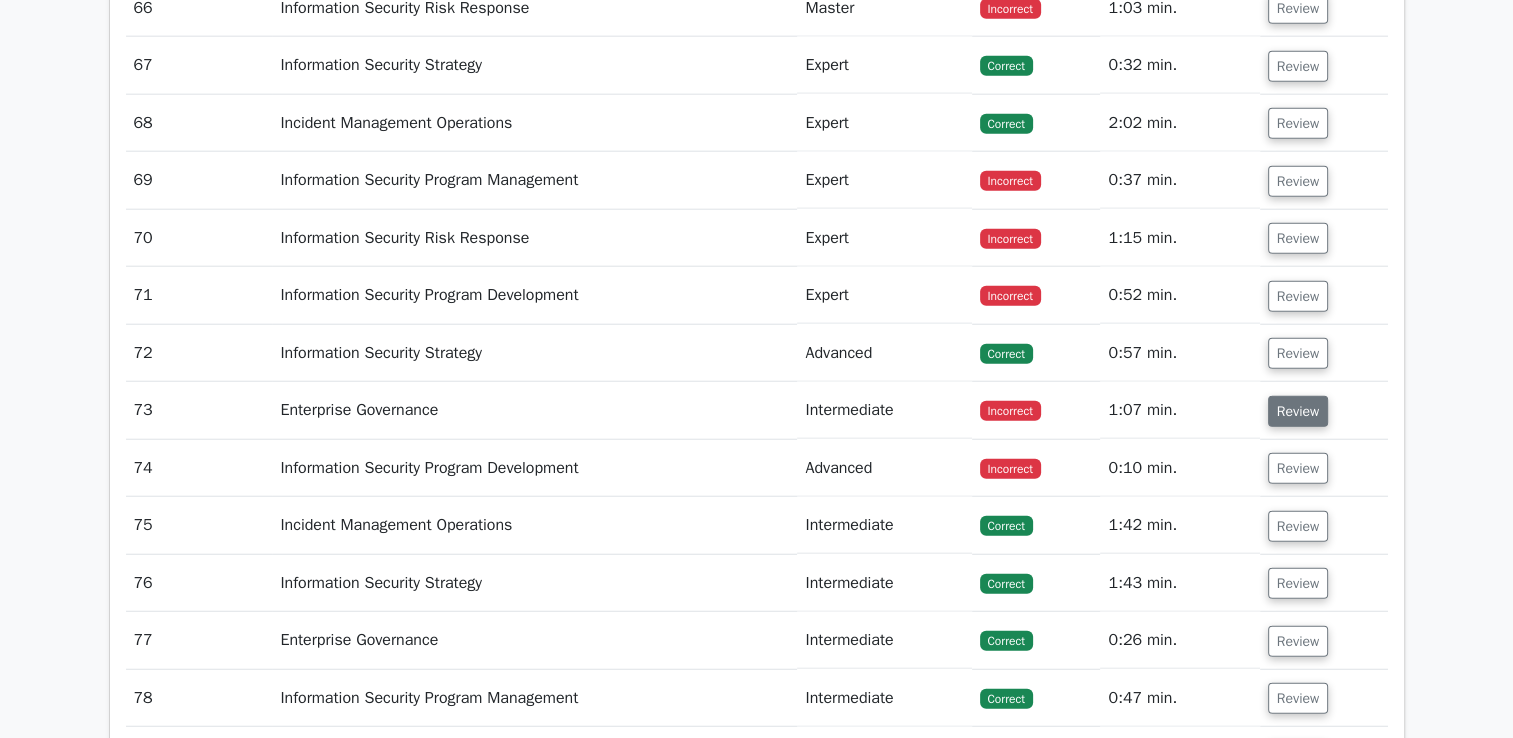 click on "Review" at bounding box center (1298, 411) 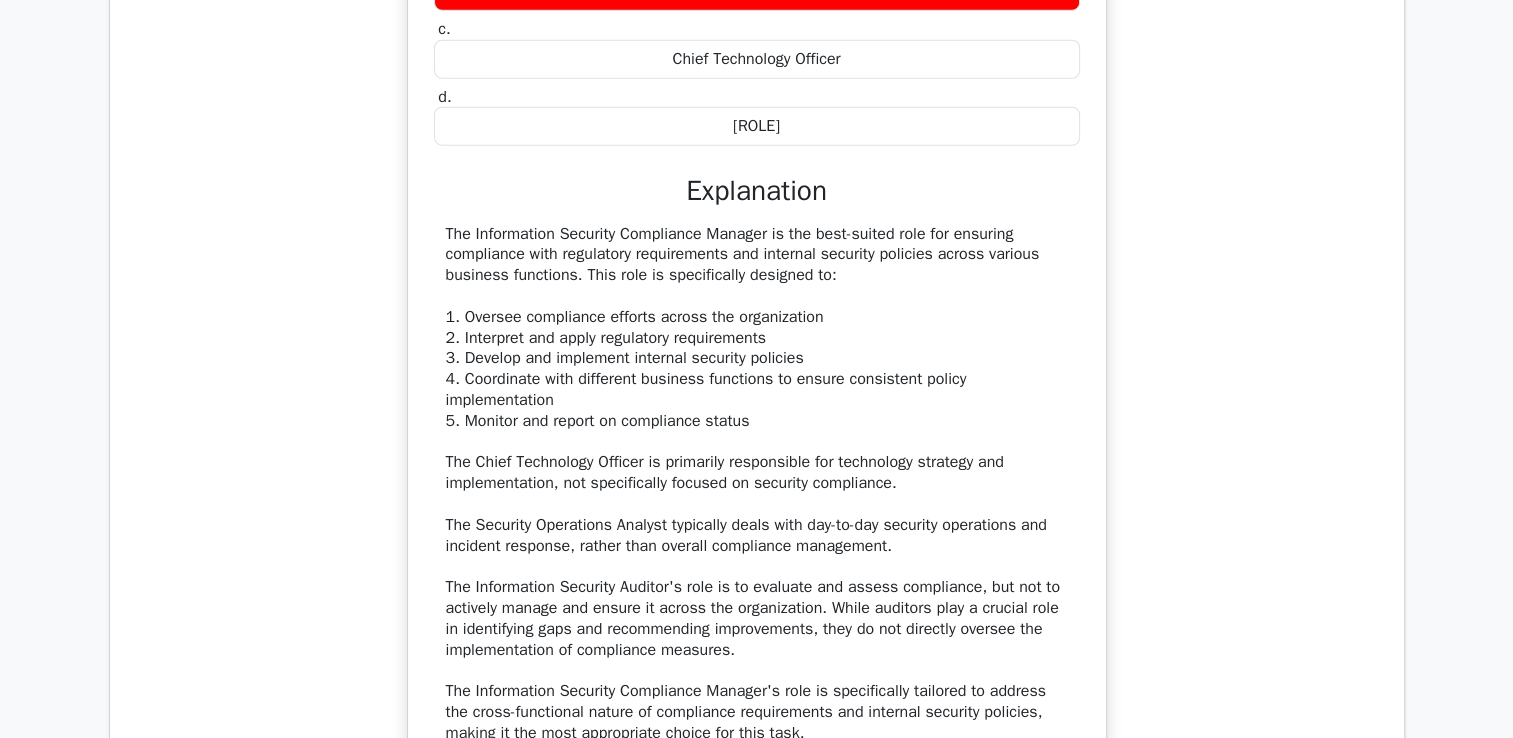 scroll, scrollTop: 5659, scrollLeft: 0, axis: vertical 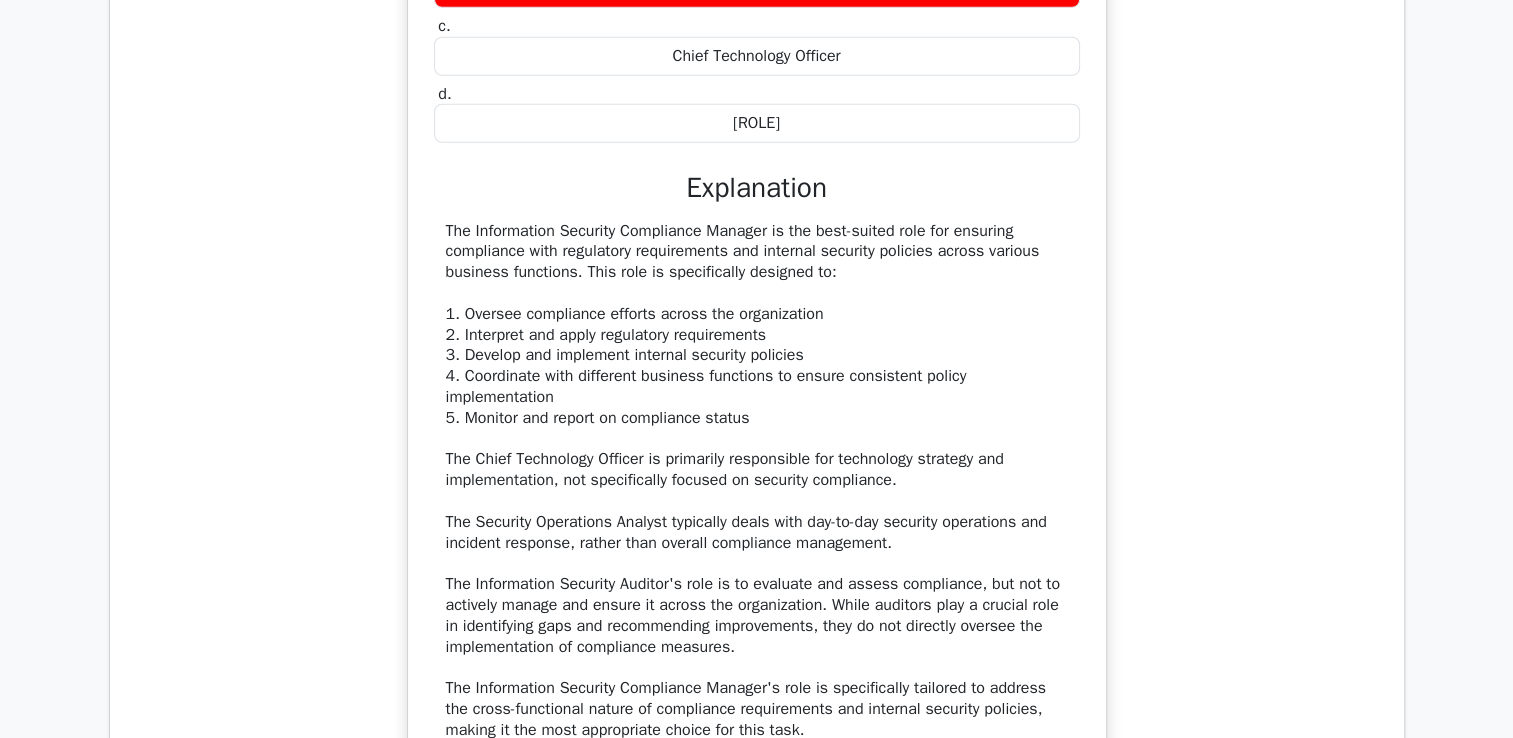 drag, startPoint x: 1078, startPoint y: 528, endPoint x: 1017, endPoint y: 483, distance: 75.802376 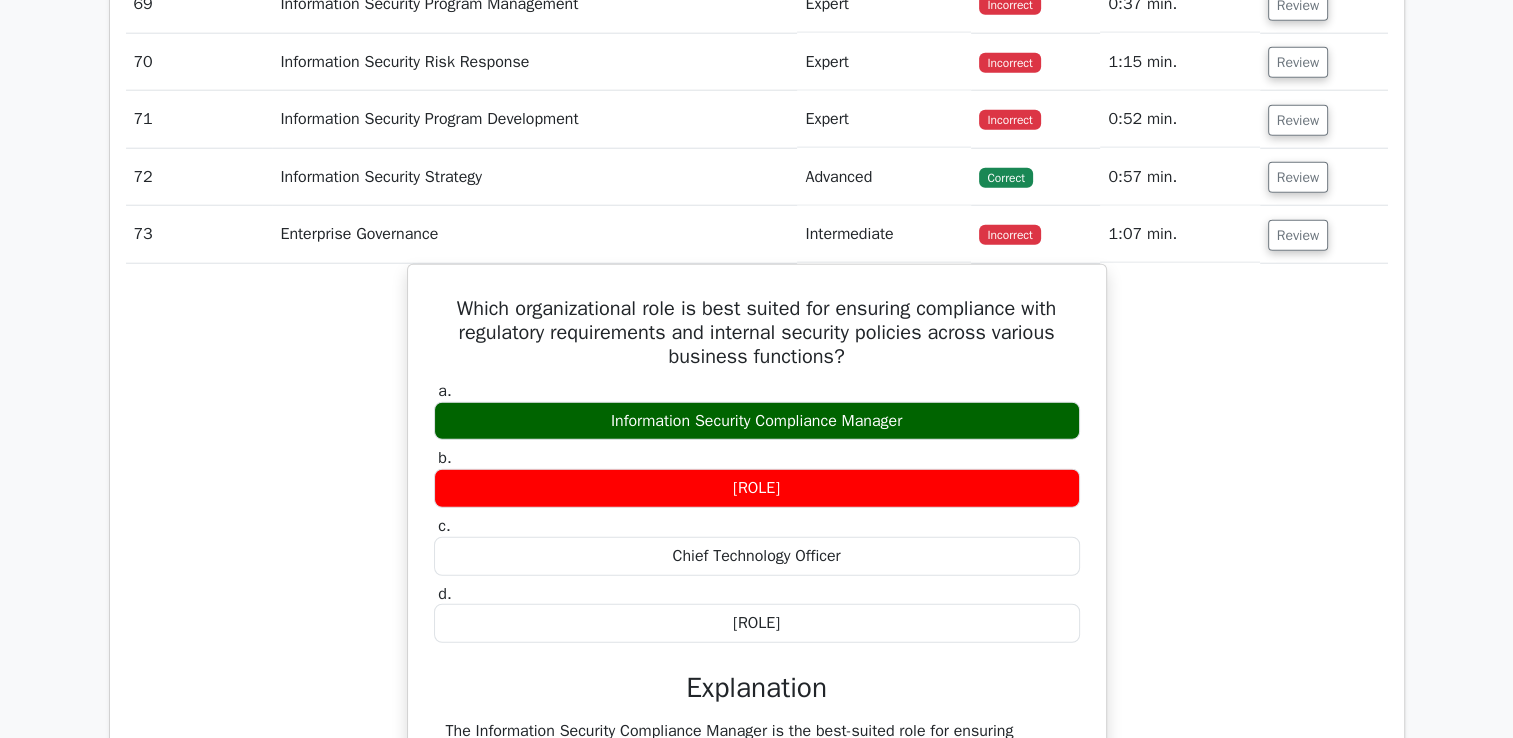 scroll, scrollTop: 5163, scrollLeft: 0, axis: vertical 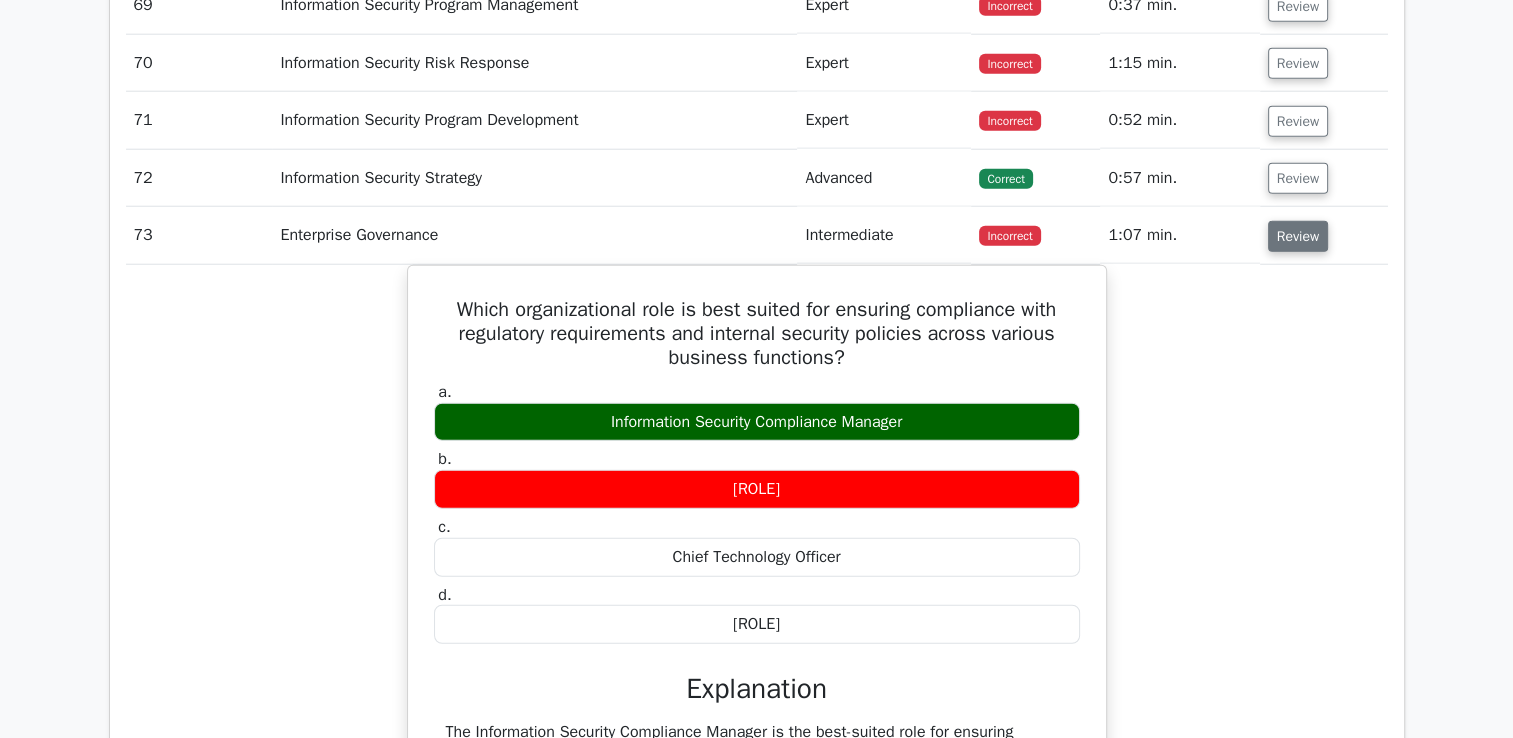 click on "Review" at bounding box center [1298, 236] 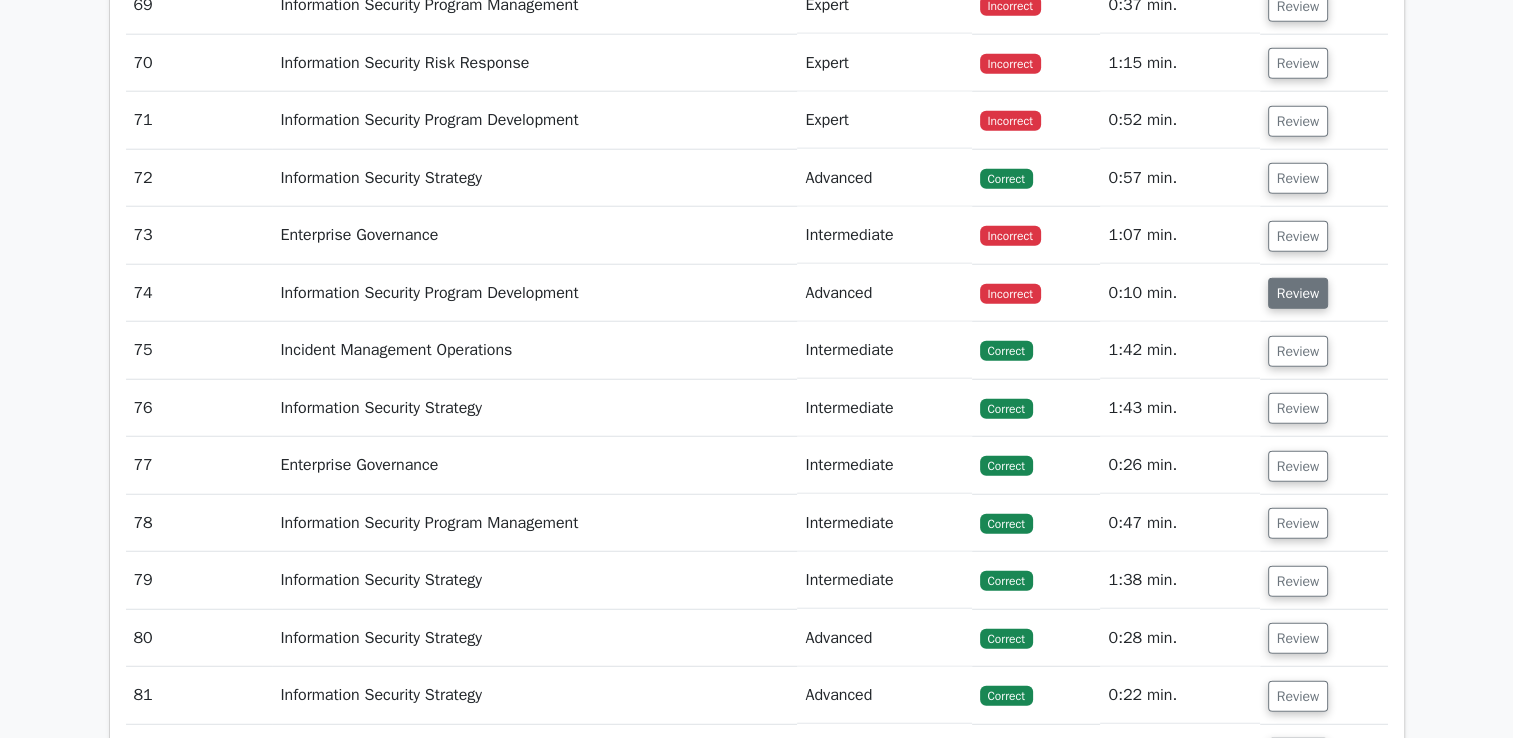 click on "Review" at bounding box center (1298, 293) 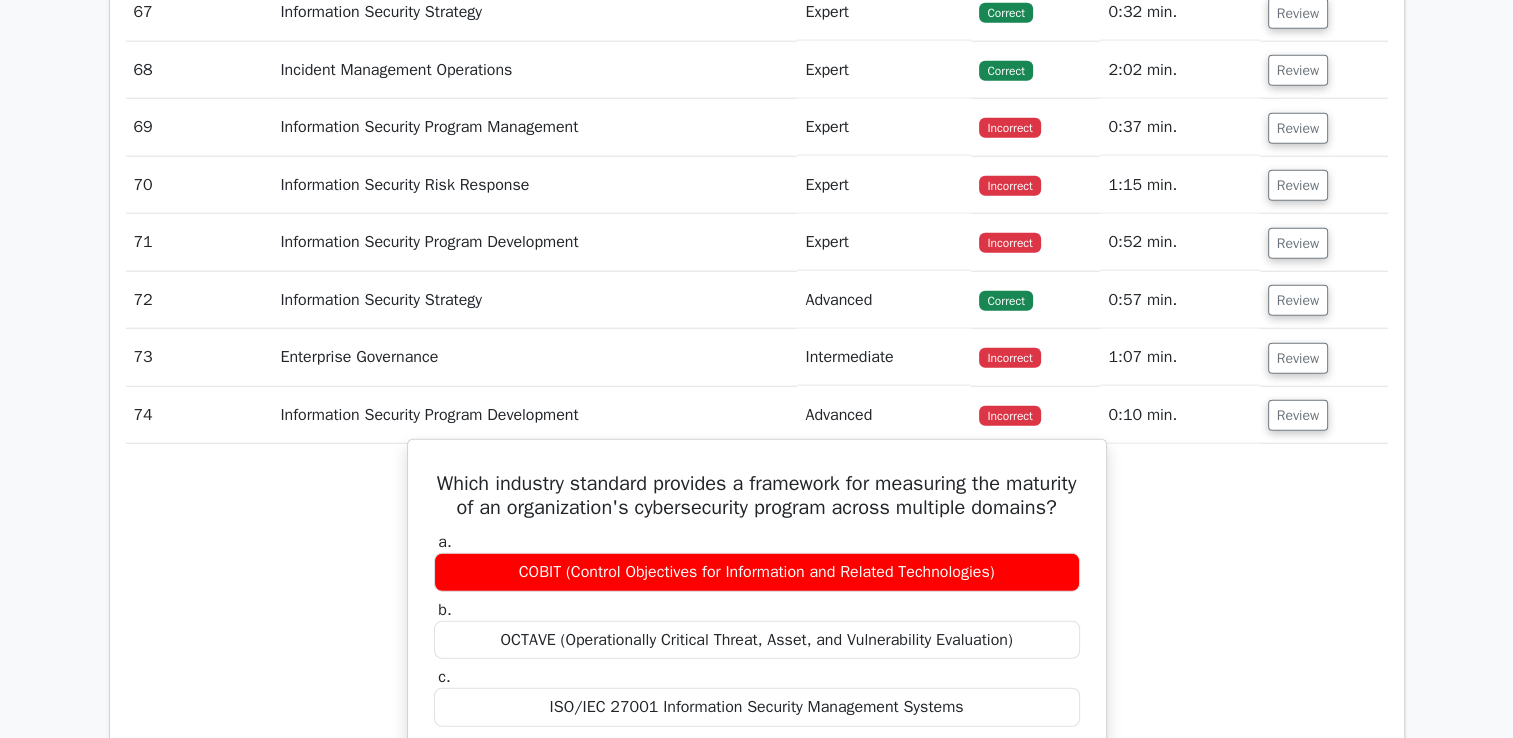 scroll, scrollTop: 5035, scrollLeft: 0, axis: vertical 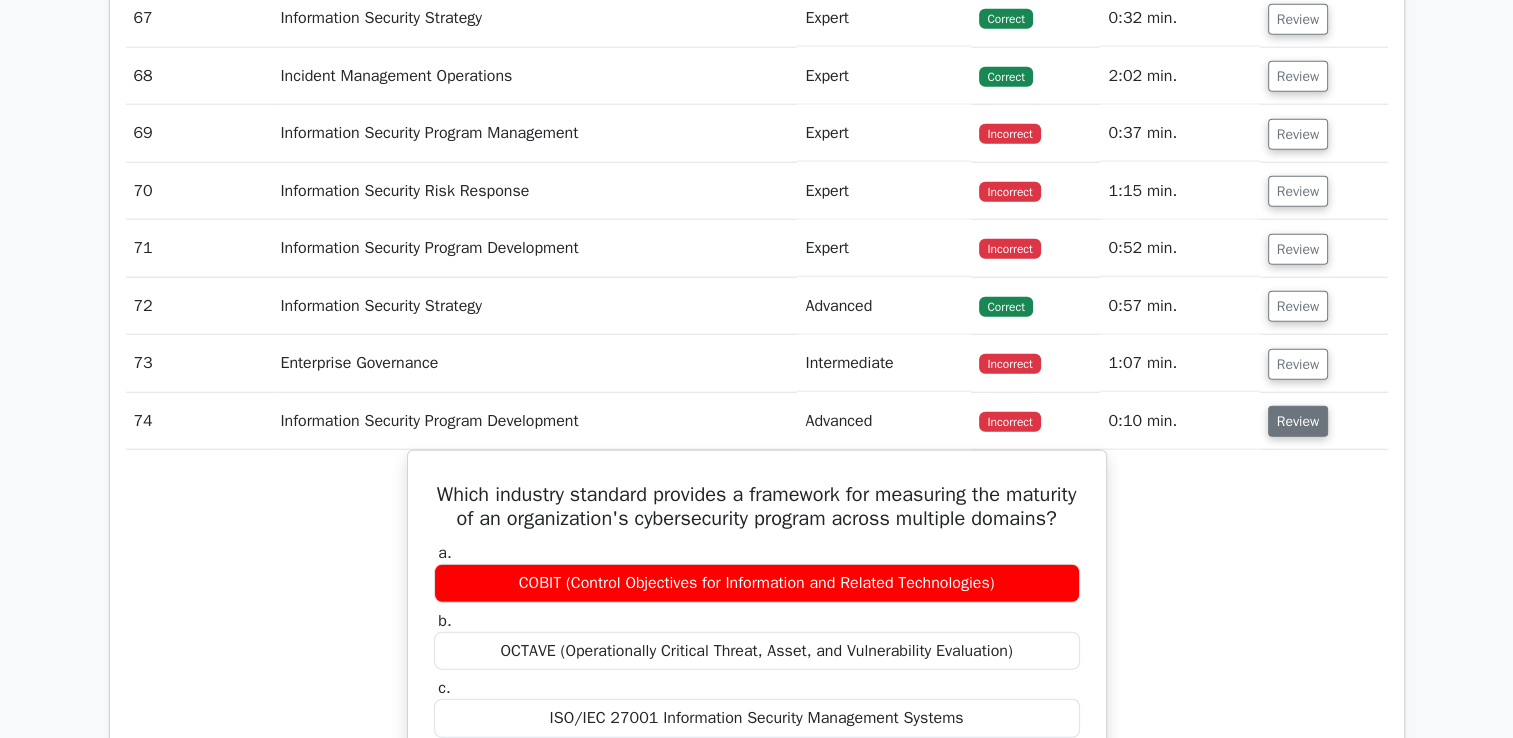 click on "Review" at bounding box center (1298, 421) 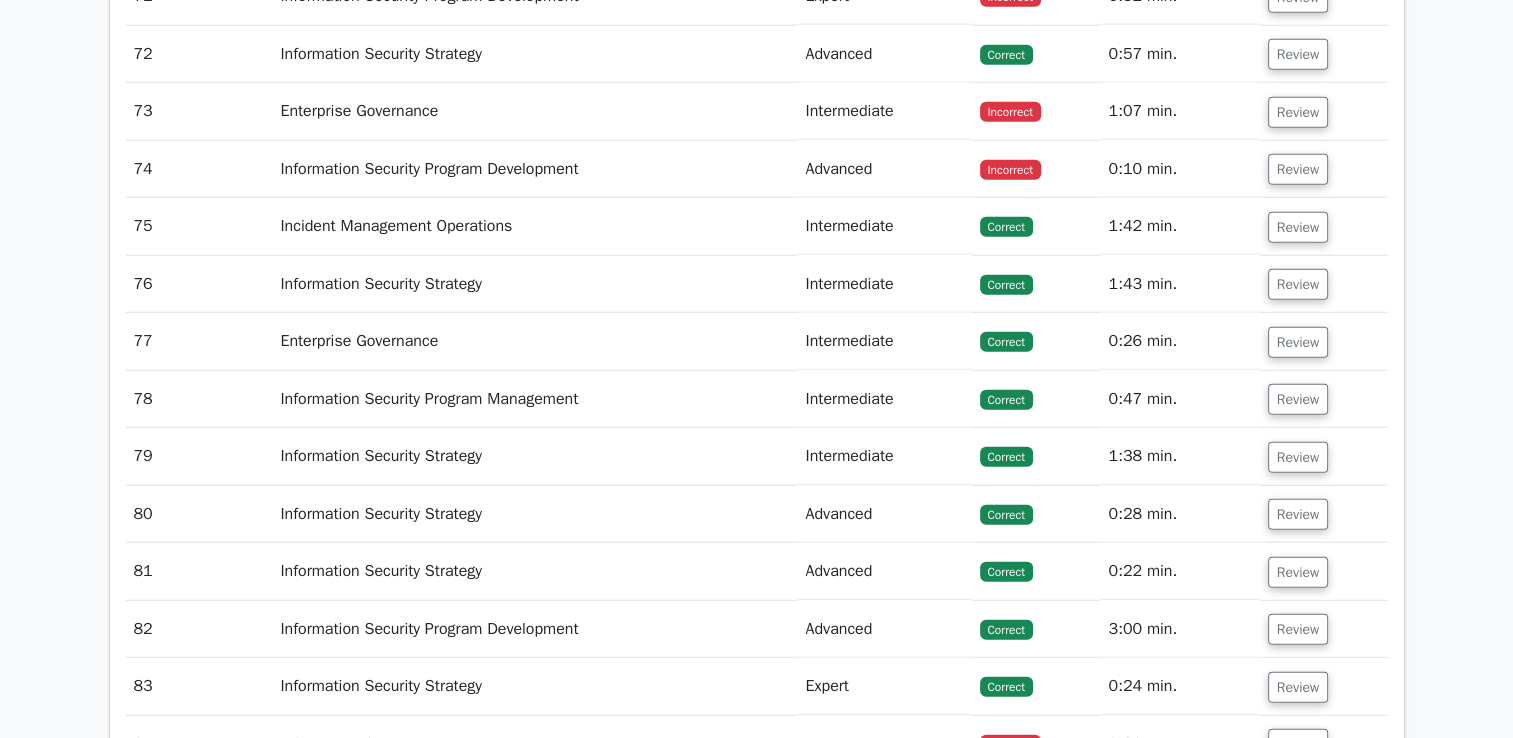 scroll, scrollTop: 5284, scrollLeft: 0, axis: vertical 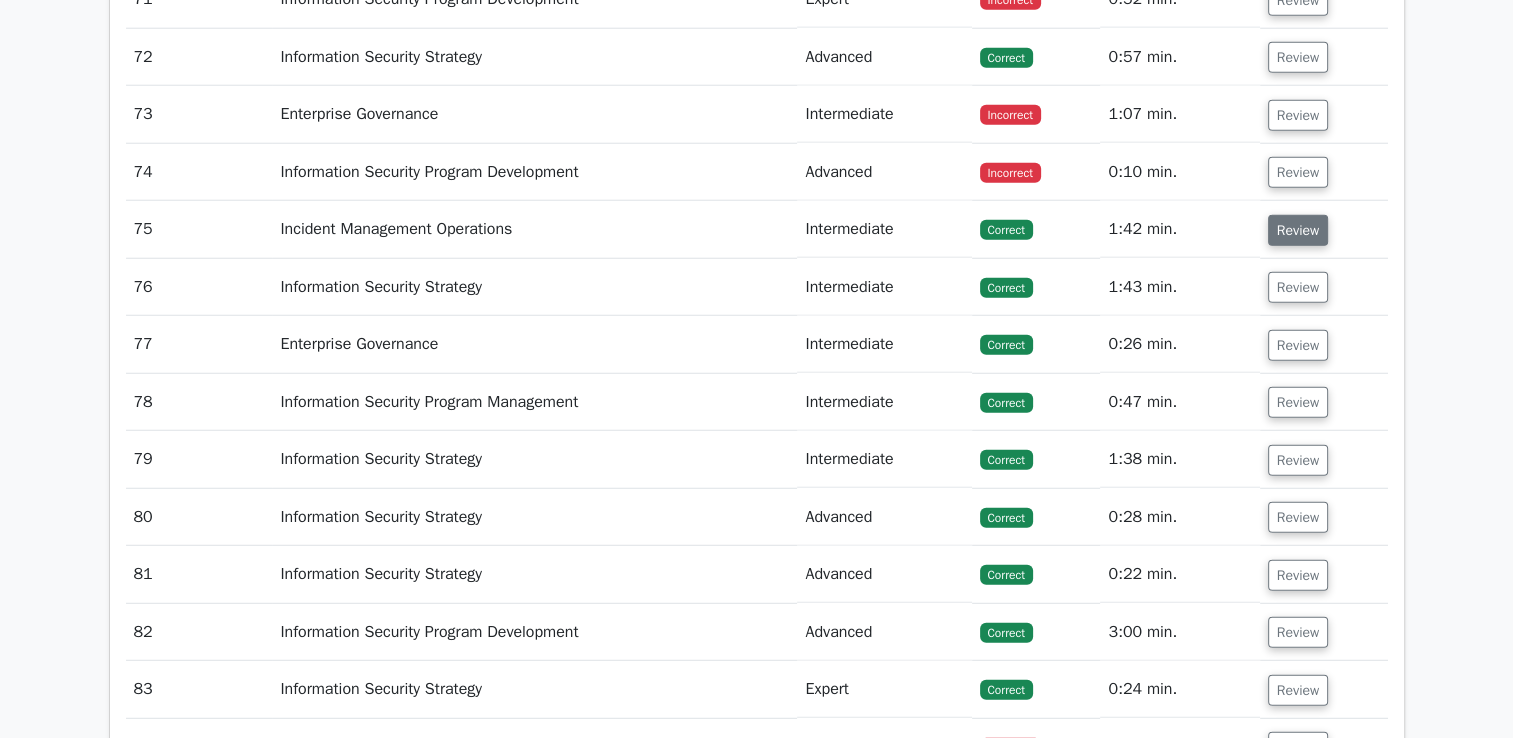 click on "Review" at bounding box center (1298, 230) 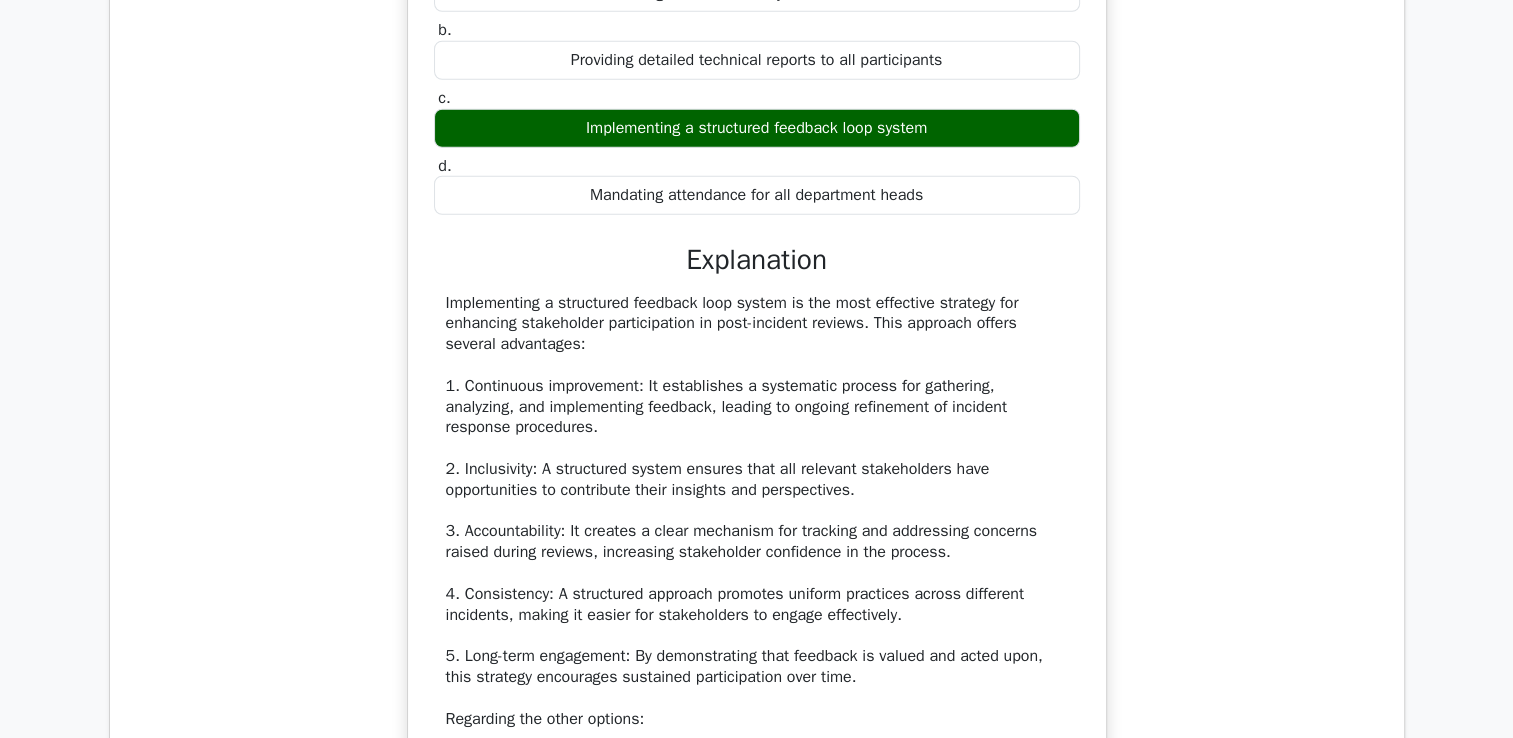 scroll, scrollTop: 5672, scrollLeft: 0, axis: vertical 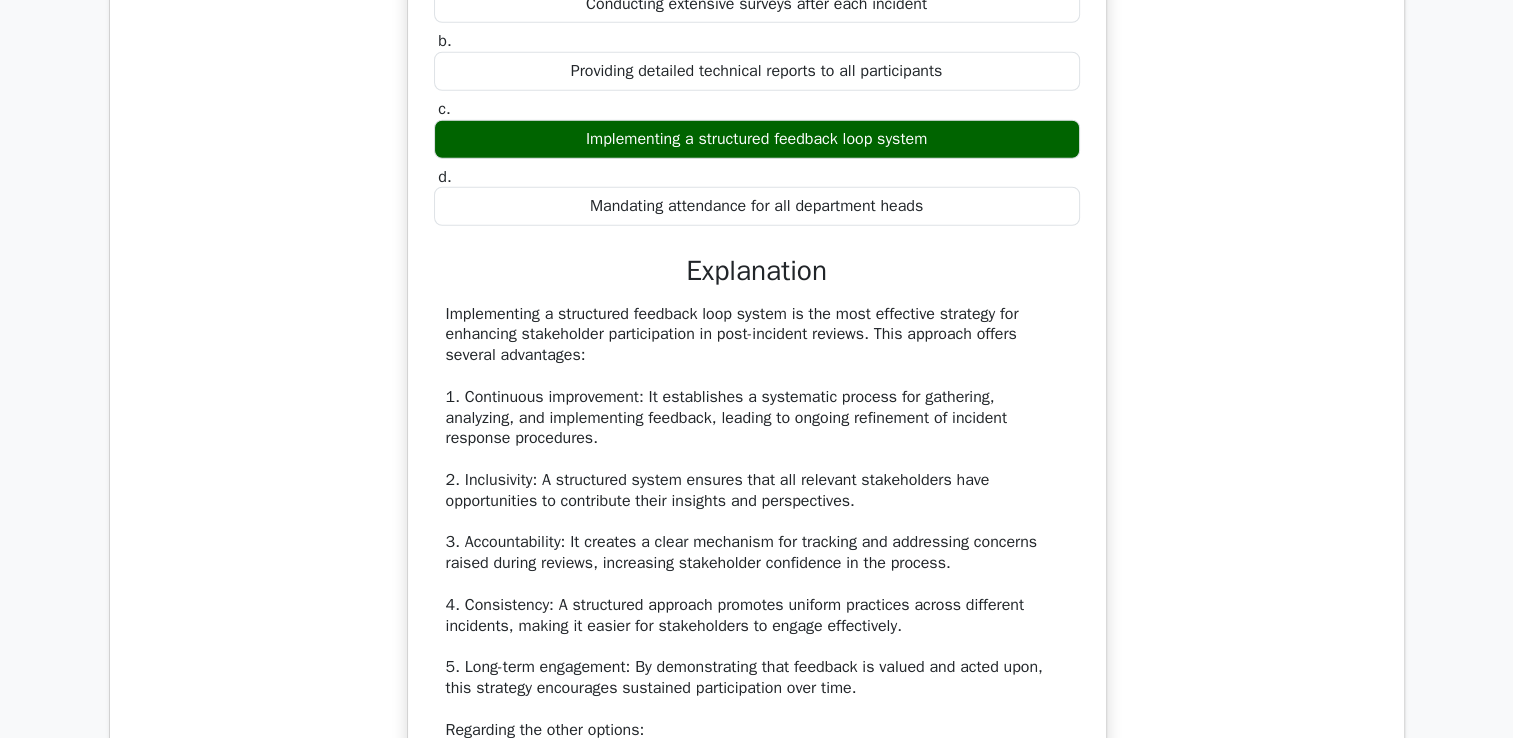 click on "Which of the following strategies is most effective for enhancing stakeholder participation in post-incident reviews?
a.
Conducting extensive surveys after each incident
b.
c. d." at bounding box center (757, 484) 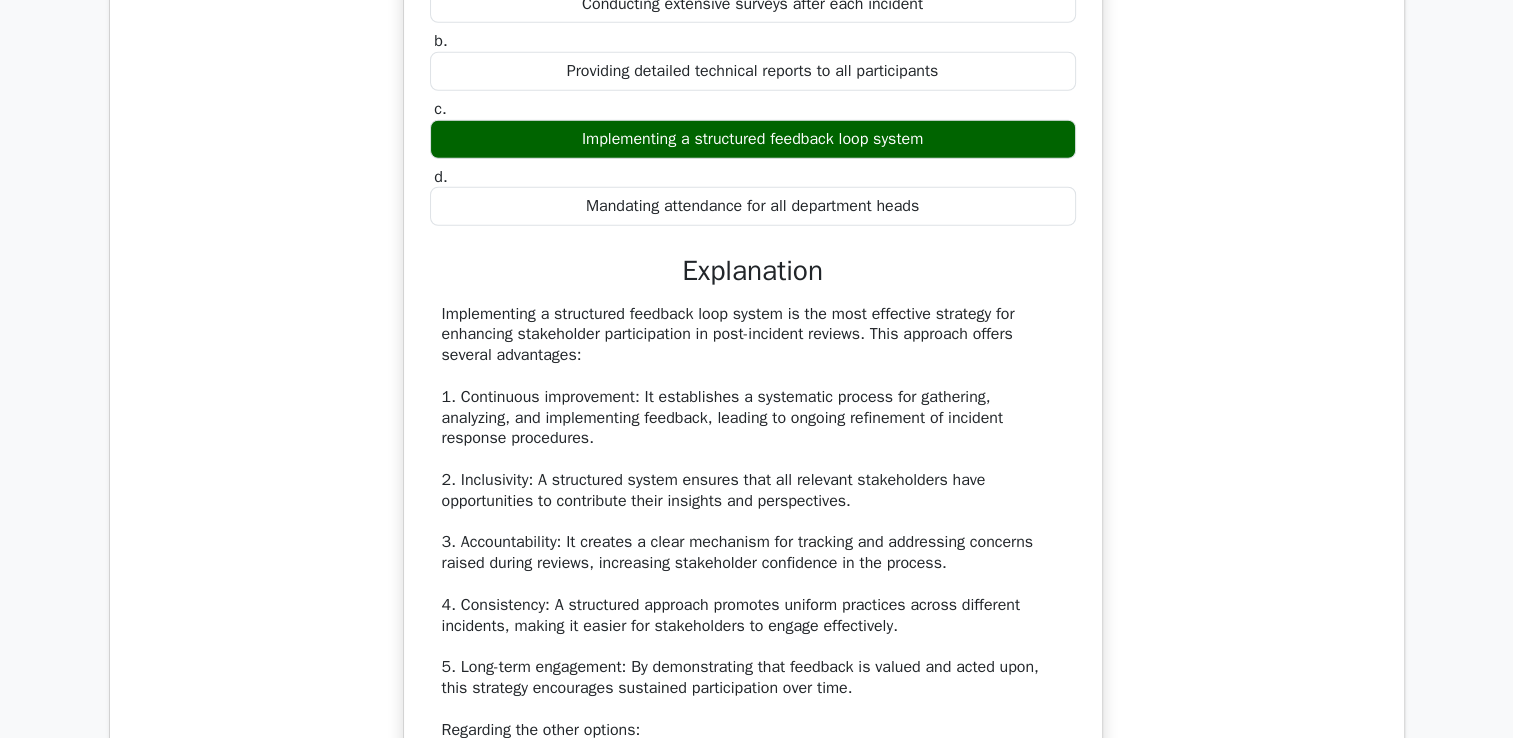 scroll, scrollTop: 0, scrollLeft: 2, axis: horizontal 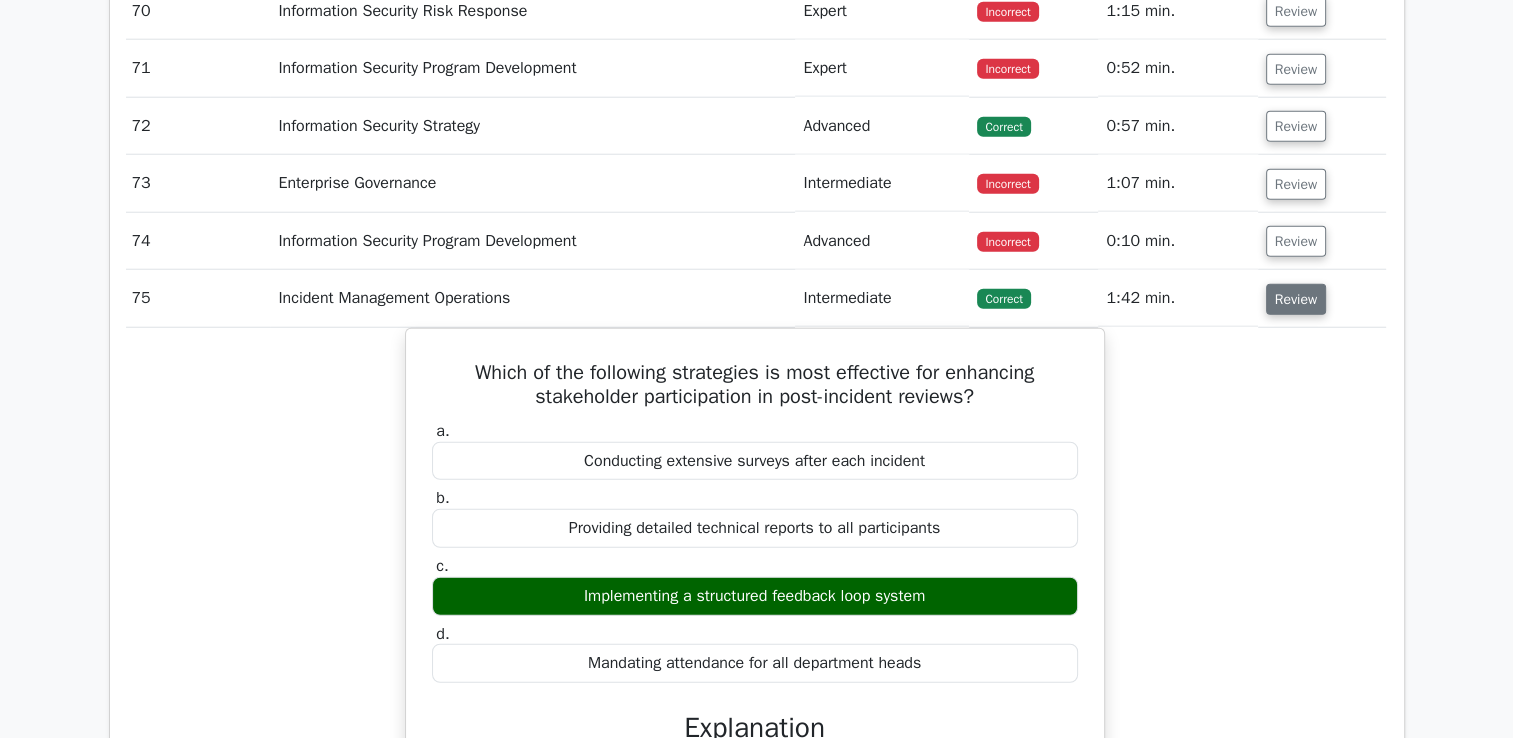 click on "Review" at bounding box center [1296, 299] 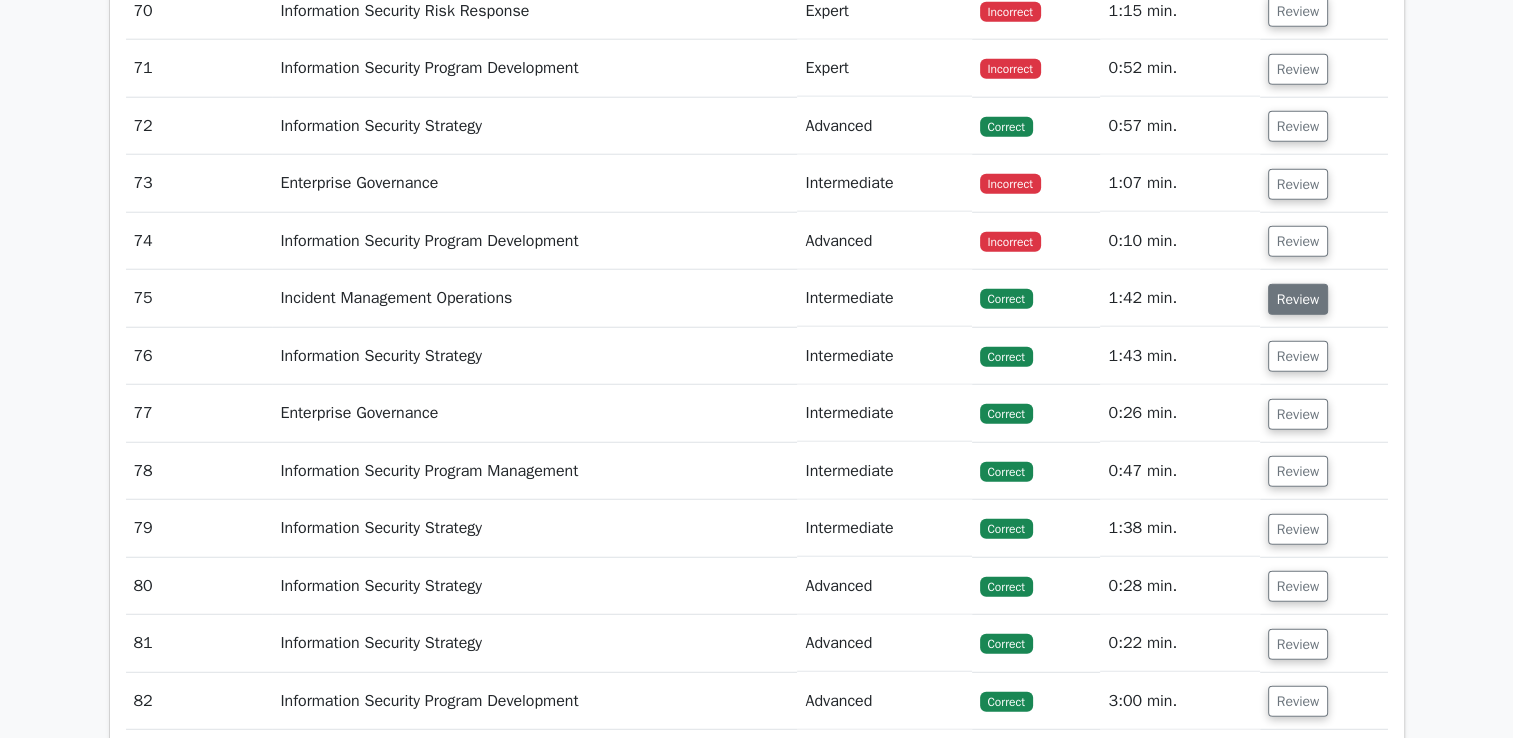 scroll, scrollTop: 0, scrollLeft: 0, axis: both 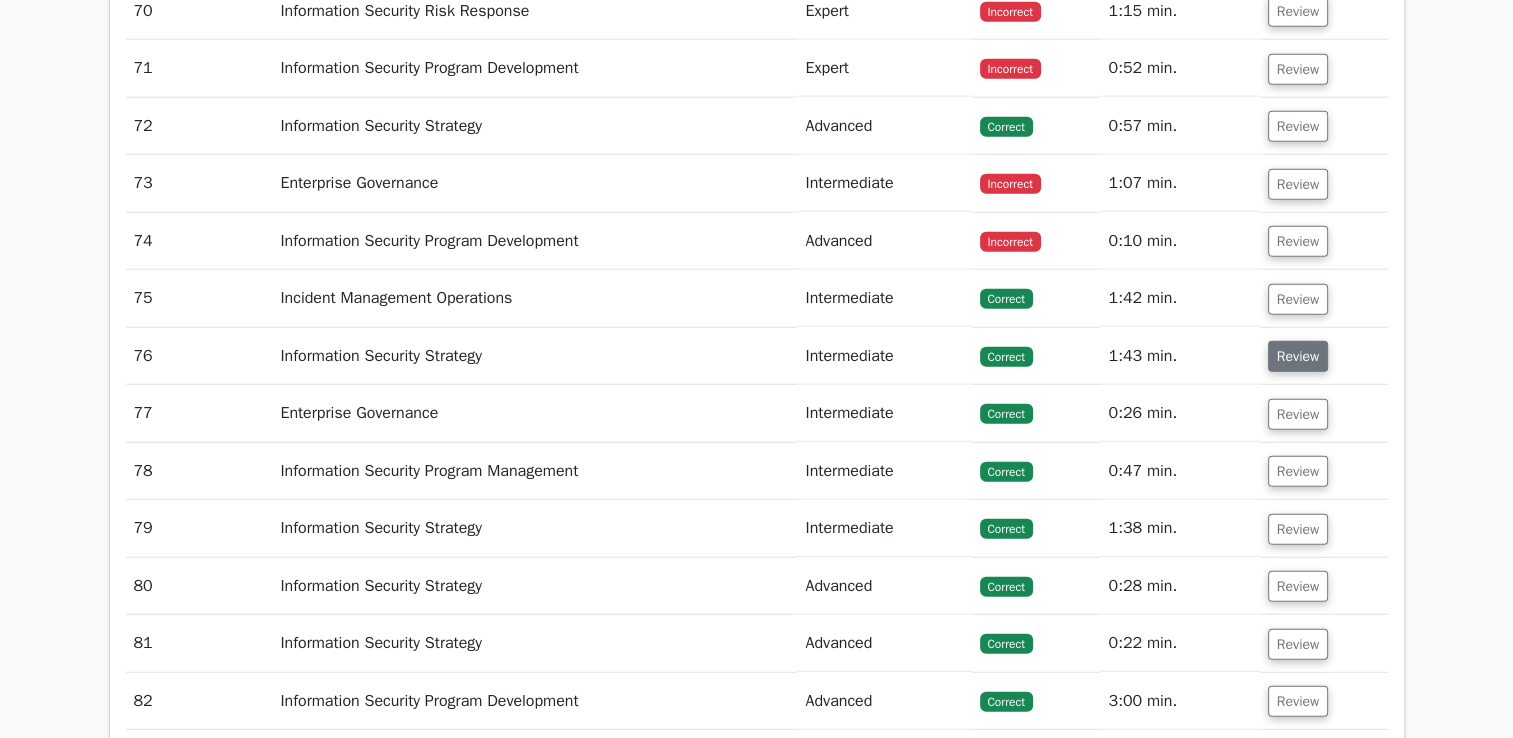 click on "Review" at bounding box center [1298, 356] 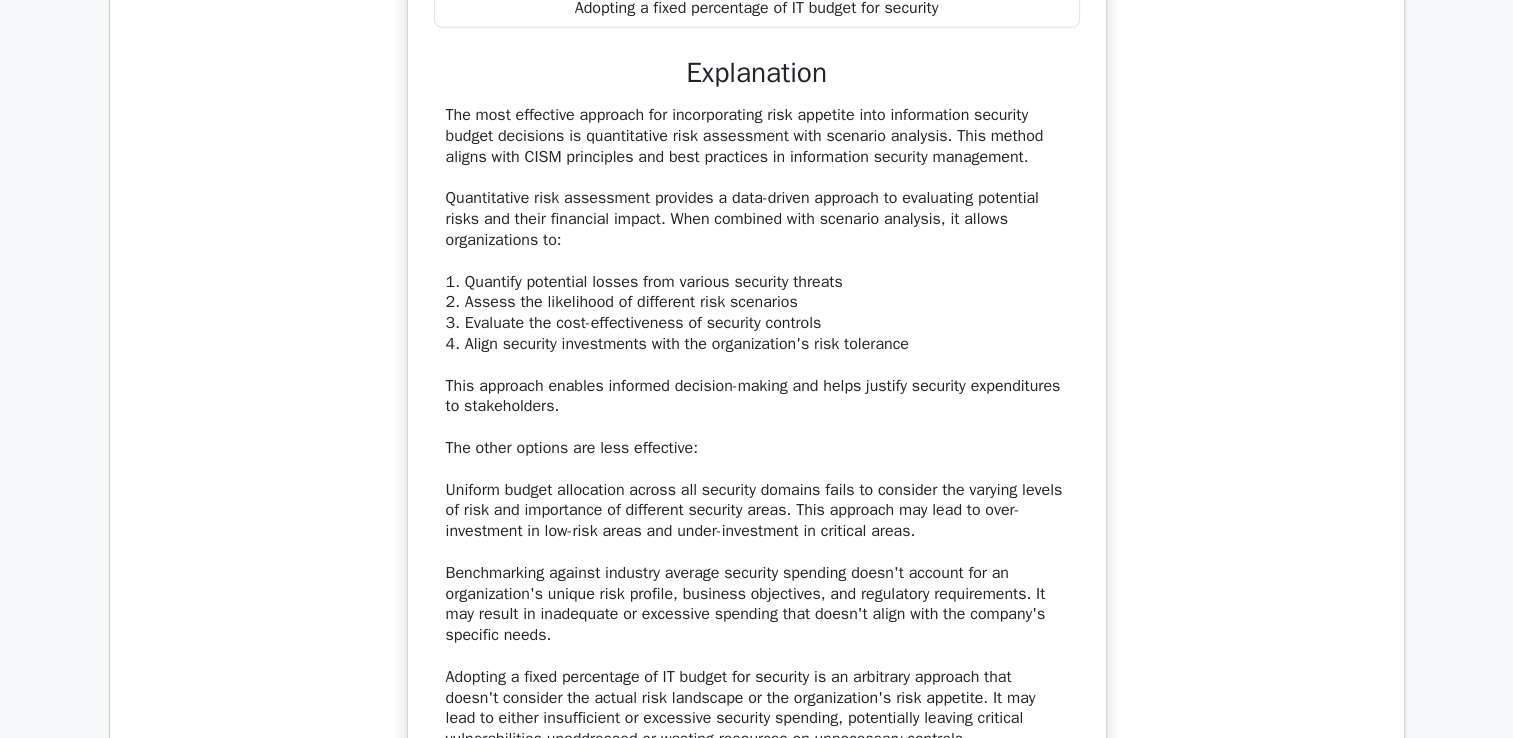 scroll, scrollTop: 5719, scrollLeft: 0, axis: vertical 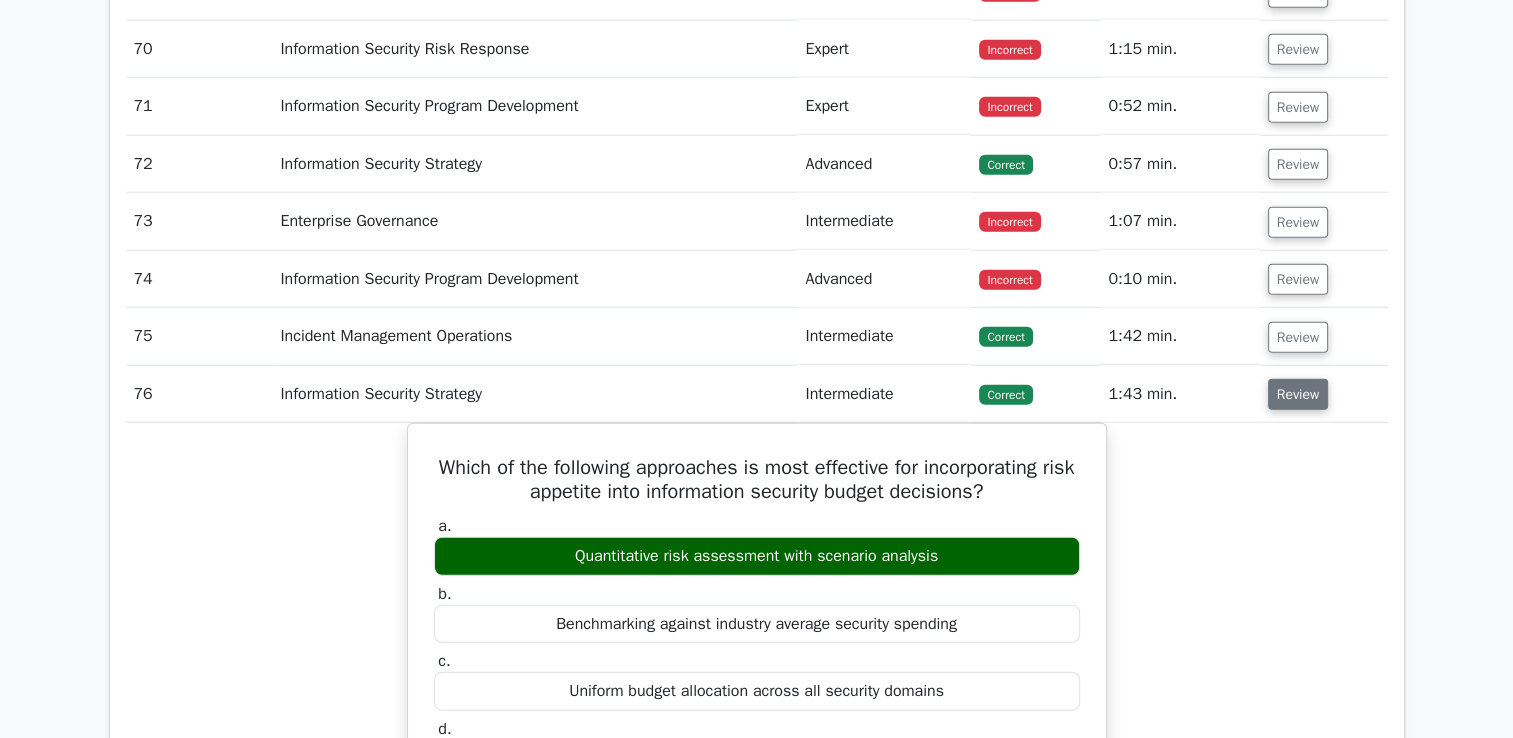 click on "Review" at bounding box center (1298, 394) 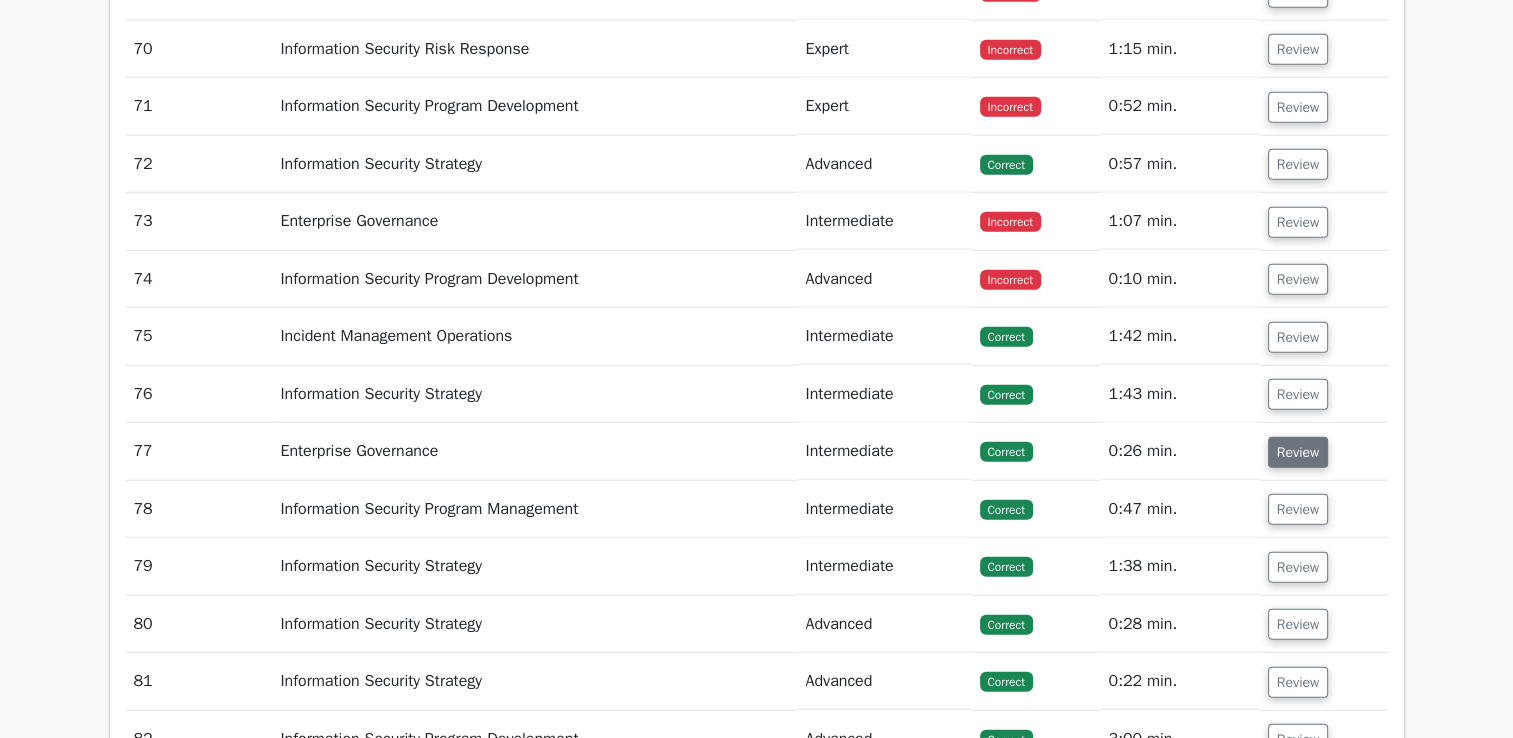 click on "Review" at bounding box center [1298, 452] 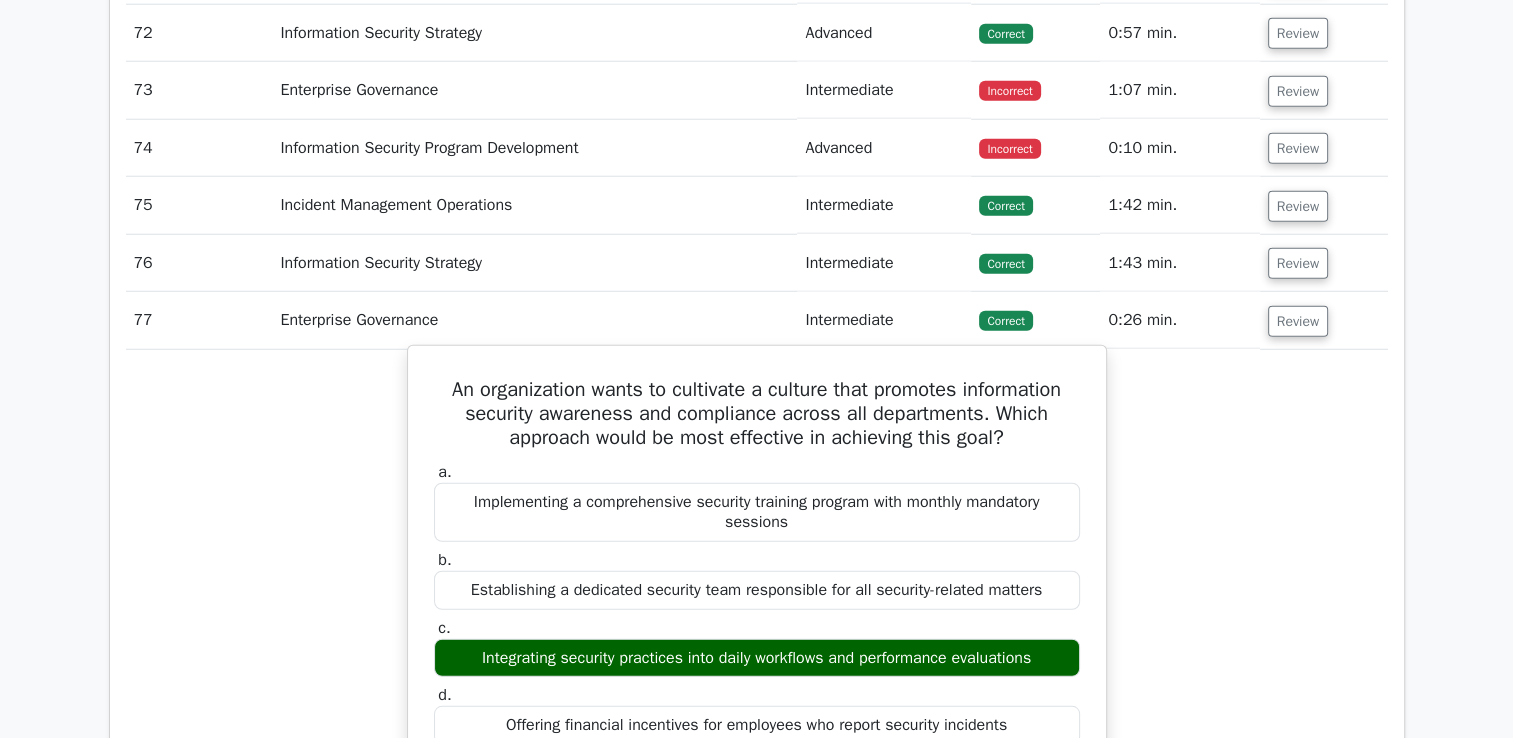 scroll, scrollTop: 5311, scrollLeft: 0, axis: vertical 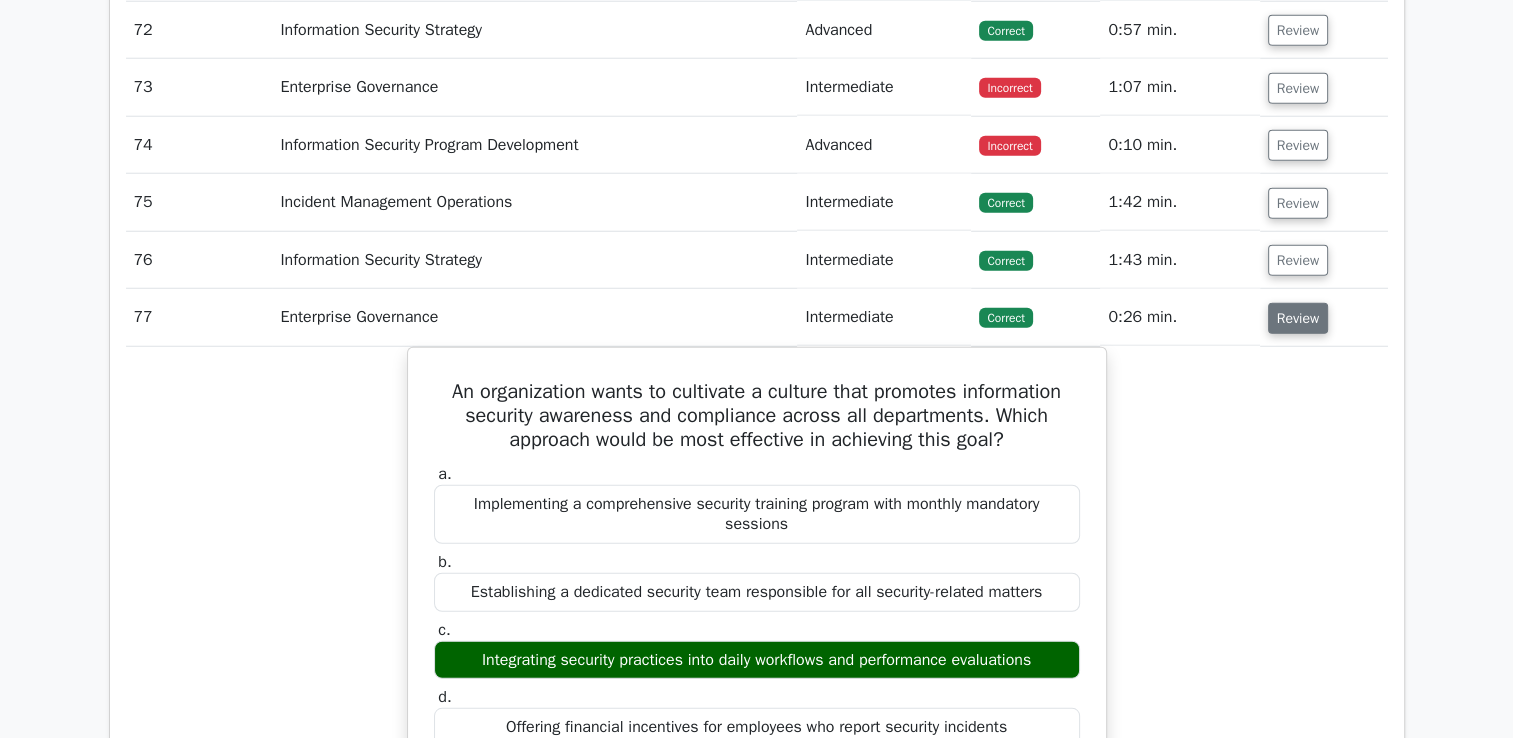 click on "Review" at bounding box center (1298, 318) 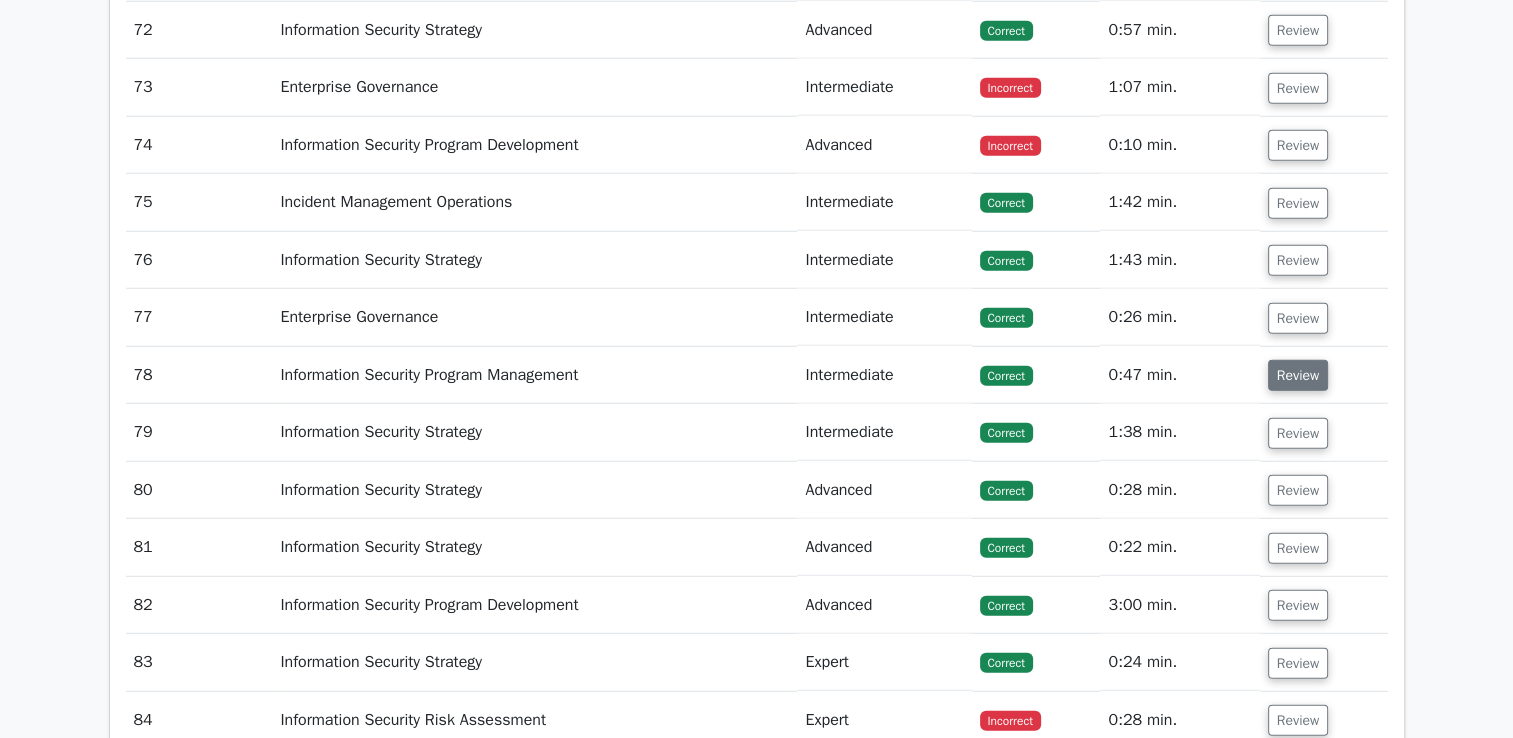 click on "Review" at bounding box center [1298, 375] 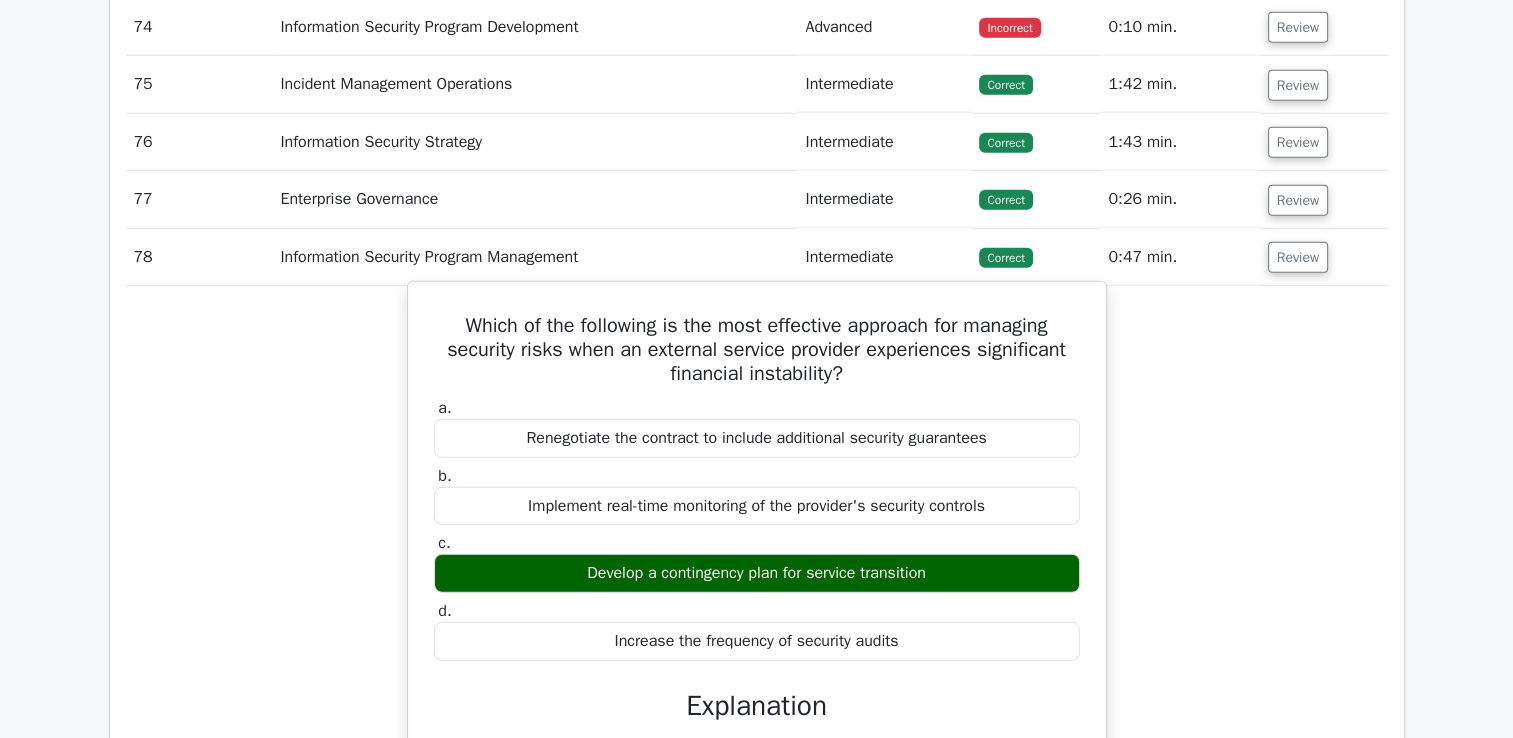 scroll, scrollTop: 5431, scrollLeft: 0, axis: vertical 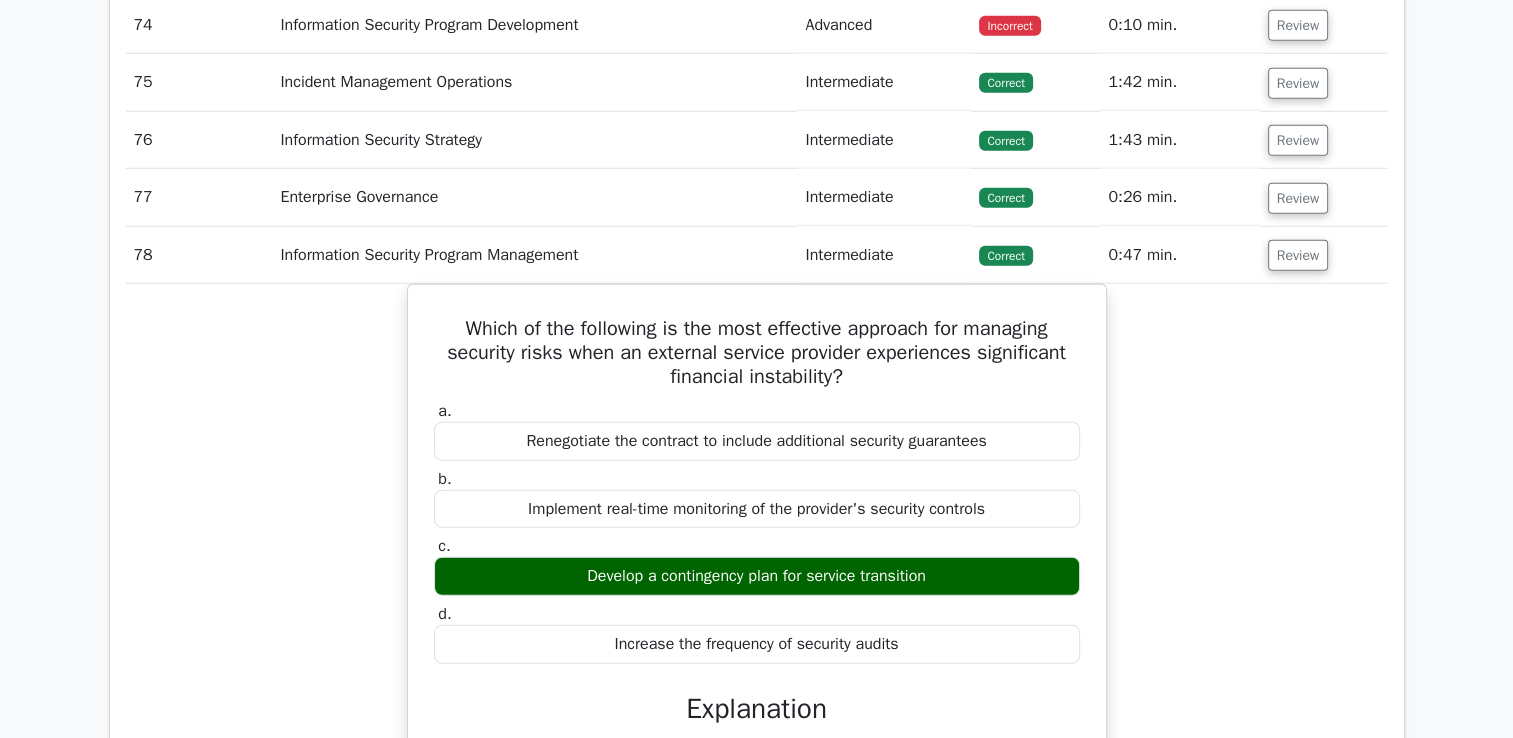 click on "Review" at bounding box center (1324, 255) 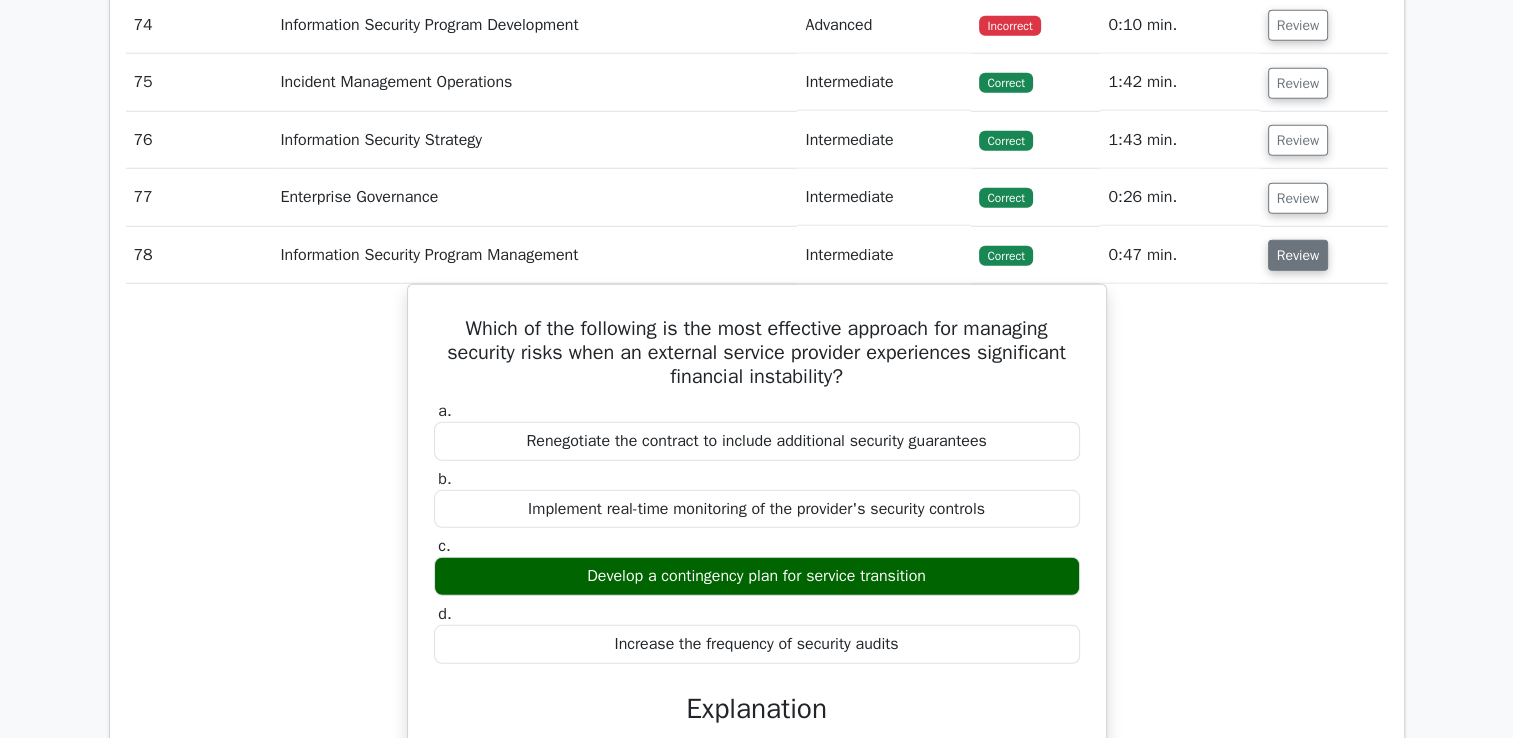 click on "Review" at bounding box center [1298, 255] 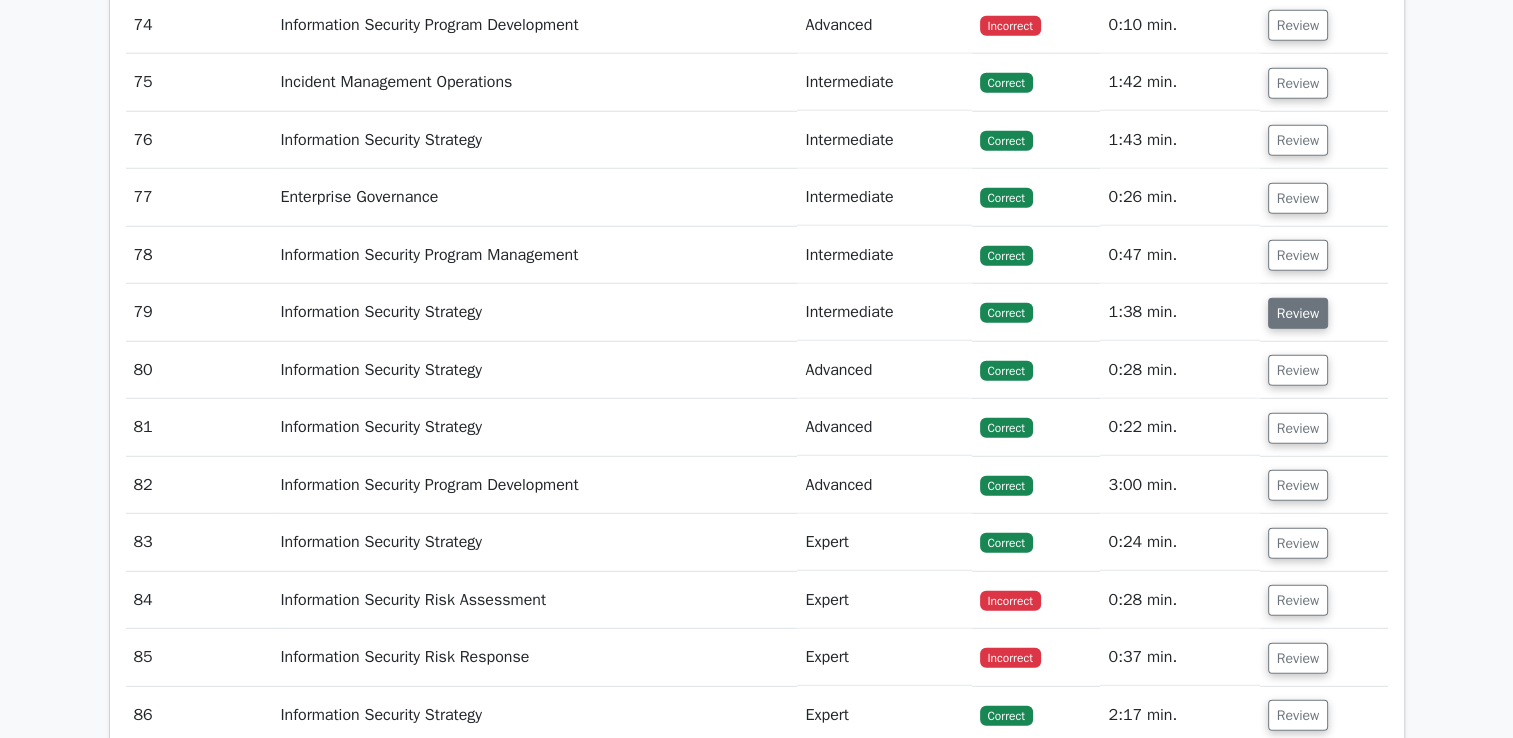 click on "Review" at bounding box center [1298, 313] 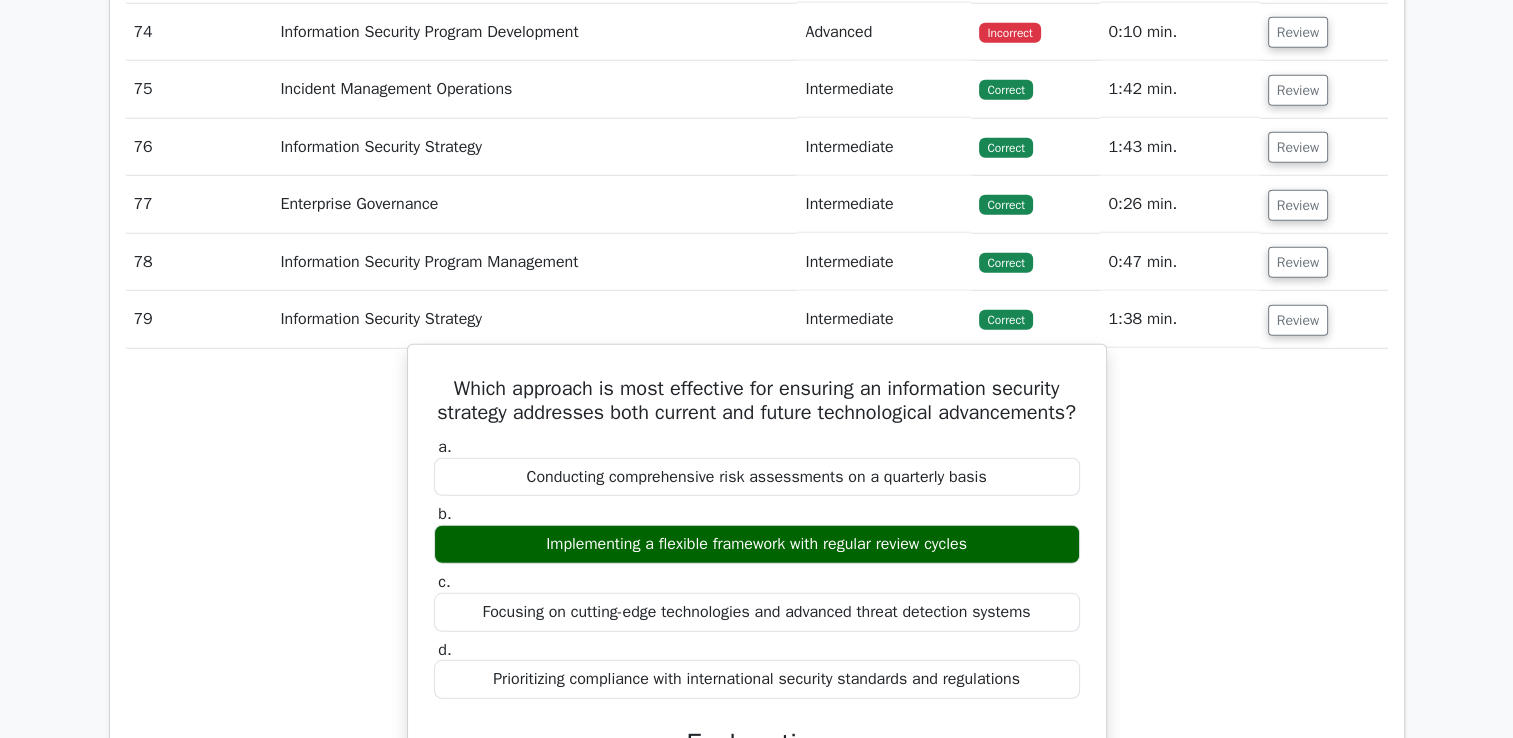 scroll, scrollTop: 5420, scrollLeft: 0, axis: vertical 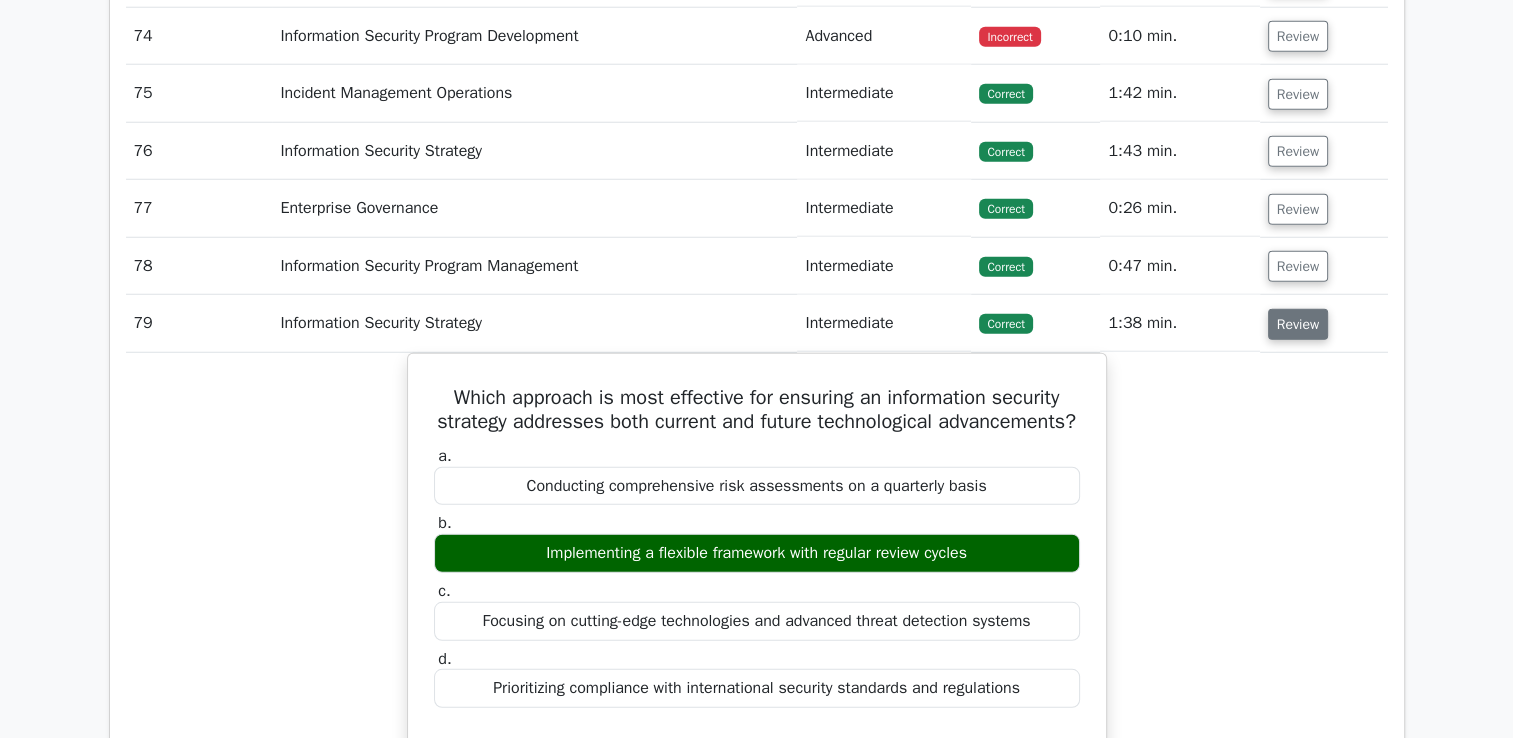 click on "Review" at bounding box center [1298, 324] 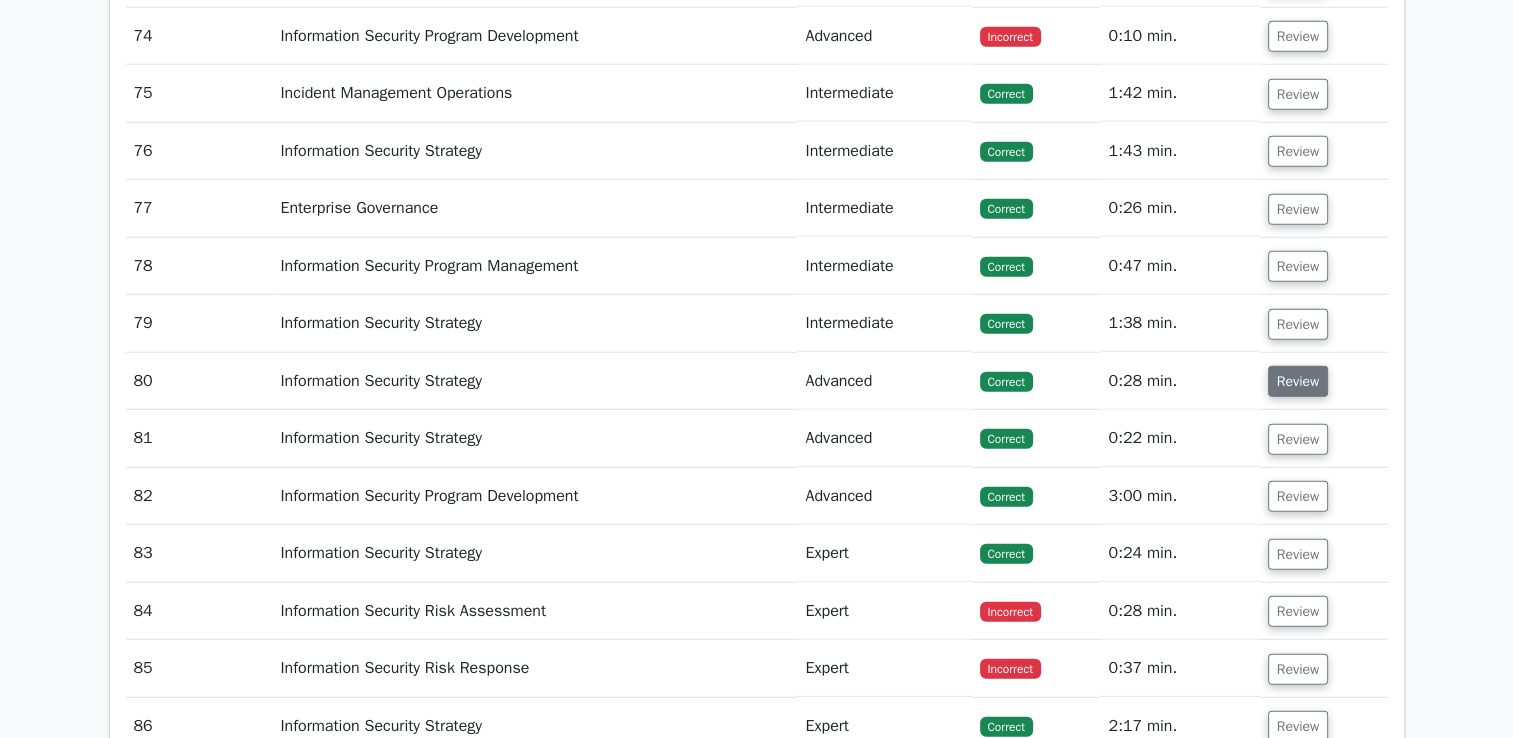 click on "Review" at bounding box center (1298, 381) 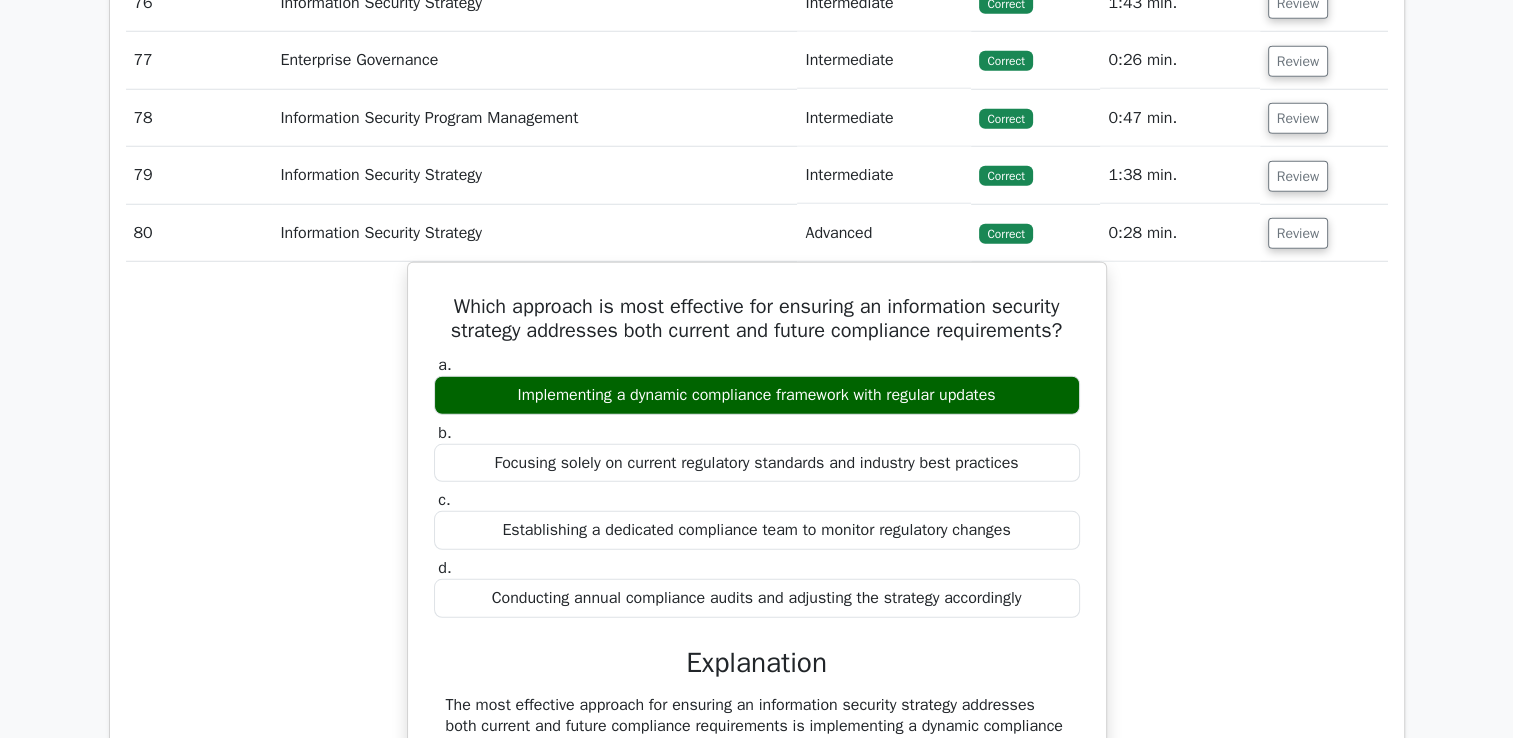 scroll, scrollTop: 5573, scrollLeft: 0, axis: vertical 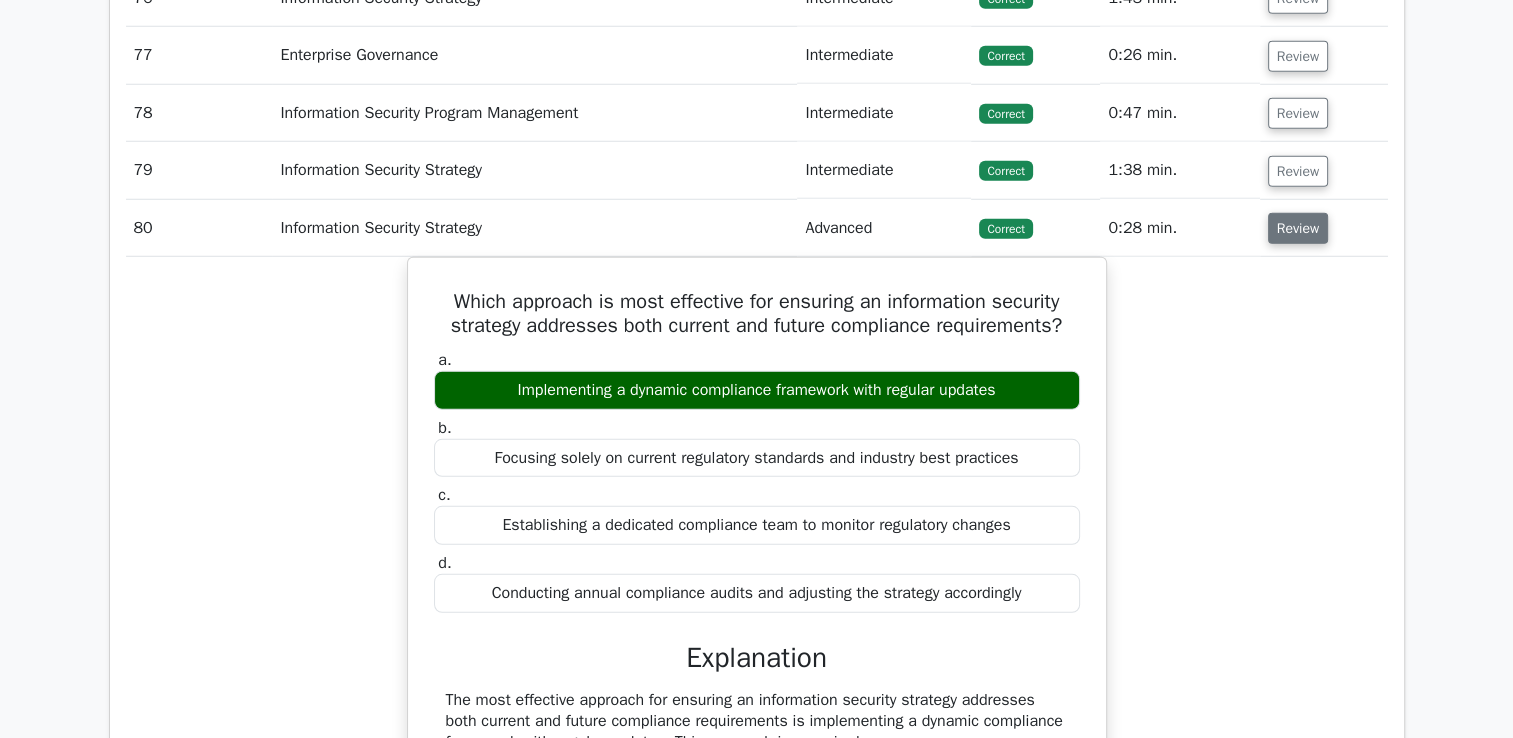 click on "Review" at bounding box center (1298, 228) 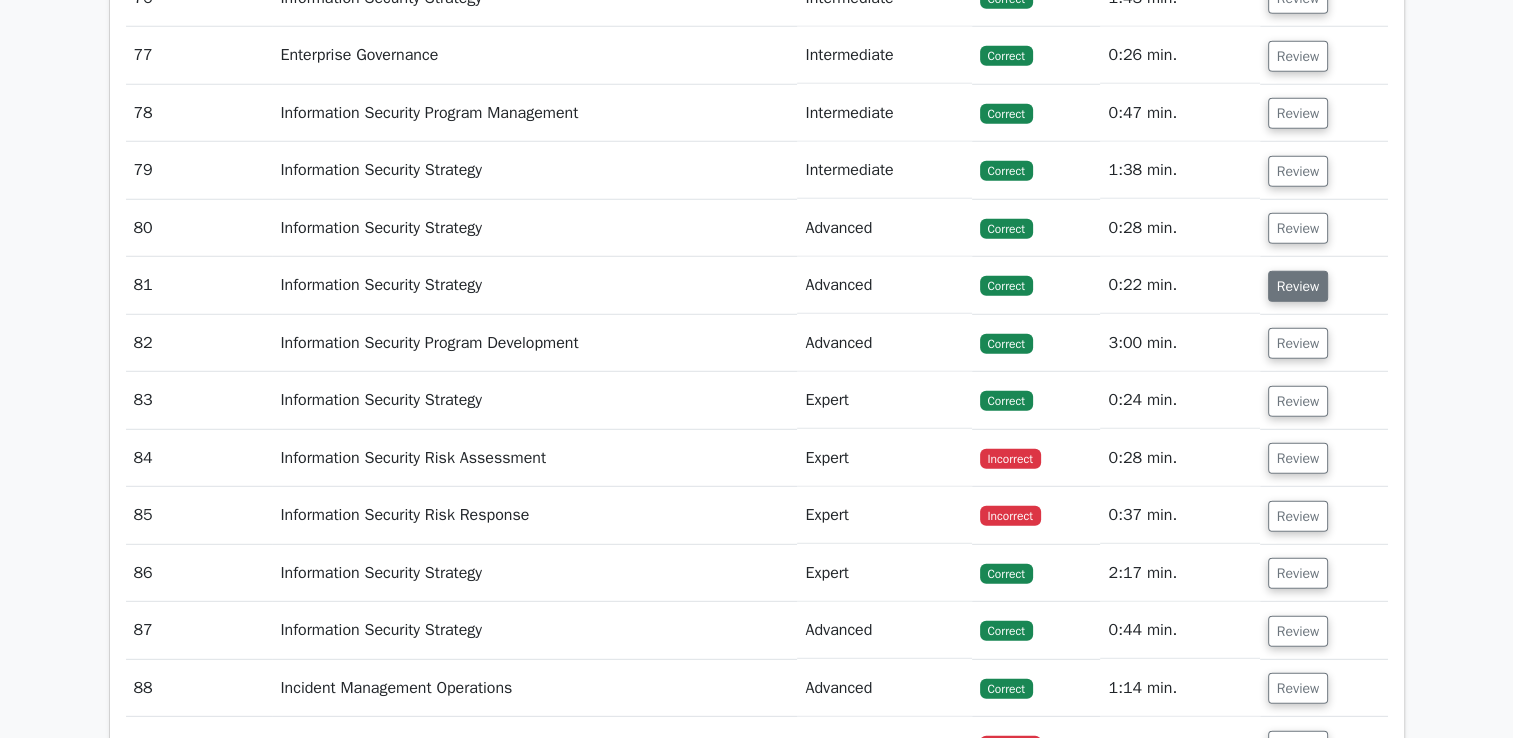 click on "Review" at bounding box center [1298, 286] 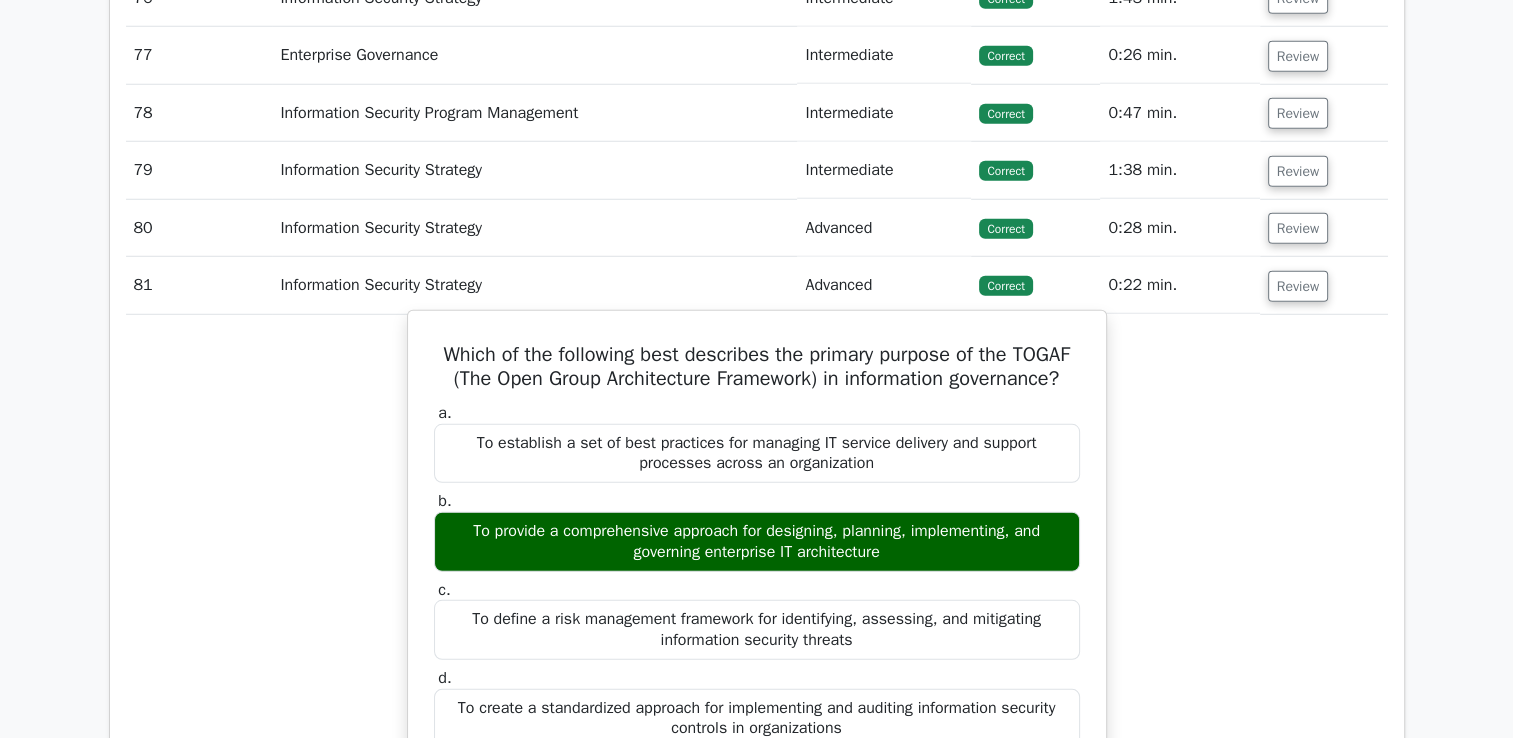 click on "Which of the following best describes the primary purpose of the TOGAF (The Open Group Architecture Framework) in information governance?" at bounding box center (757, 367) 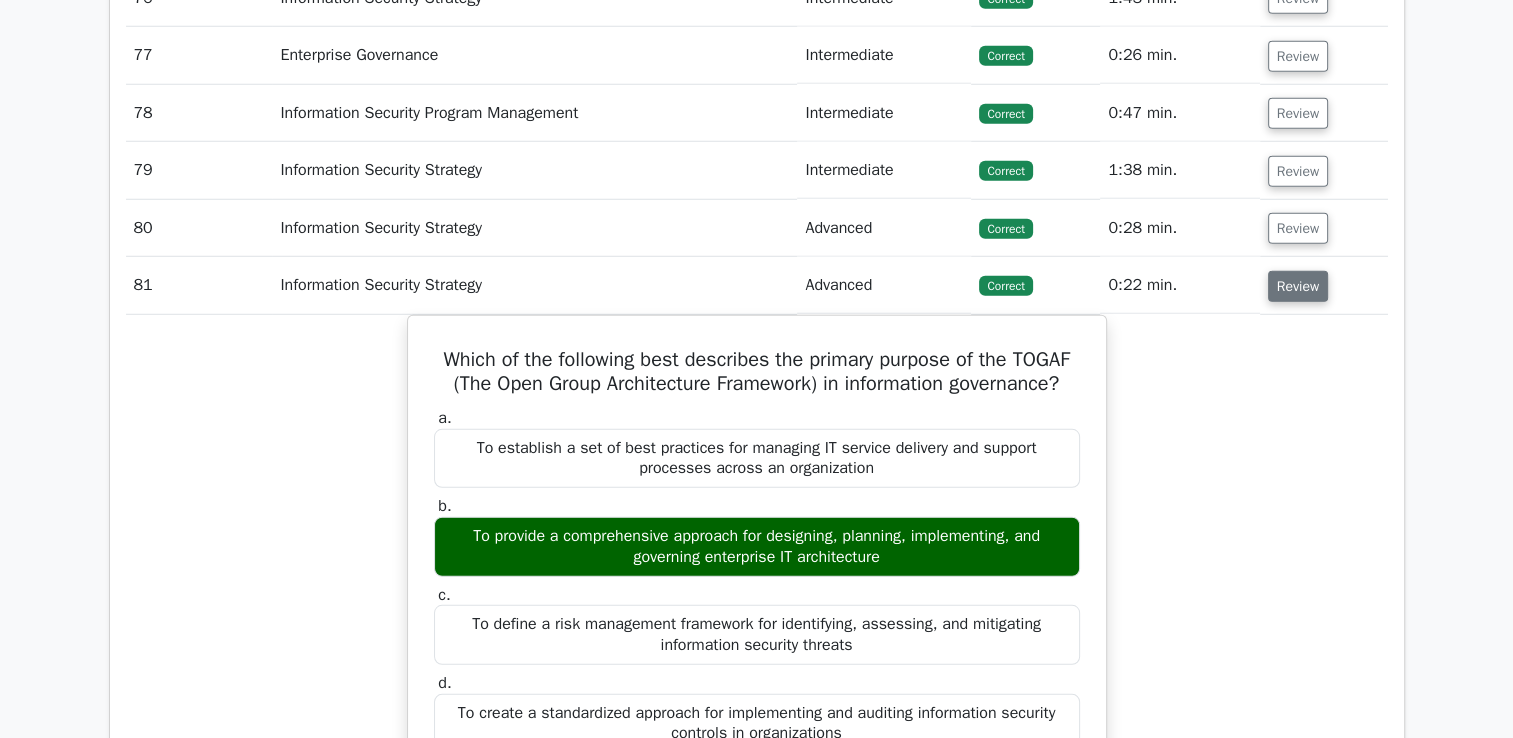 click on "Review" at bounding box center [1298, 286] 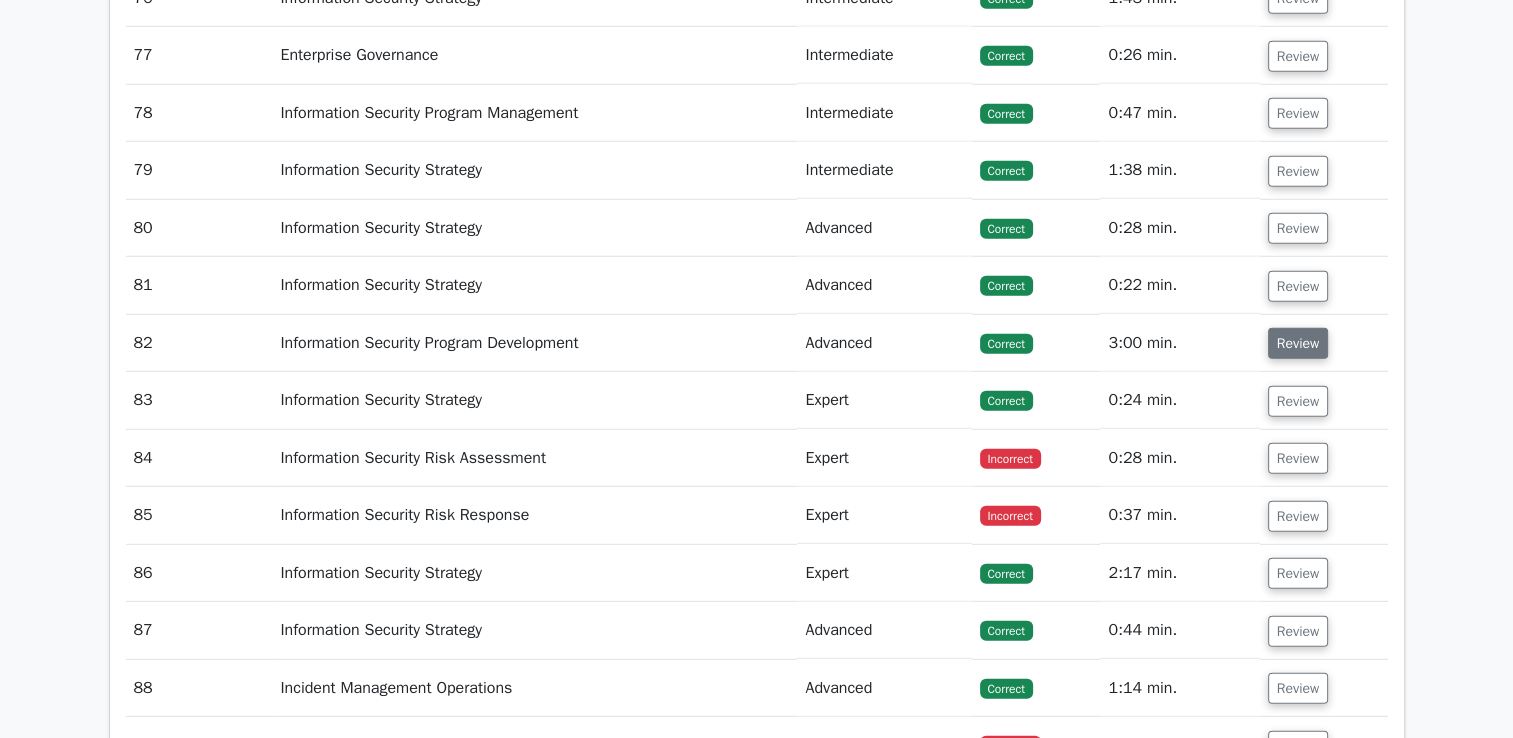 click on "Review" at bounding box center (1298, 343) 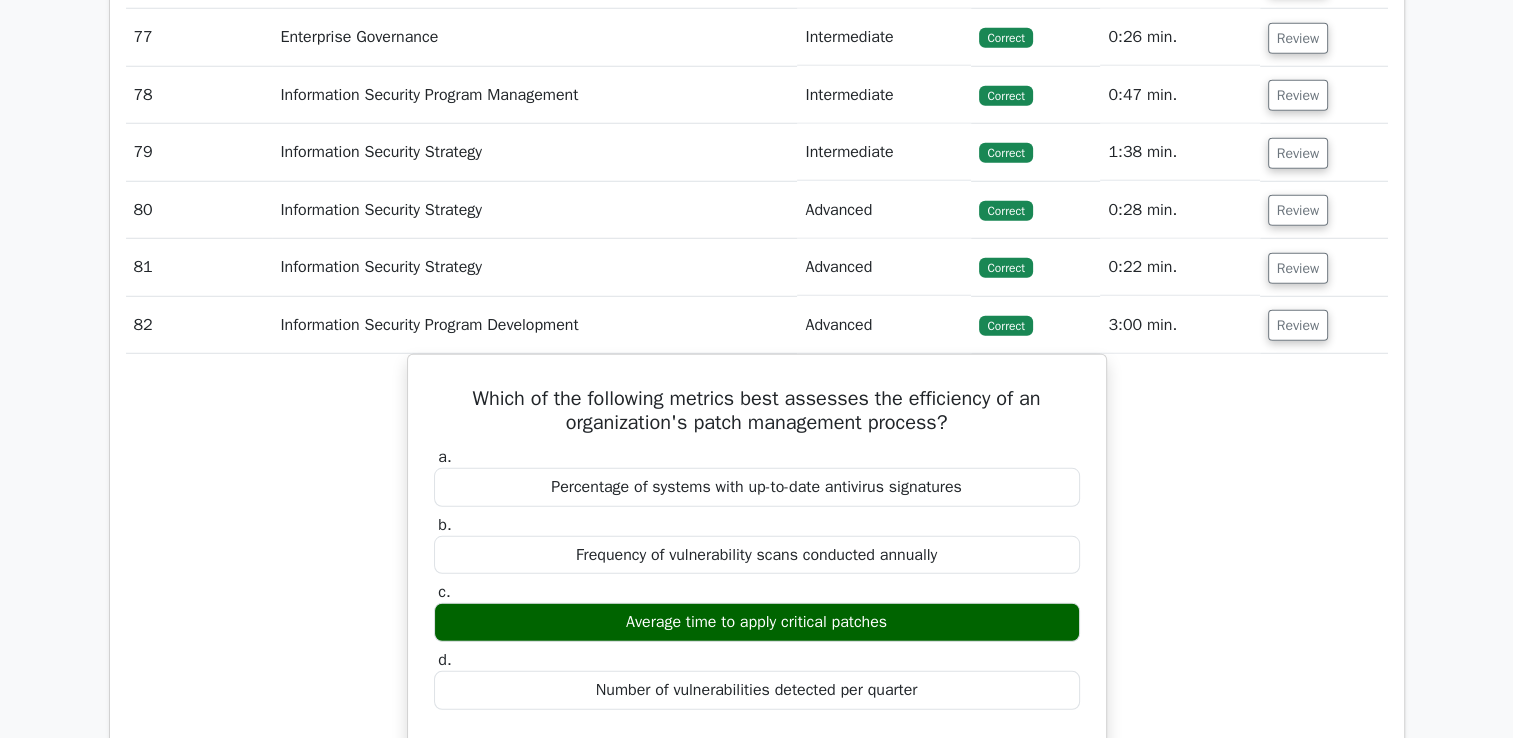 scroll, scrollTop: 5589, scrollLeft: 0, axis: vertical 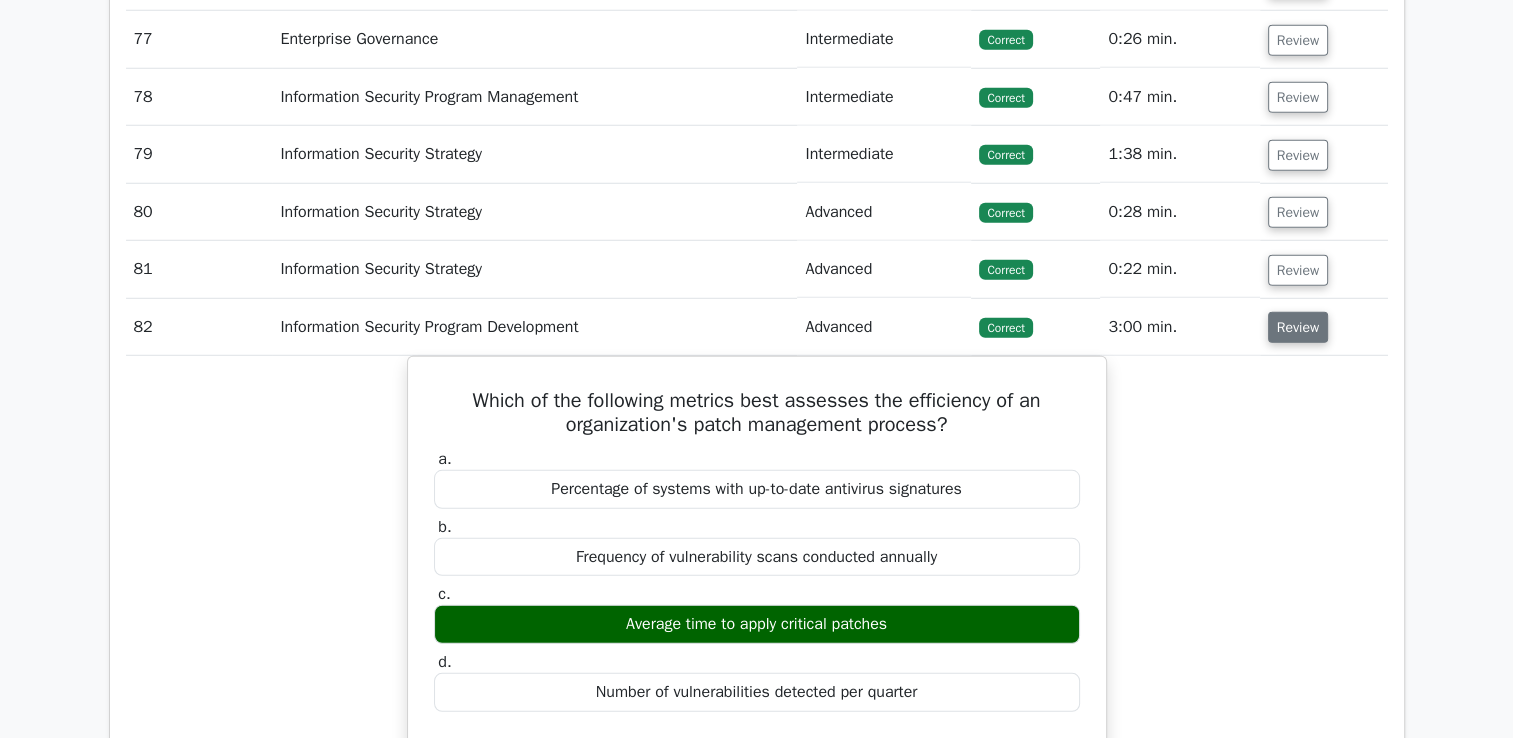 click on "Review" at bounding box center (1298, 327) 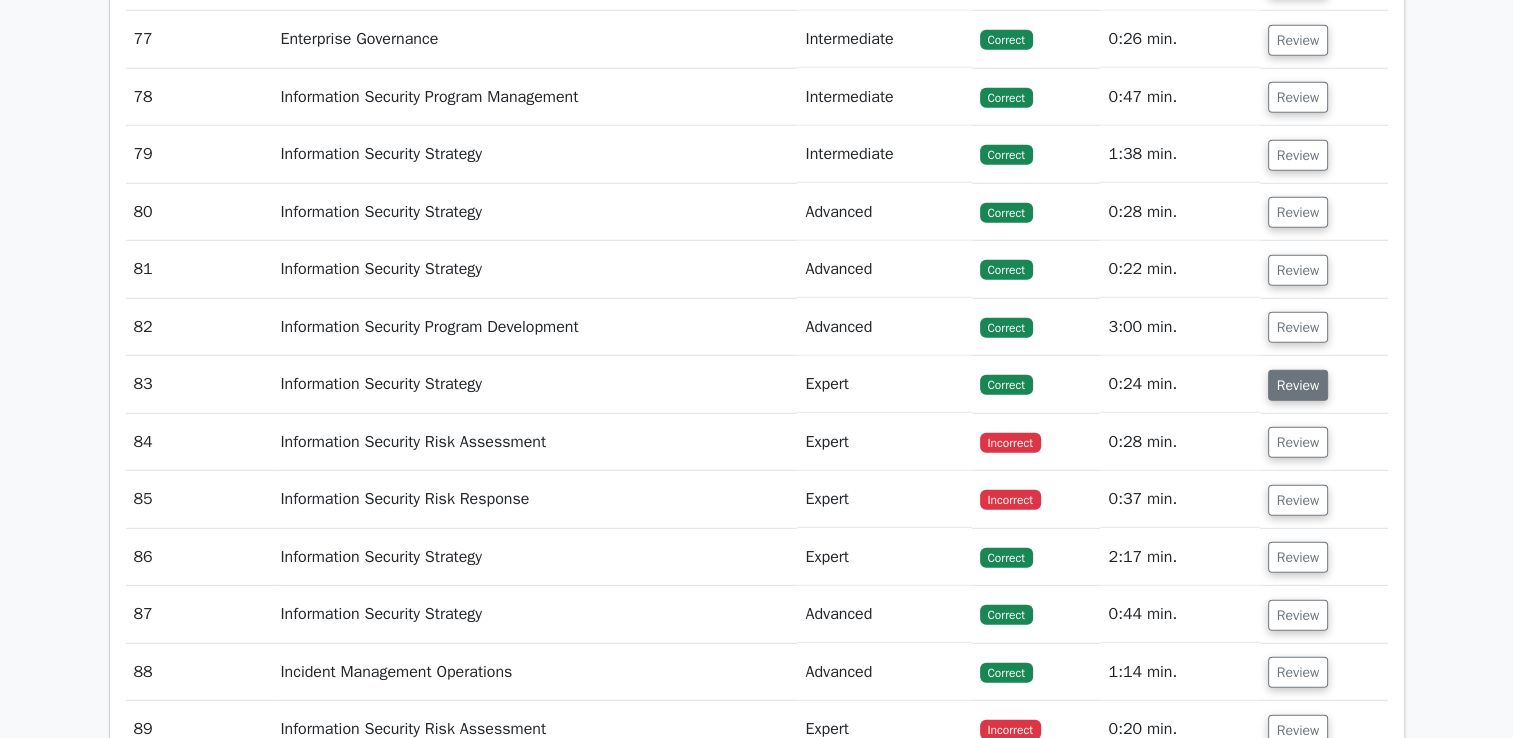 click on "Review" at bounding box center [1298, 385] 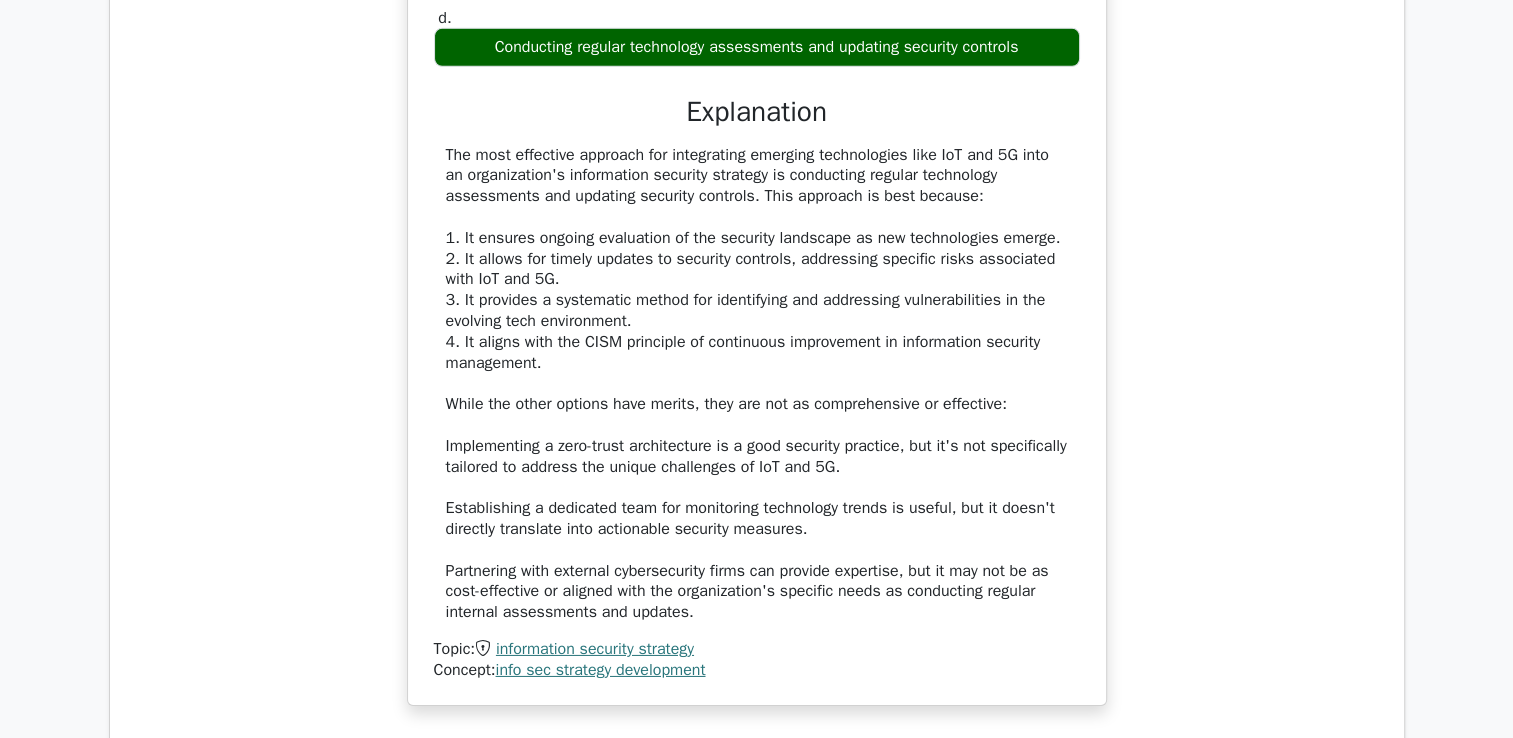 scroll, scrollTop: 5865, scrollLeft: 0, axis: vertical 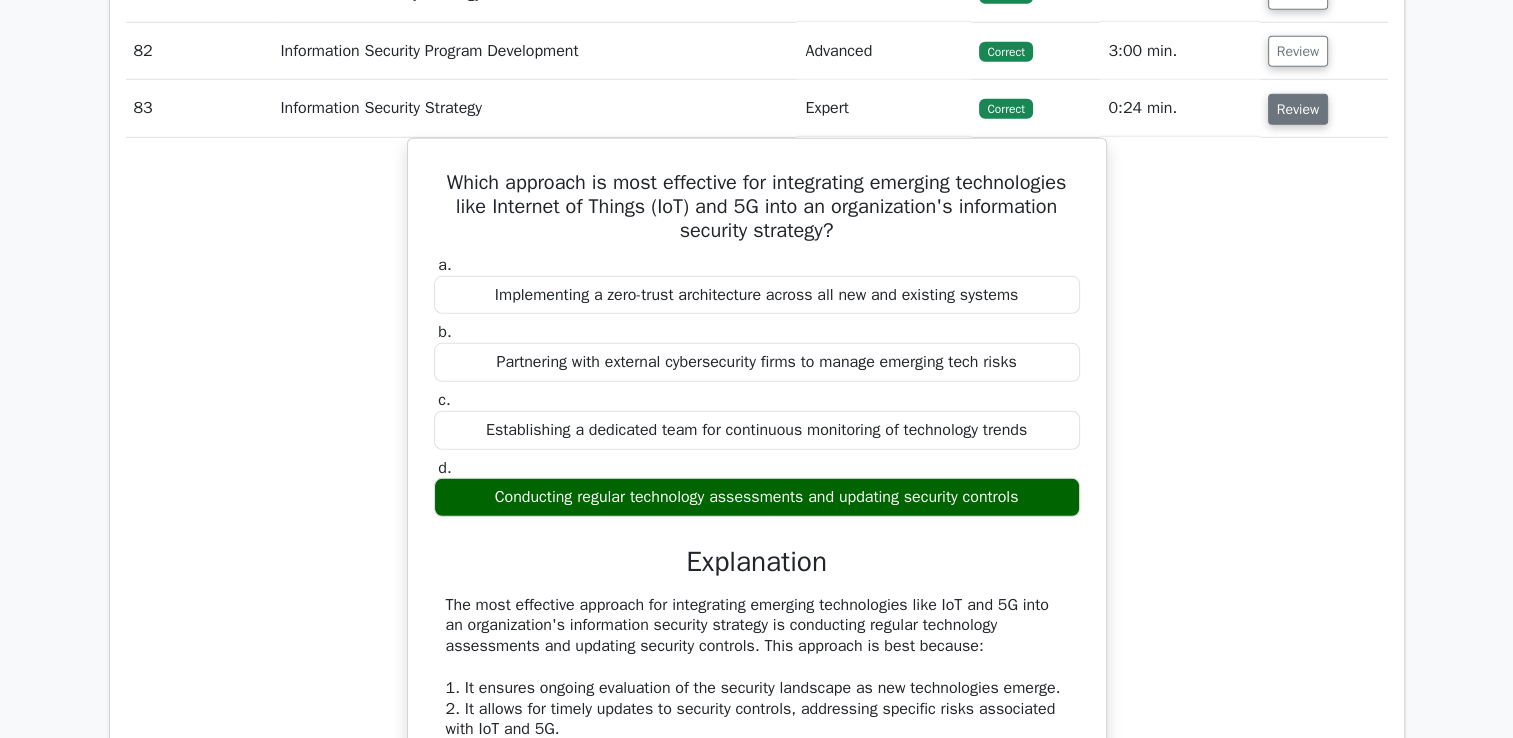 click on "Review" at bounding box center (1298, 109) 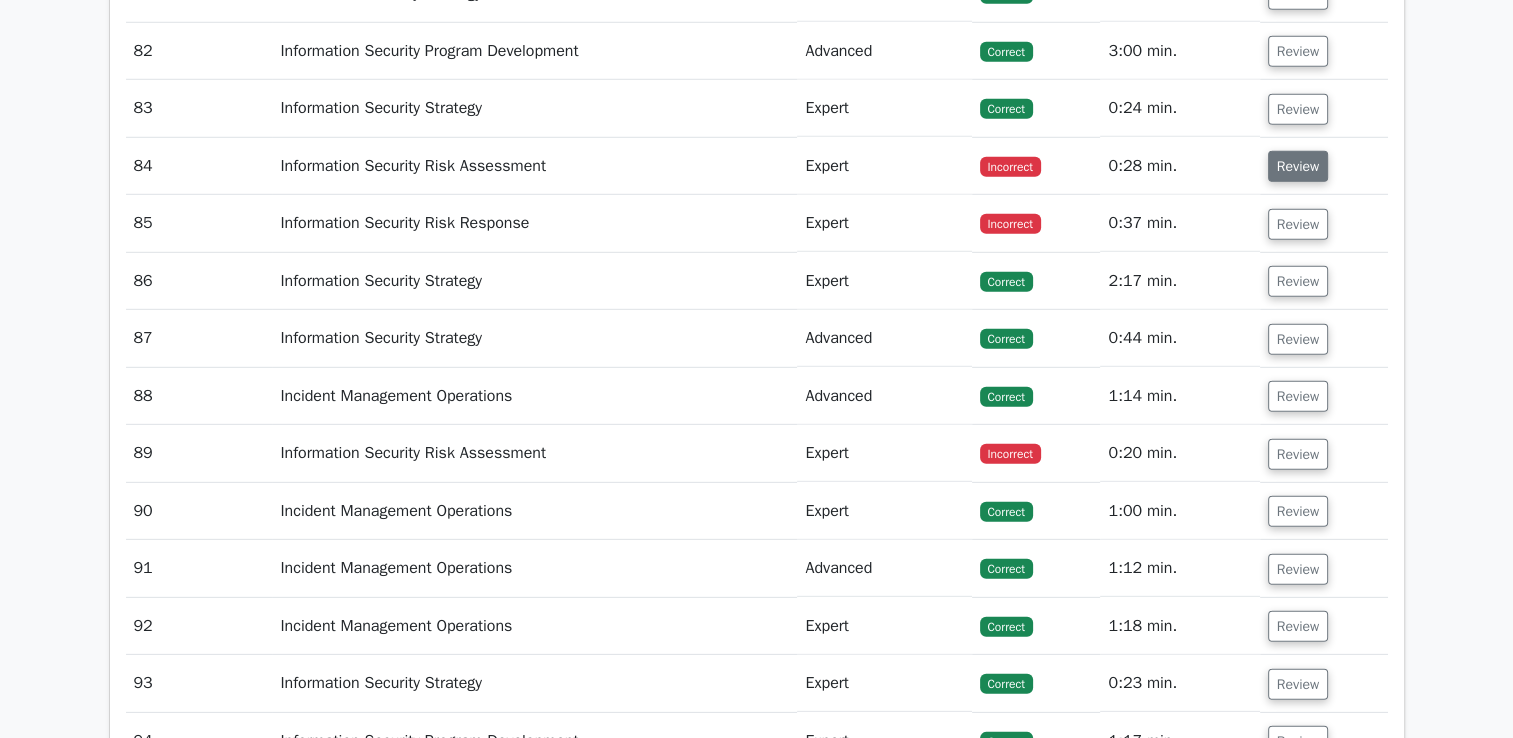 click on "Review" at bounding box center [1298, 166] 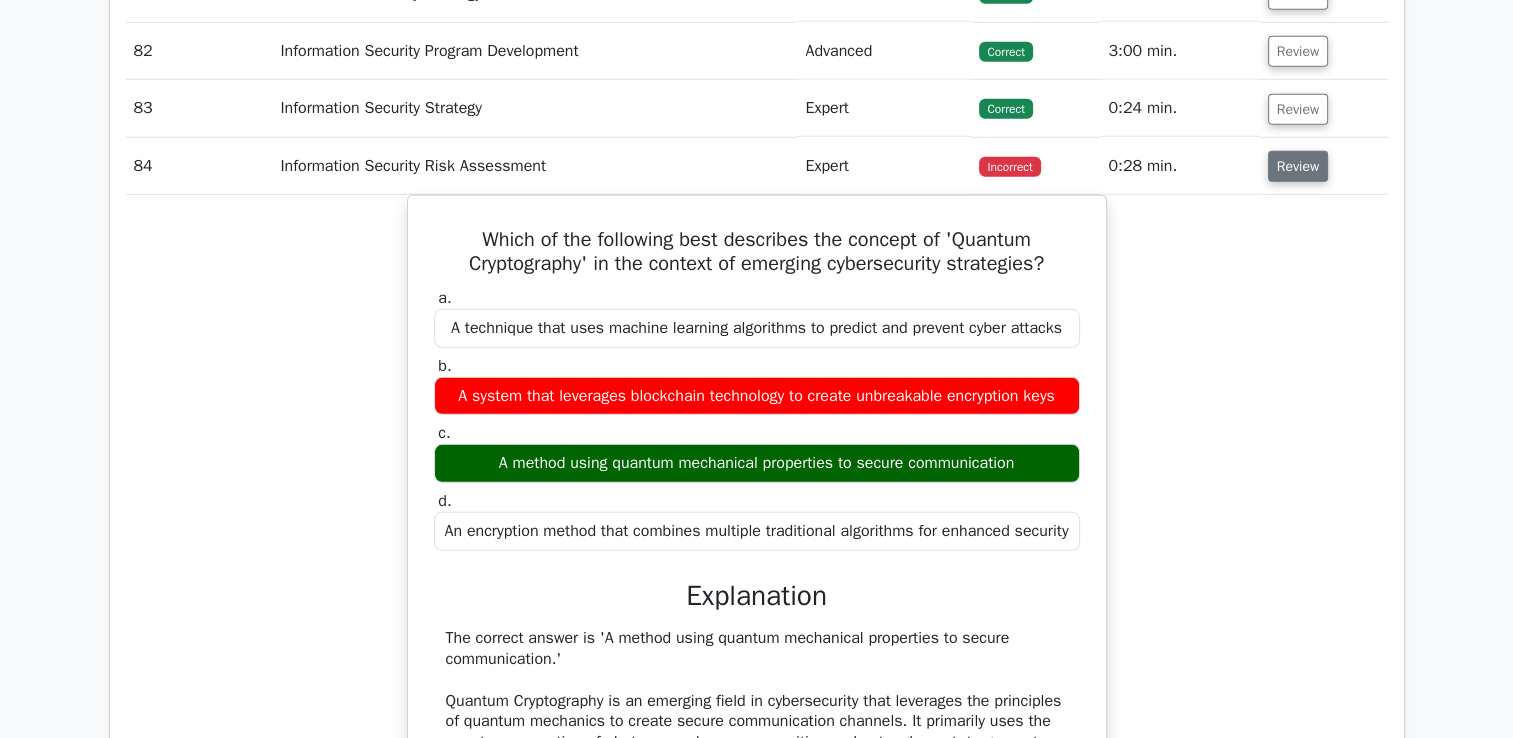 click on "Review" at bounding box center [1298, 166] 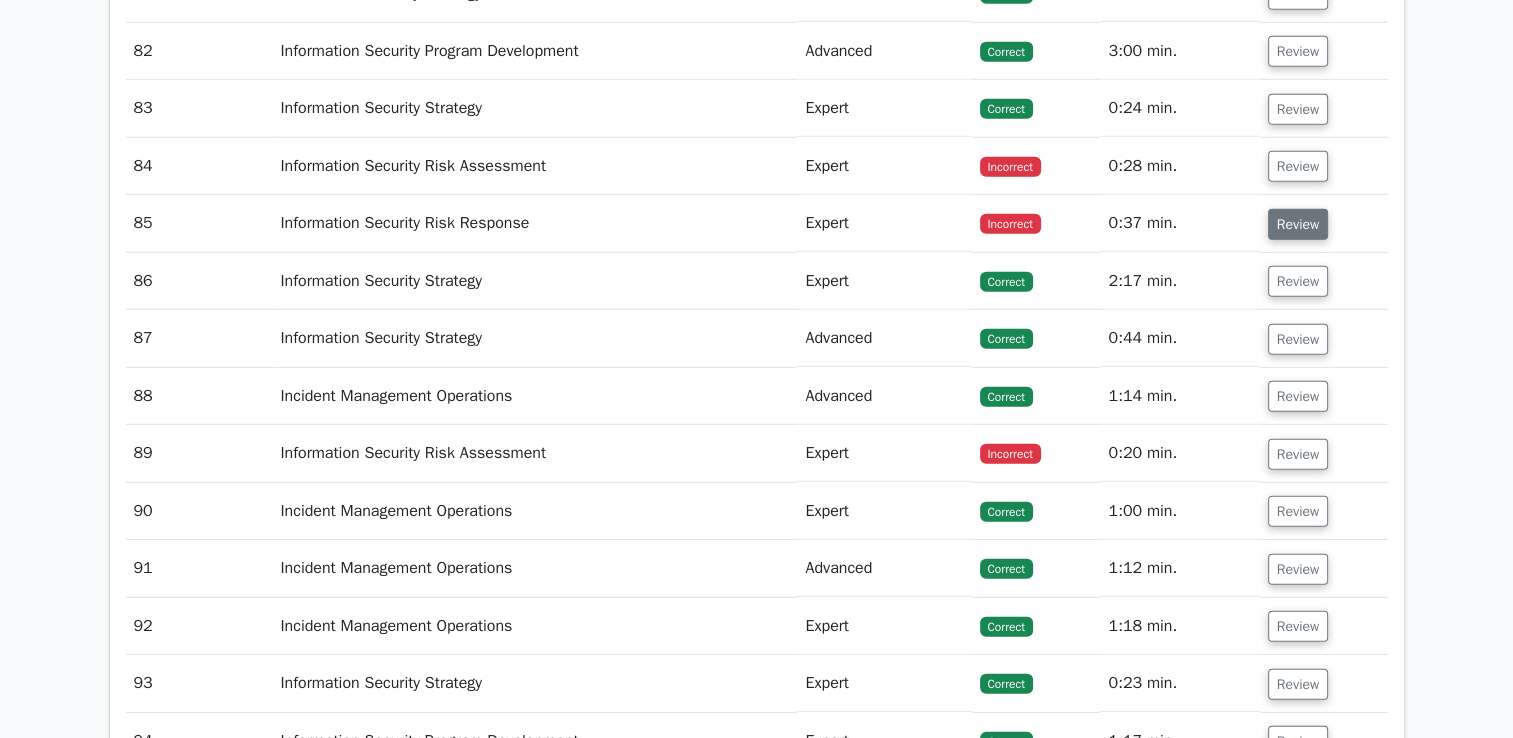 click on "Review" at bounding box center [1298, 224] 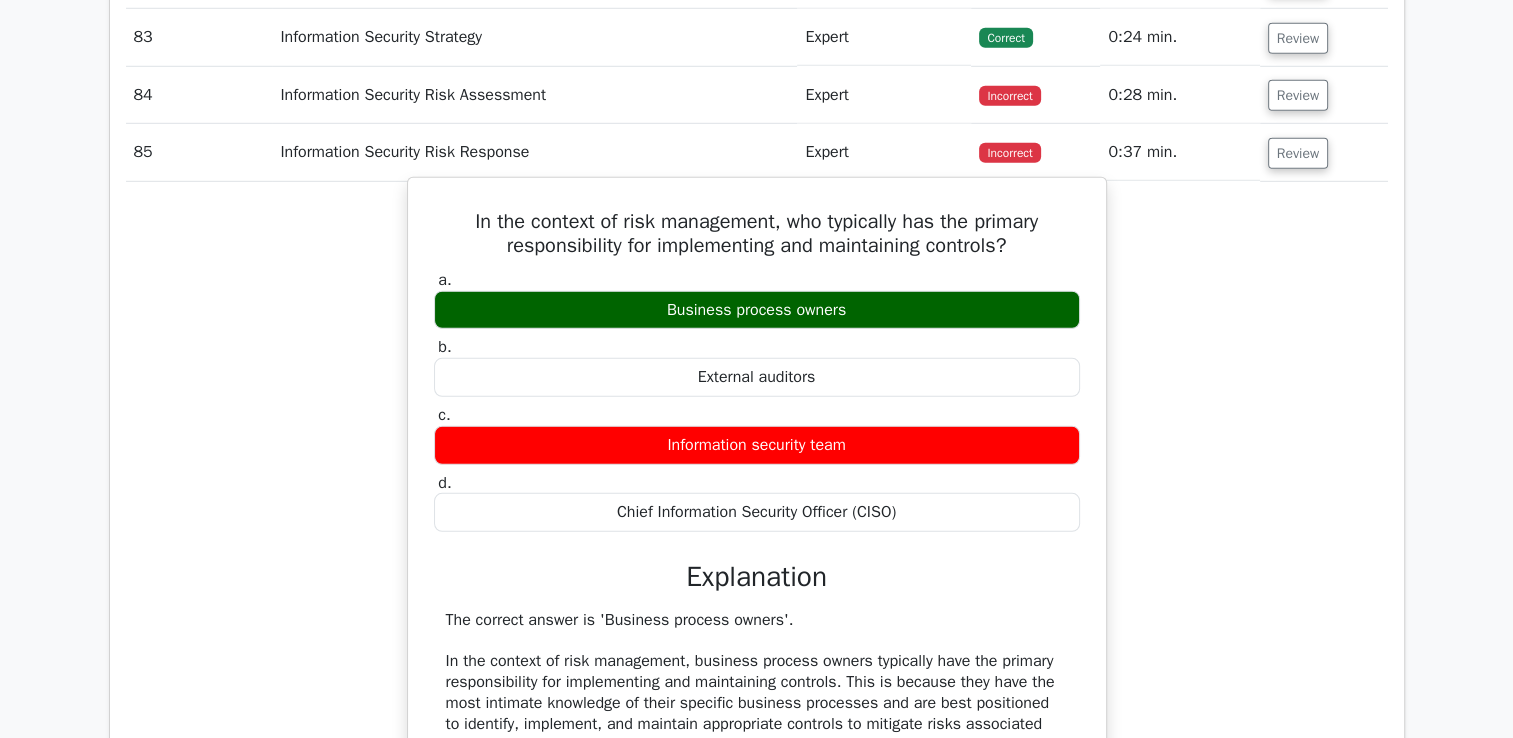 scroll, scrollTop: 5933, scrollLeft: 0, axis: vertical 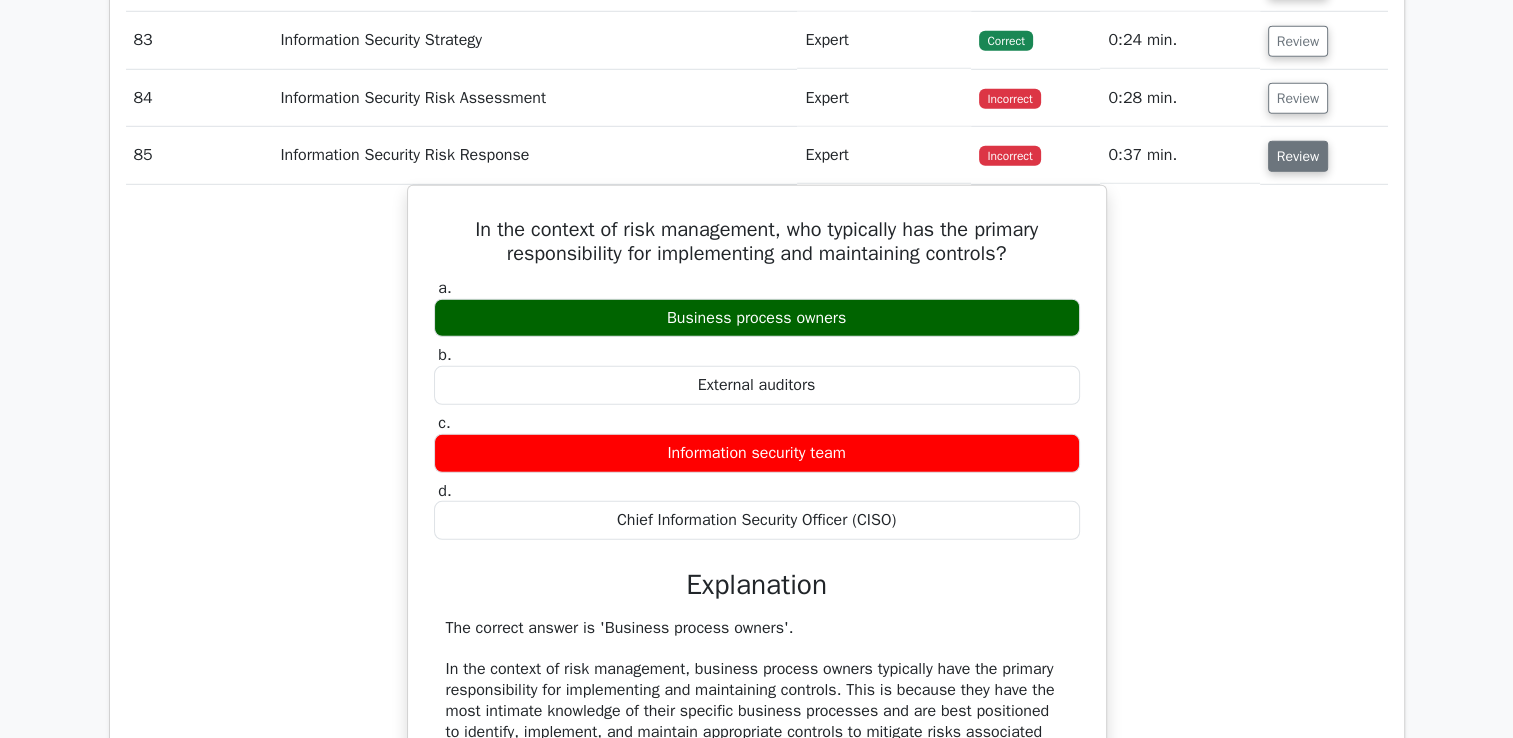 click on "Review" at bounding box center [1298, 156] 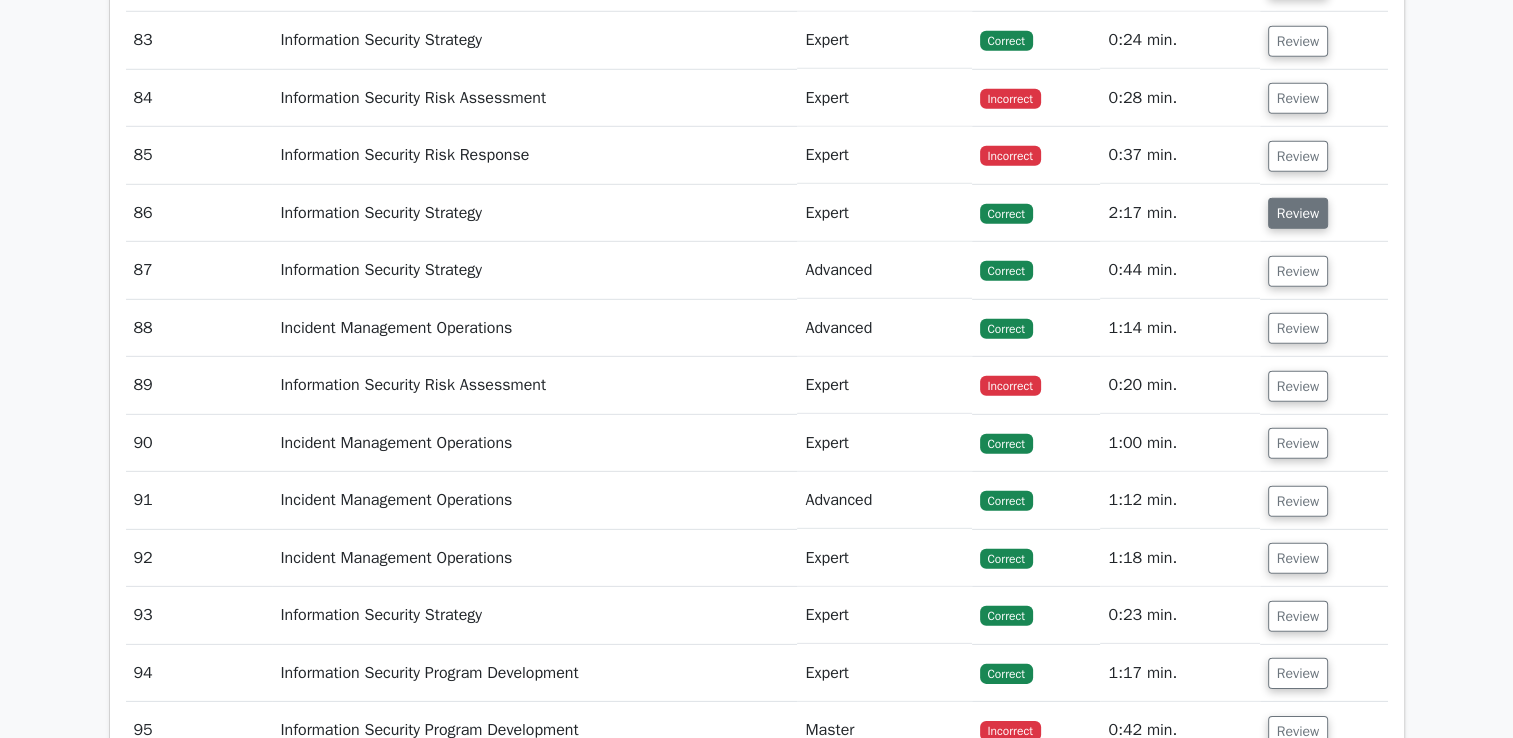 click on "Review" at bounding box center (1298, 213) 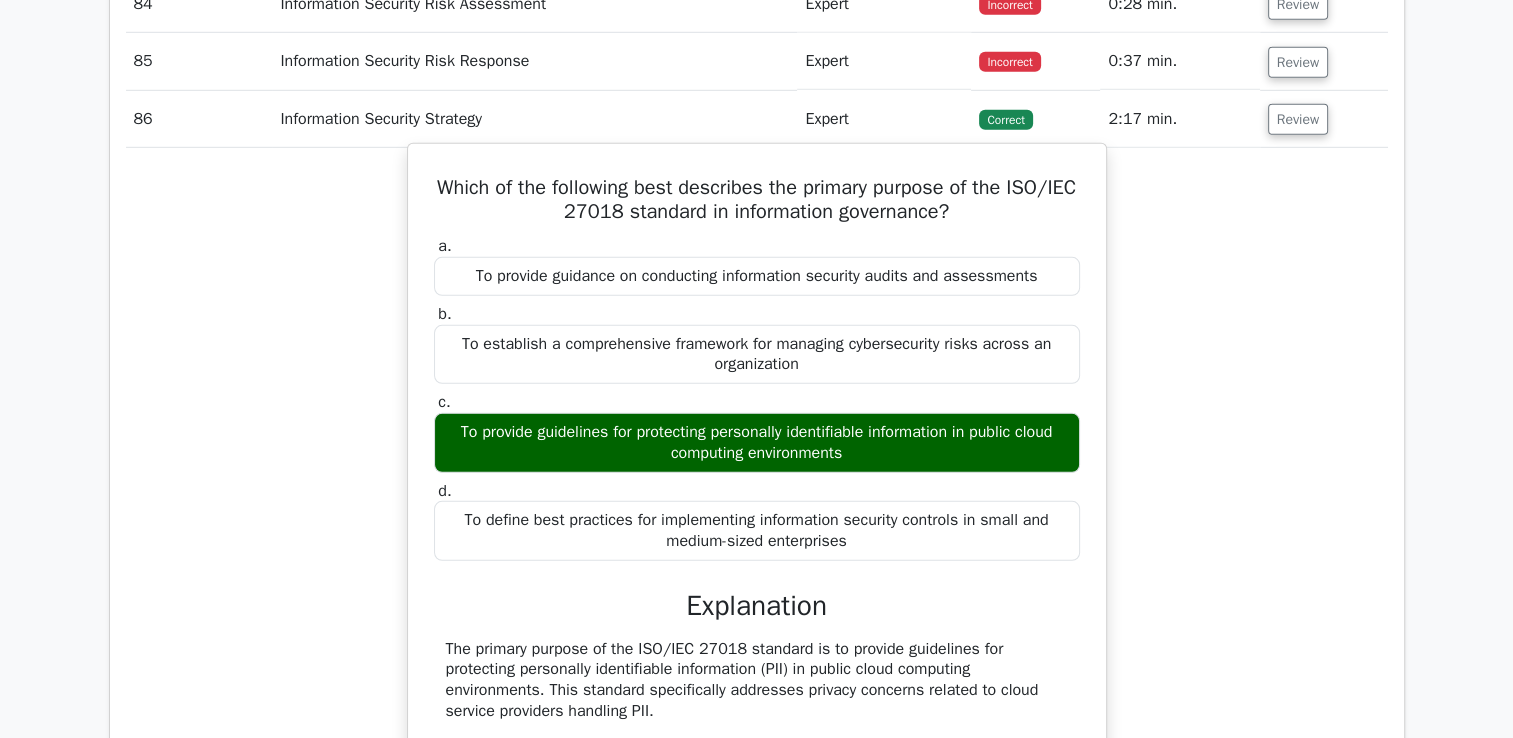 scroll, scrollTop: 6032, scrollLeft: 0, axis: vertical 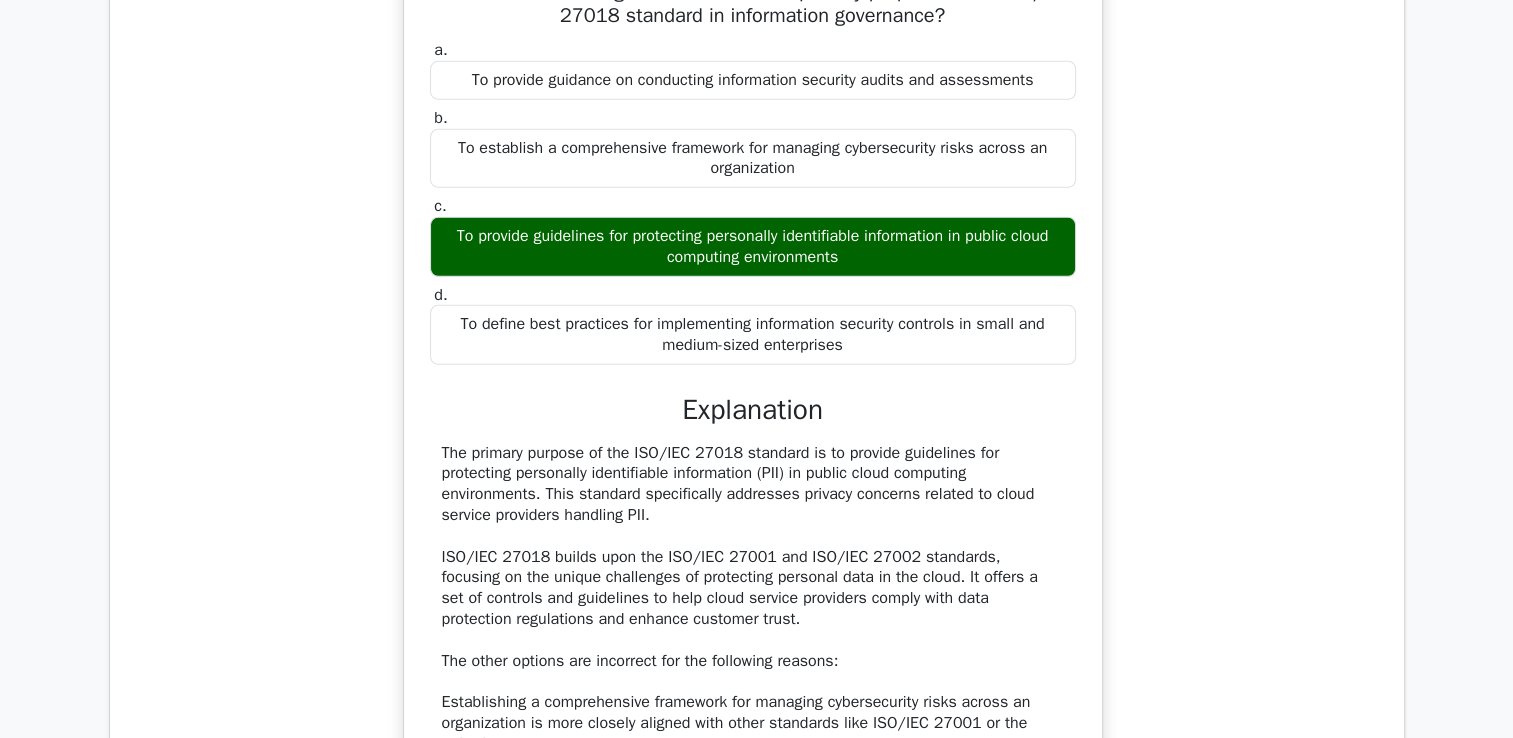 click on "Which of the following best describes the primary purpose of the ISO/IEC 27018 standard in information governance?
a.
To provide guidance on conducting information security audits and assessments
b.
c. d." at bounding box center [753, 487] 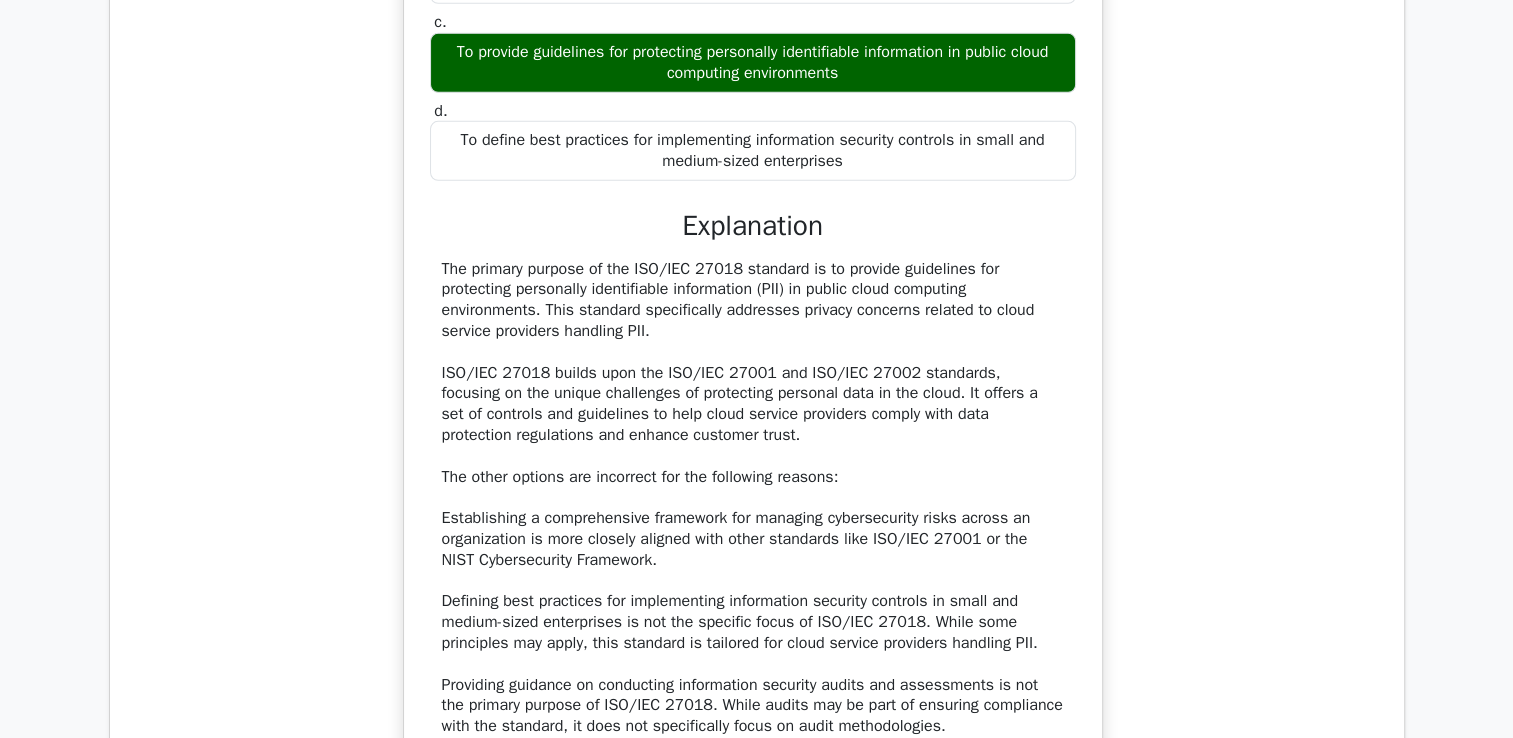 scroll, scrollTop: 6415, scrollLeft: 0, axis: vertical 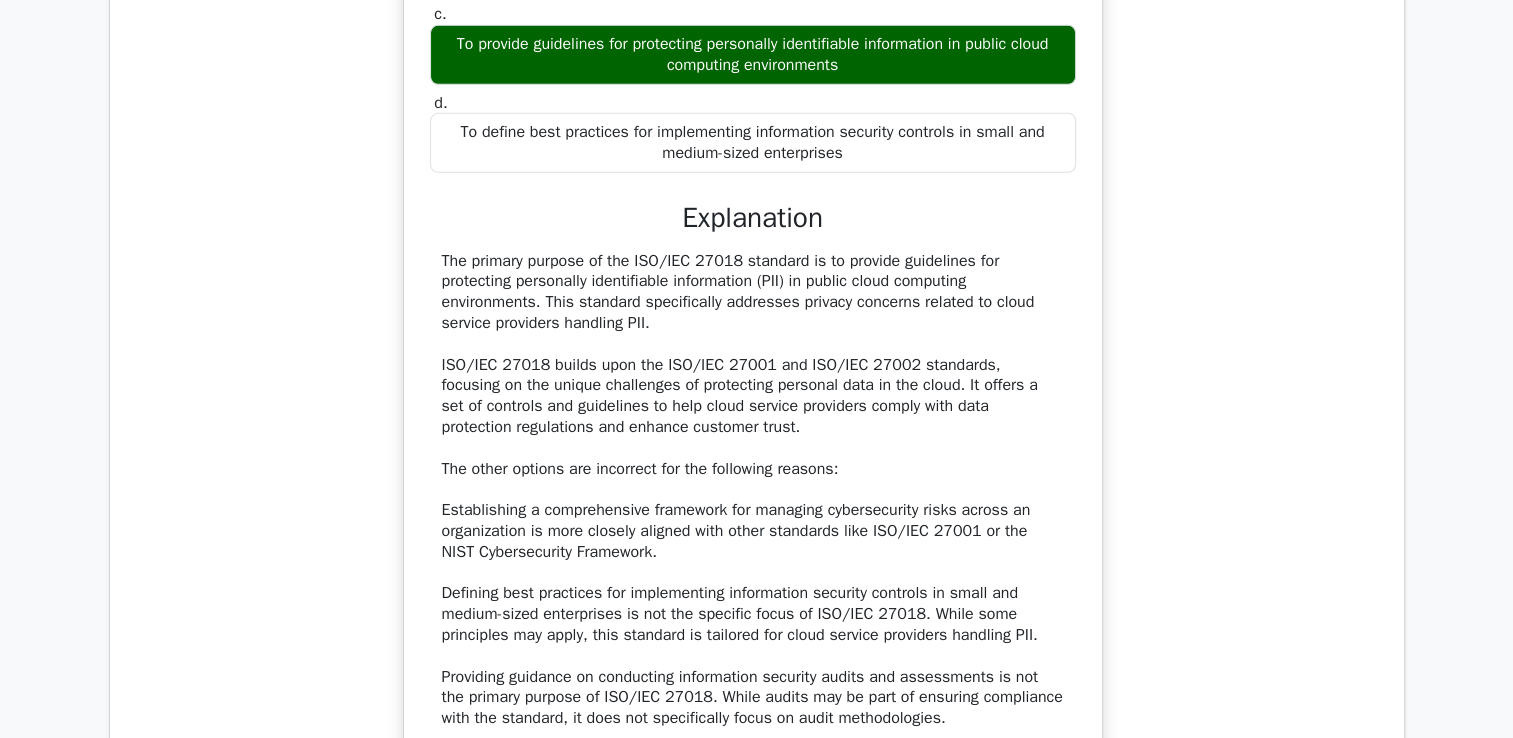 drag, startPoint x: 300, startPoint y: 400, endPoint x: 855, endPoint y: 505, distance: 564.8451 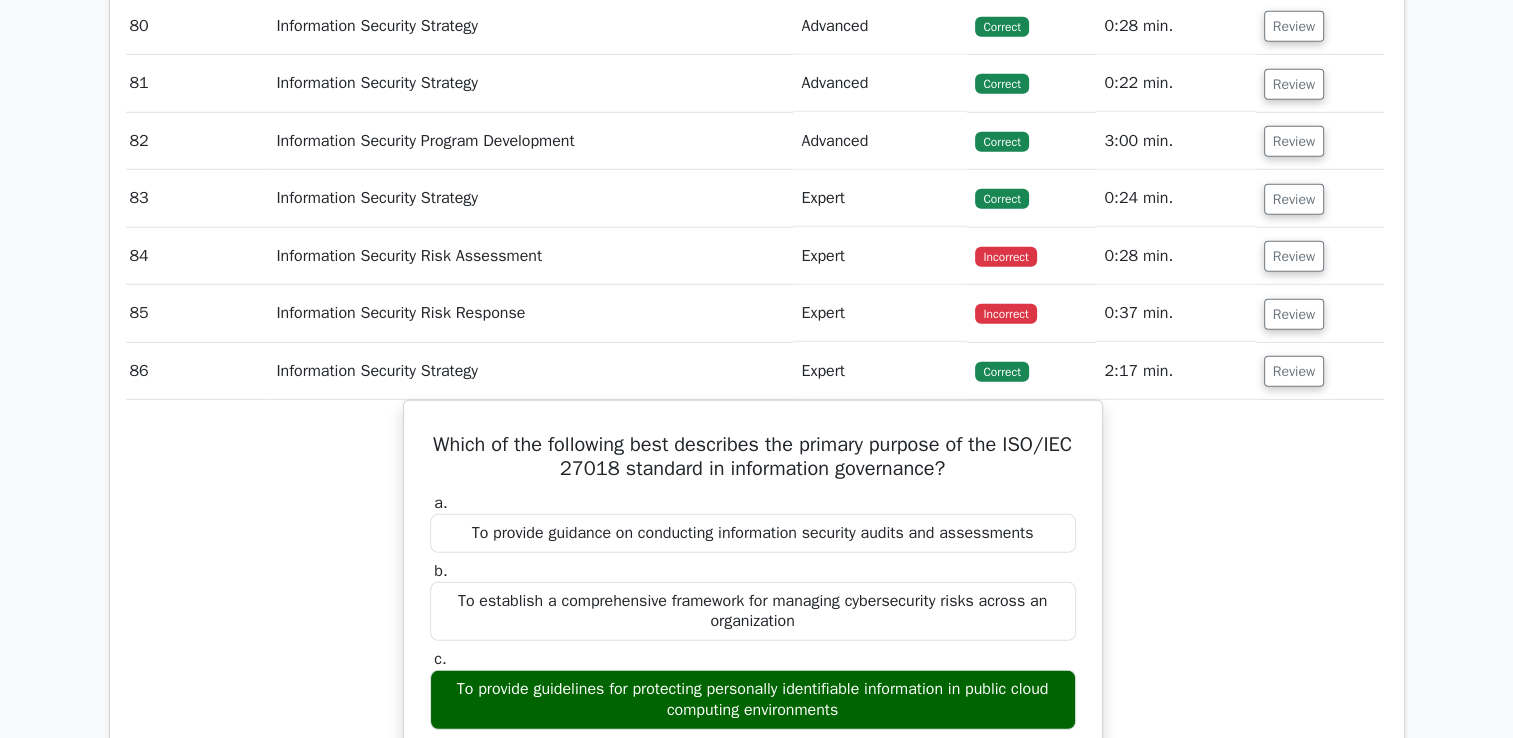 scroll, scrollTop: 5773, scrollLeft: 0, axis: vertical 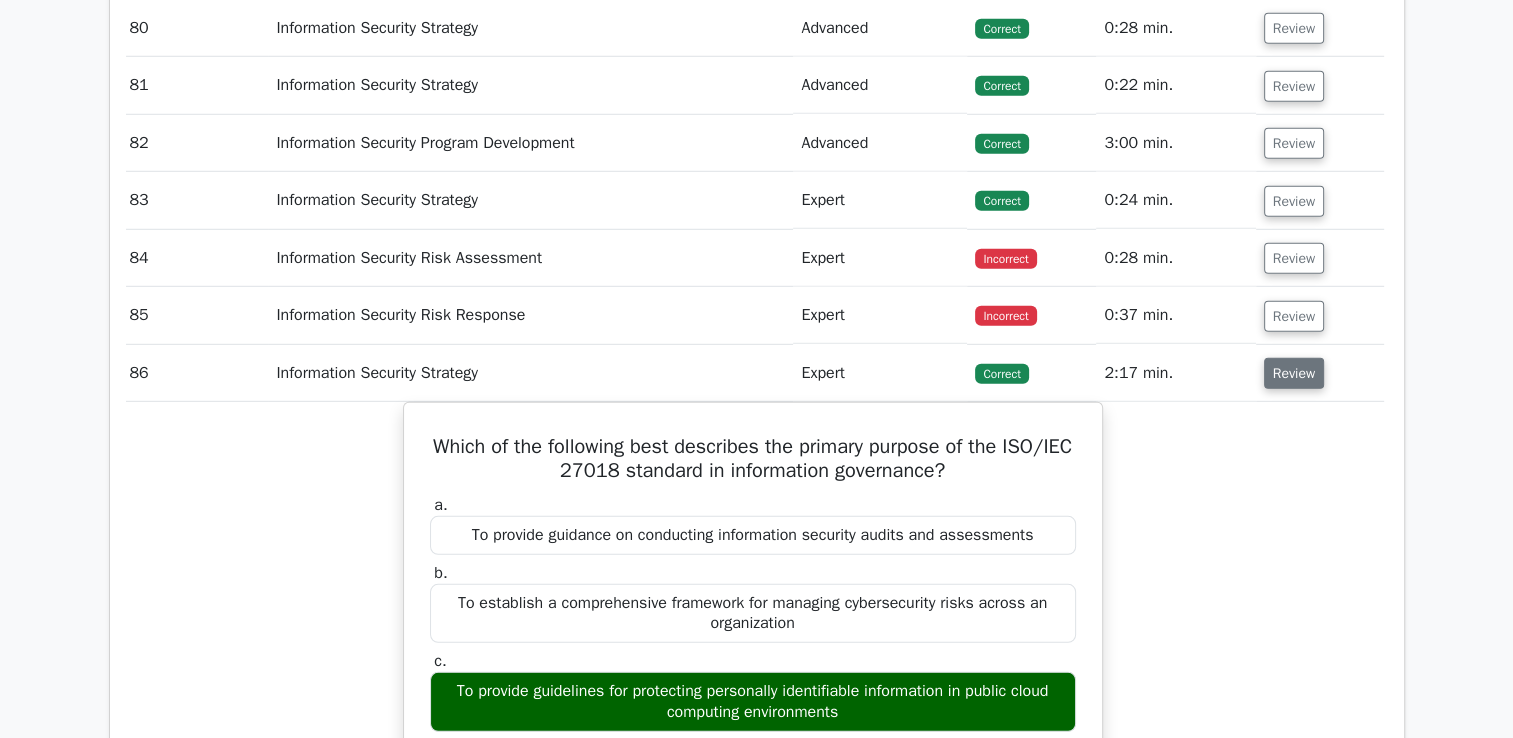 click on "Review" at bounding box center (1294, 373) 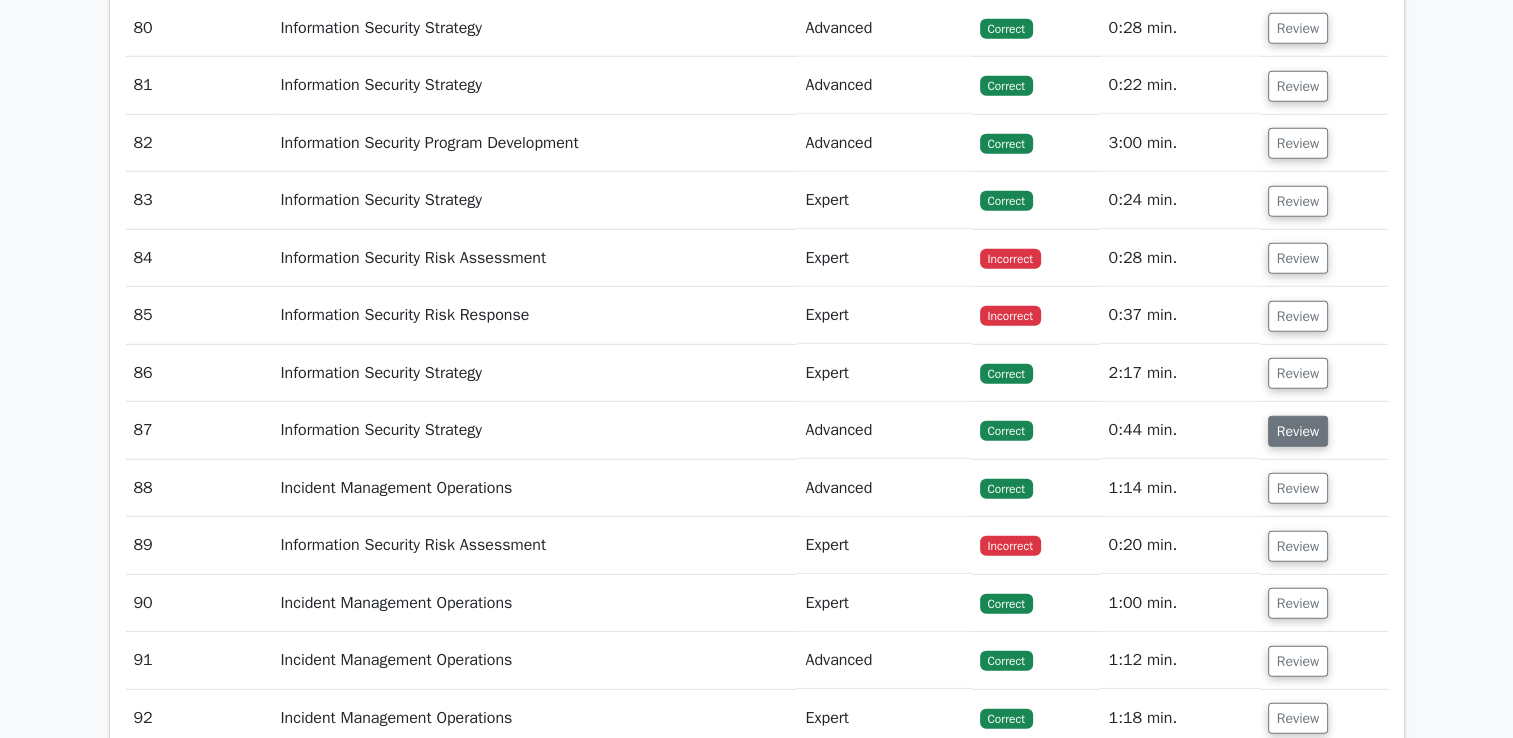 click on "Review" at bounding box center (1298, 431) 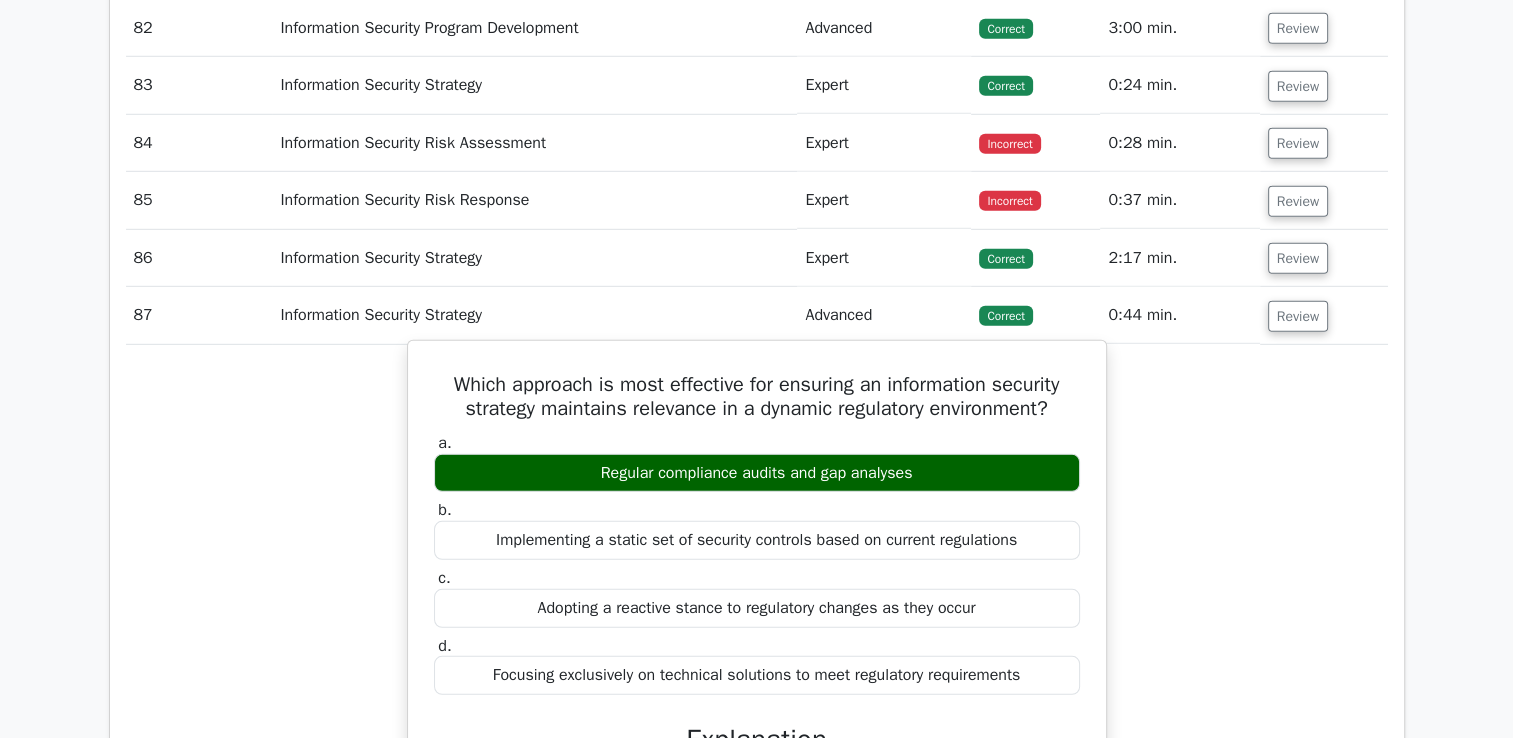 scroll, scrollTop: 5889, scrollLeft: 0, axis: vertical 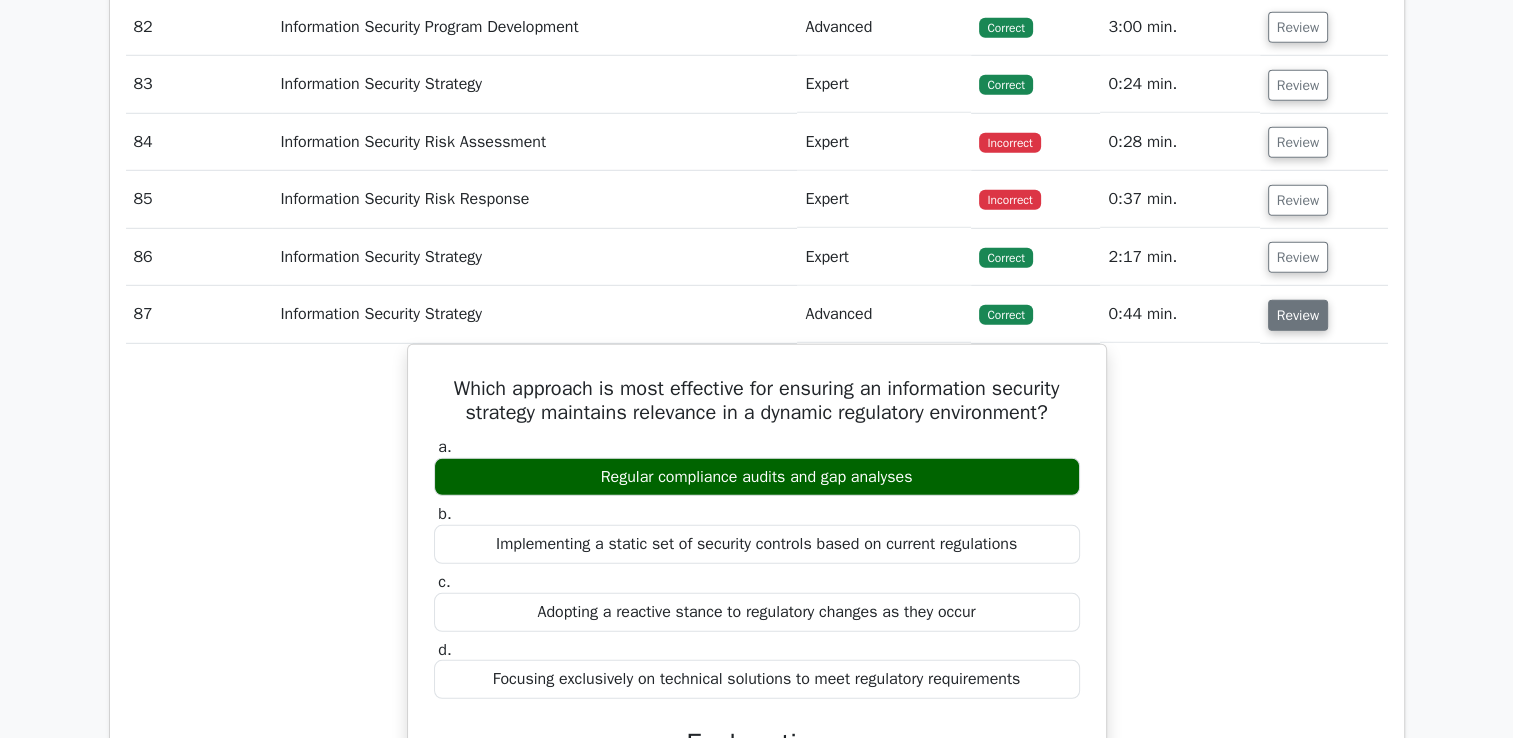 click on "Review" at bounding box center [1298, 315] 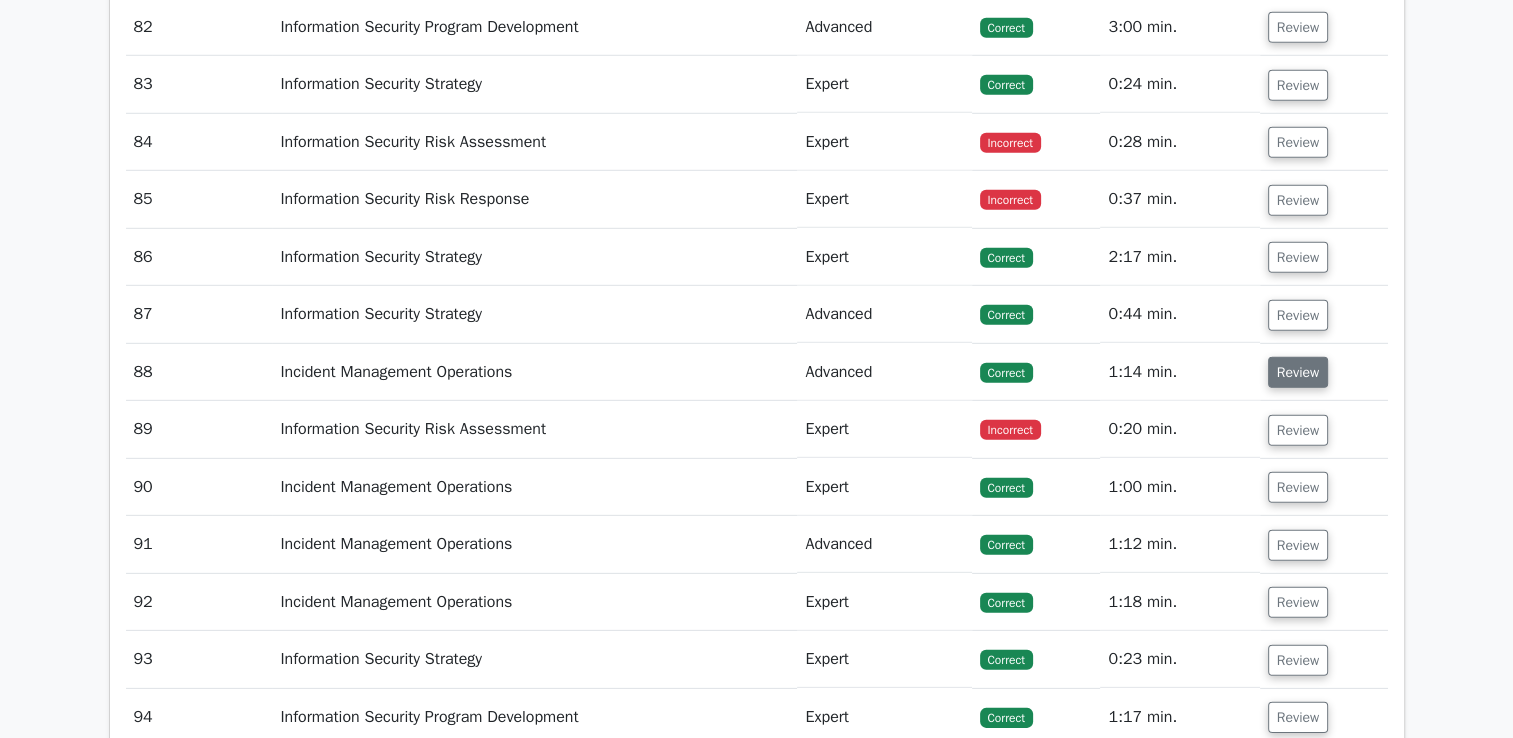 click on "Review" at bounding box center (1298, 372) 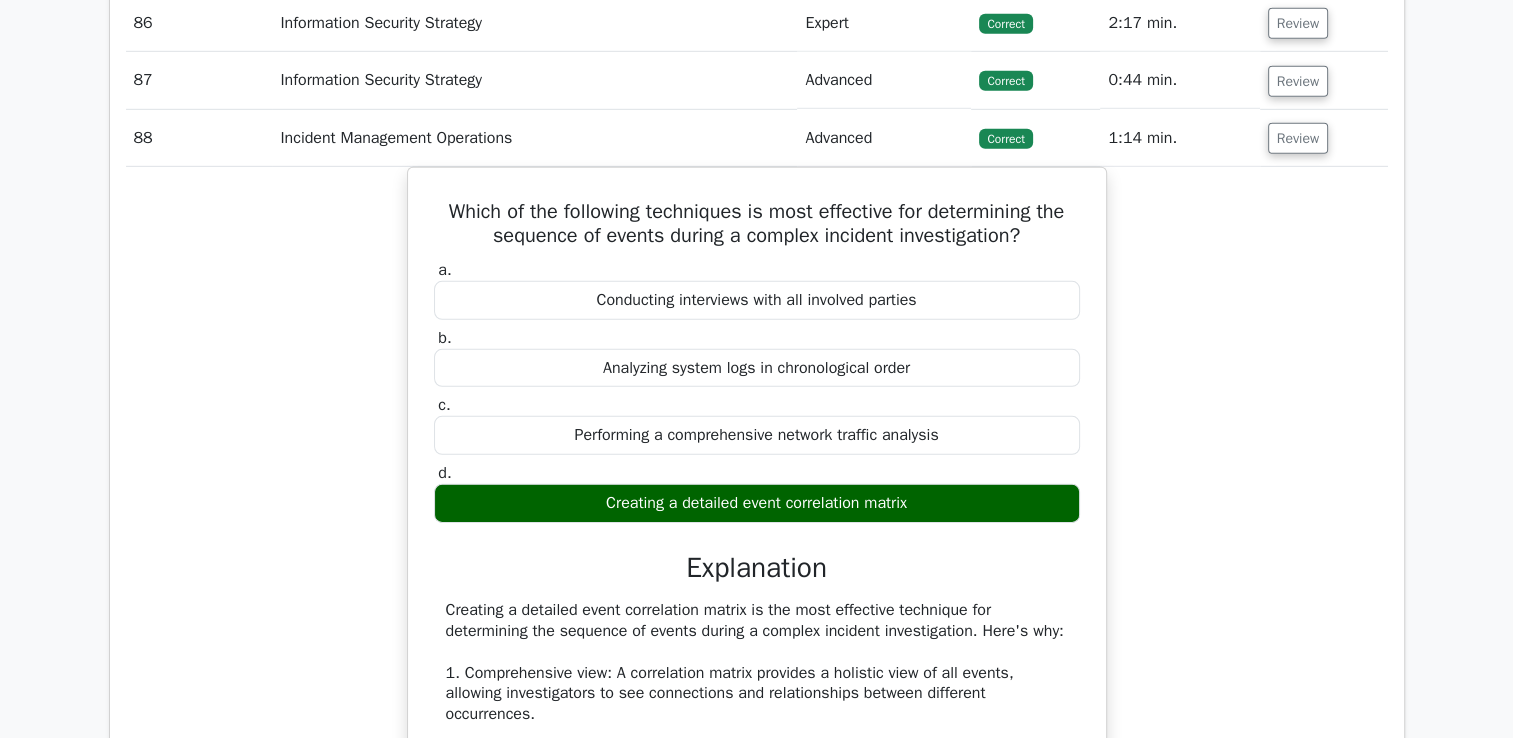 scroll, scrollTop: 6103, scrollLeft: 0, axis: vertical 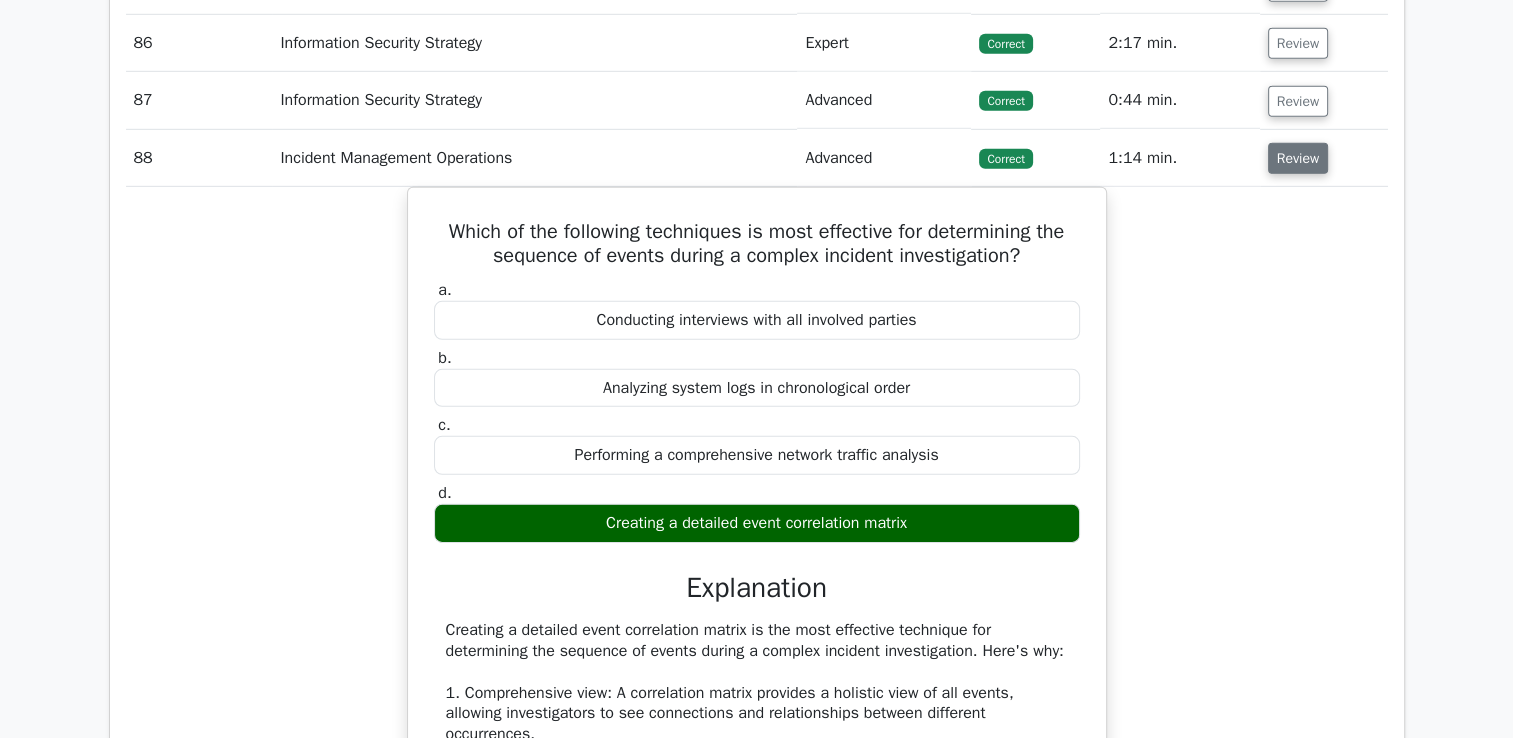 click on "Review" at bounding box center [1298, 158] 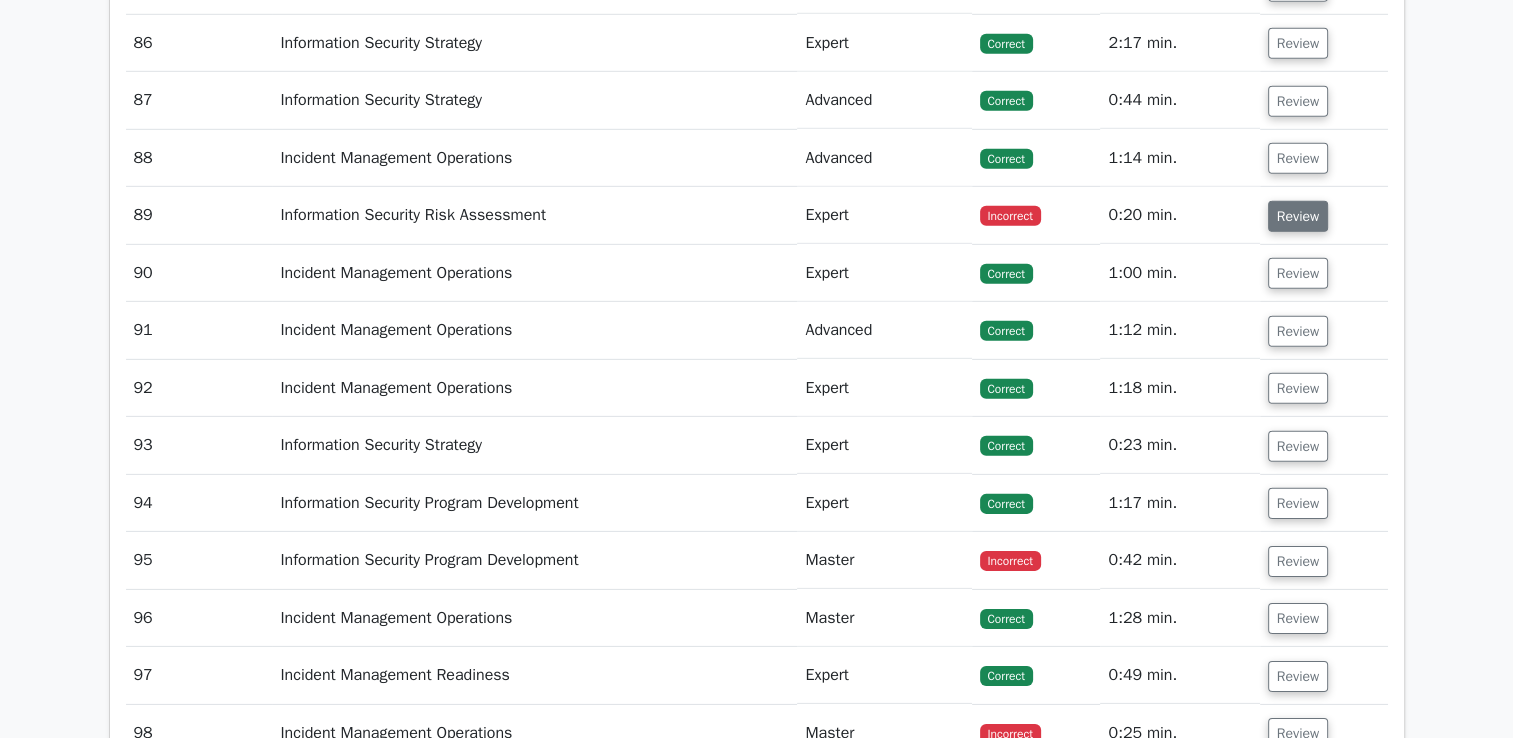 click on "Review" at bounding box center (1298, 216) 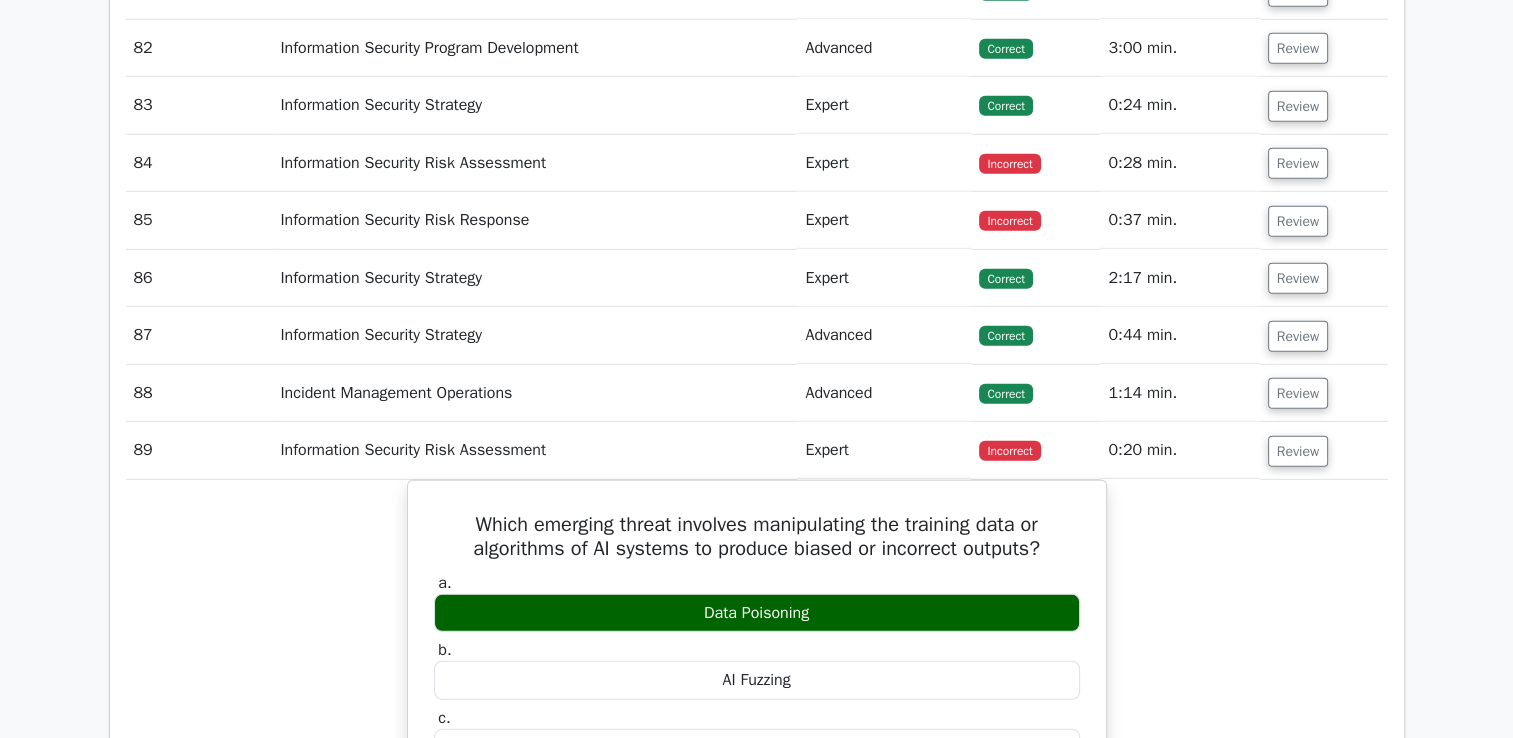 scroll, scrollTop: 5868, scrollLeft: 0, axis: vertical 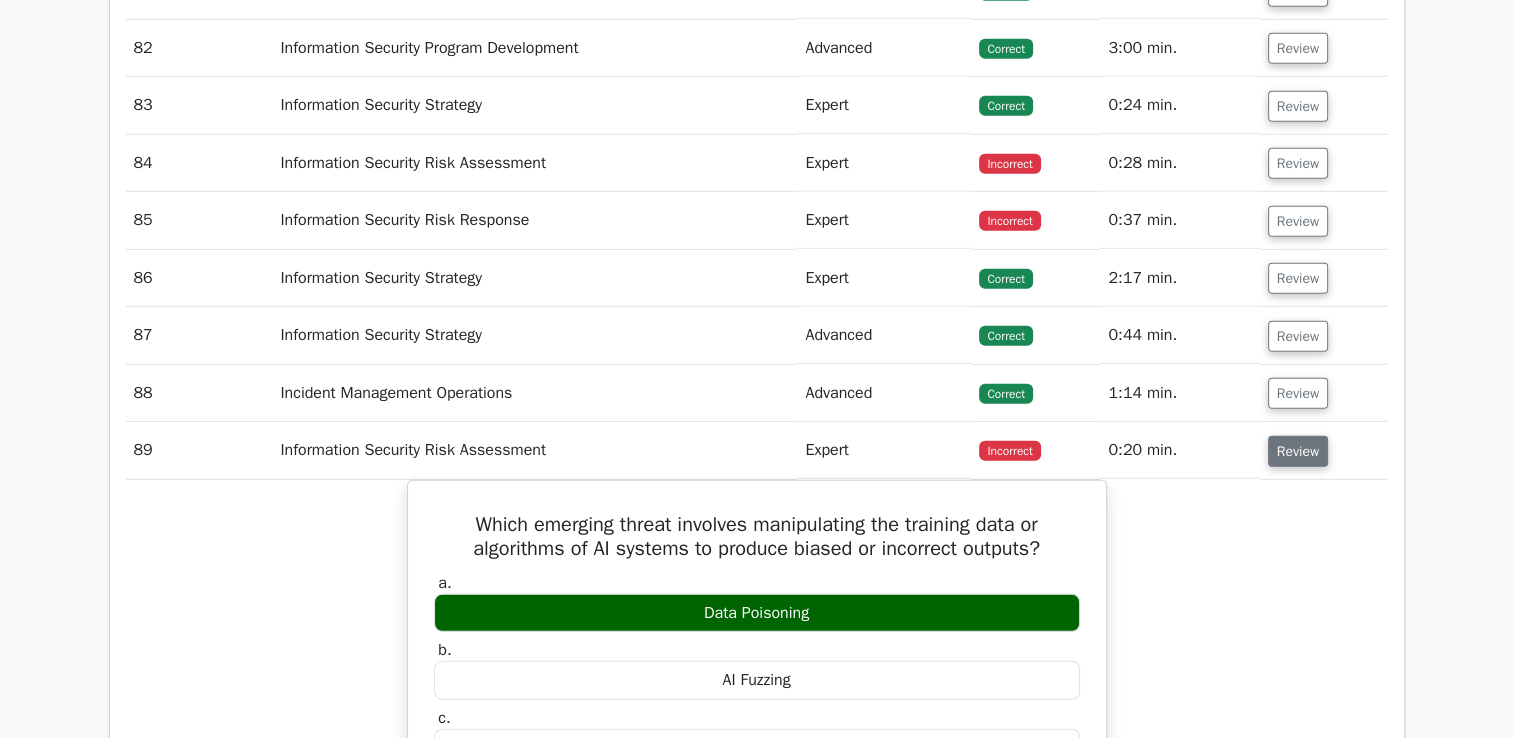 click on "Review" at bounding box center (1298, 451) 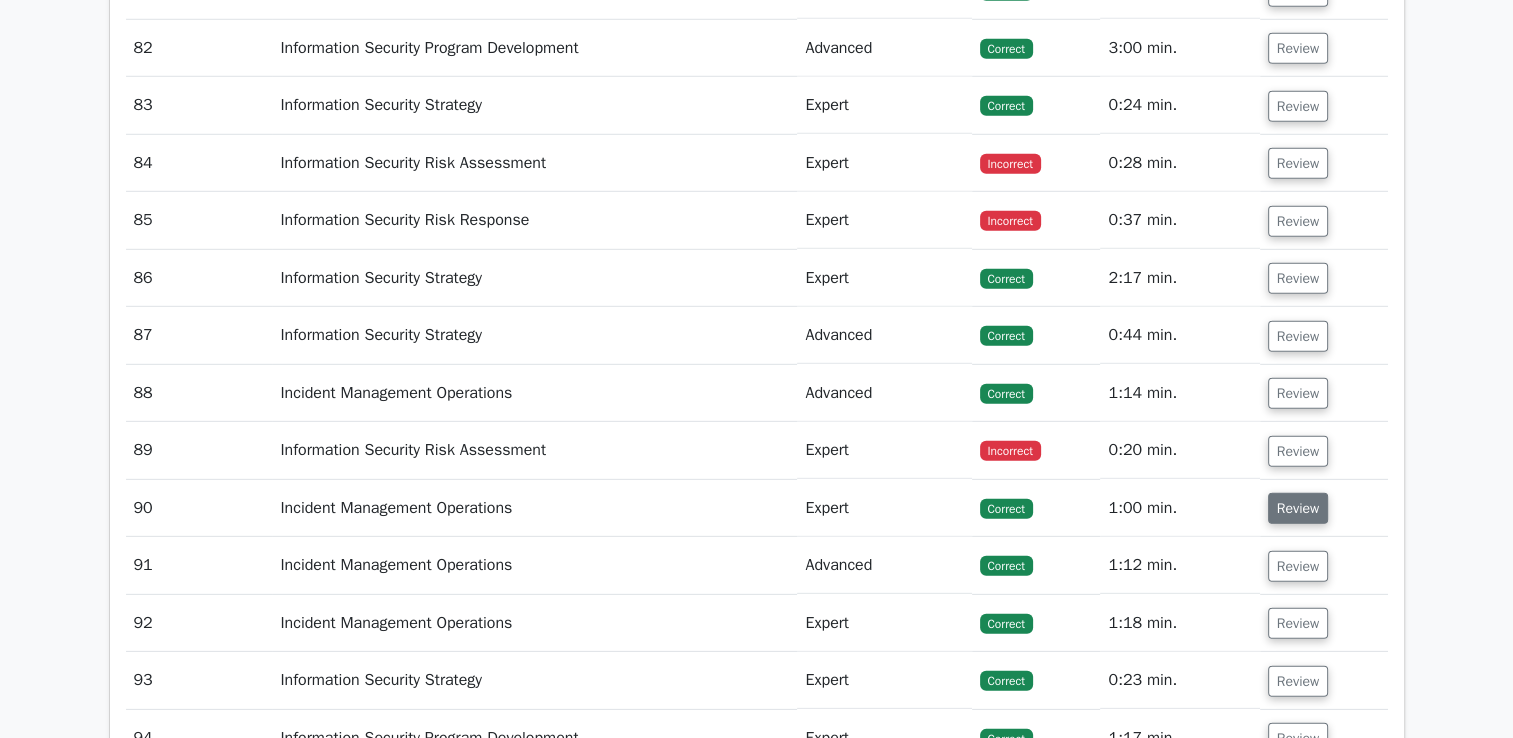 click on "Review" at bounding box center [1298, 508] 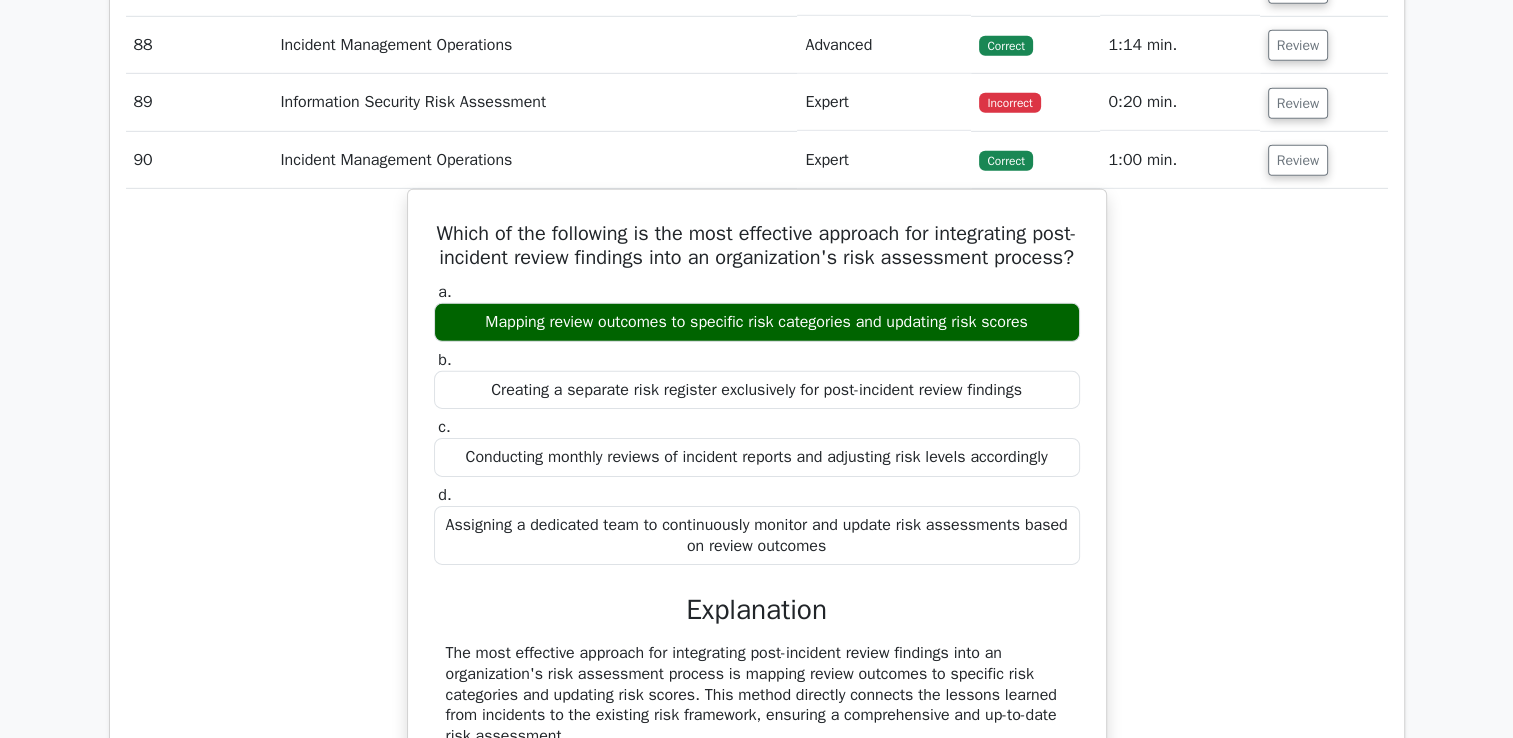 scroll, scrollTop: 6204, scrollLeft: 0, axis: vertical 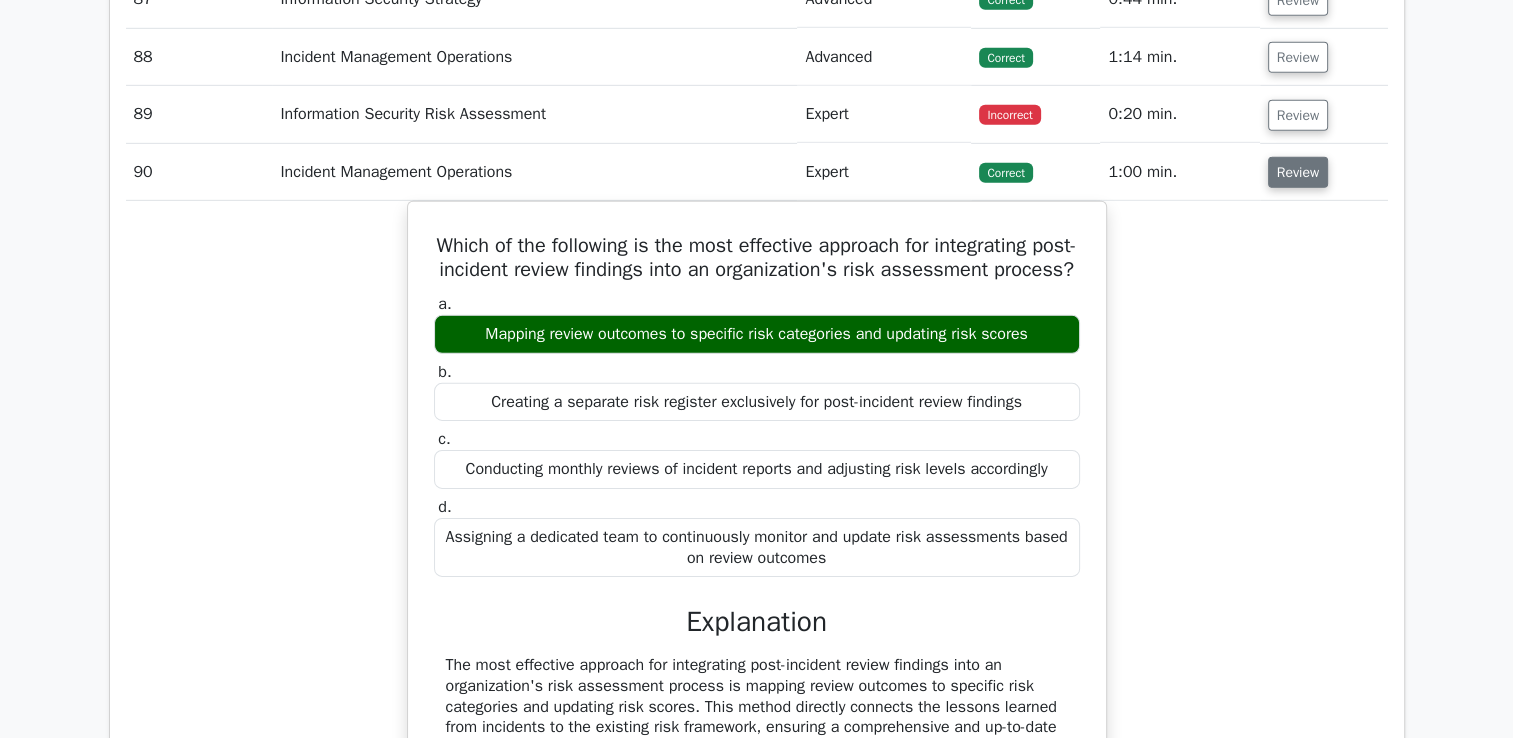 click on "Review" at bounding box center [1298, 172] 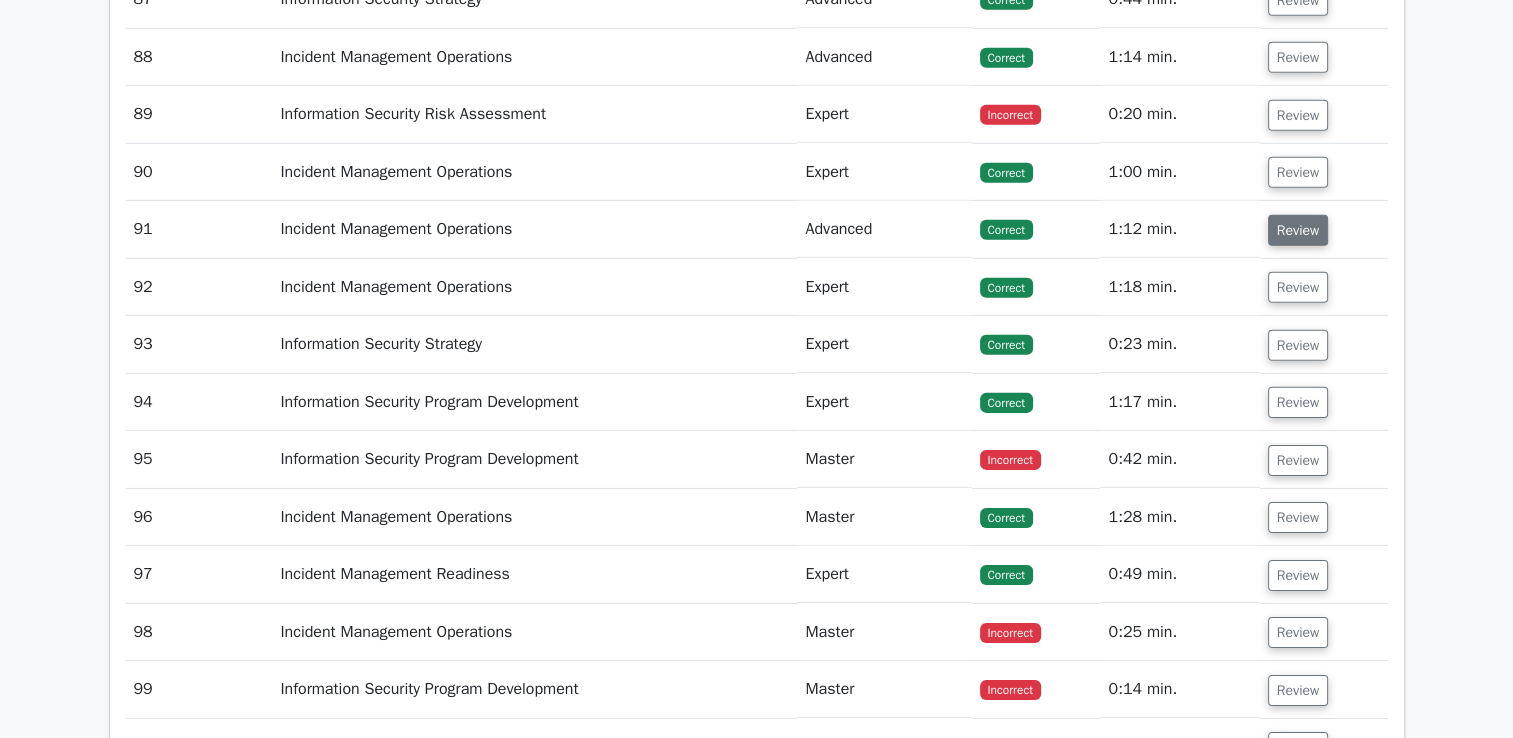 click on "Review" at bounding box center (1298, 230) 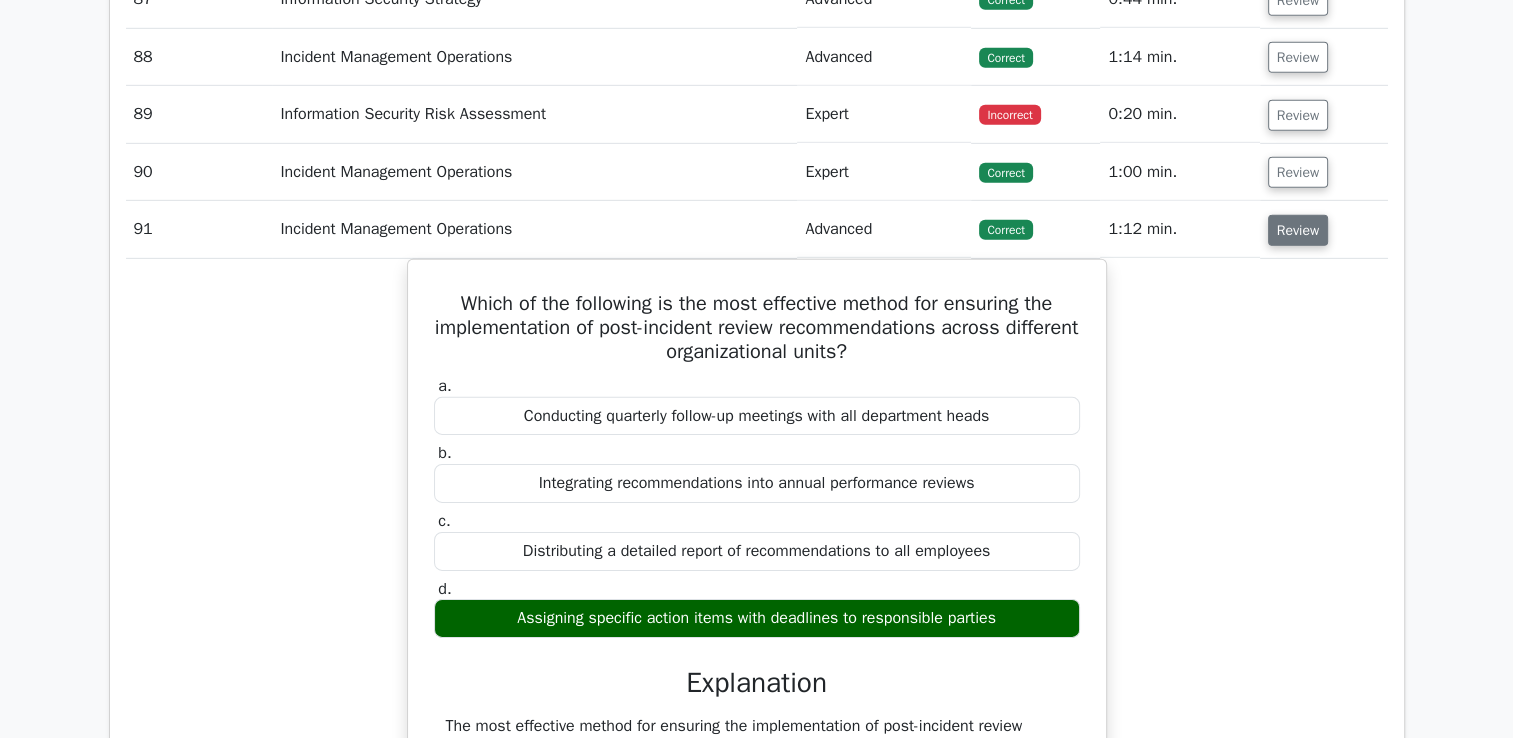 click on "Review" at bounding box center [1298, 230] 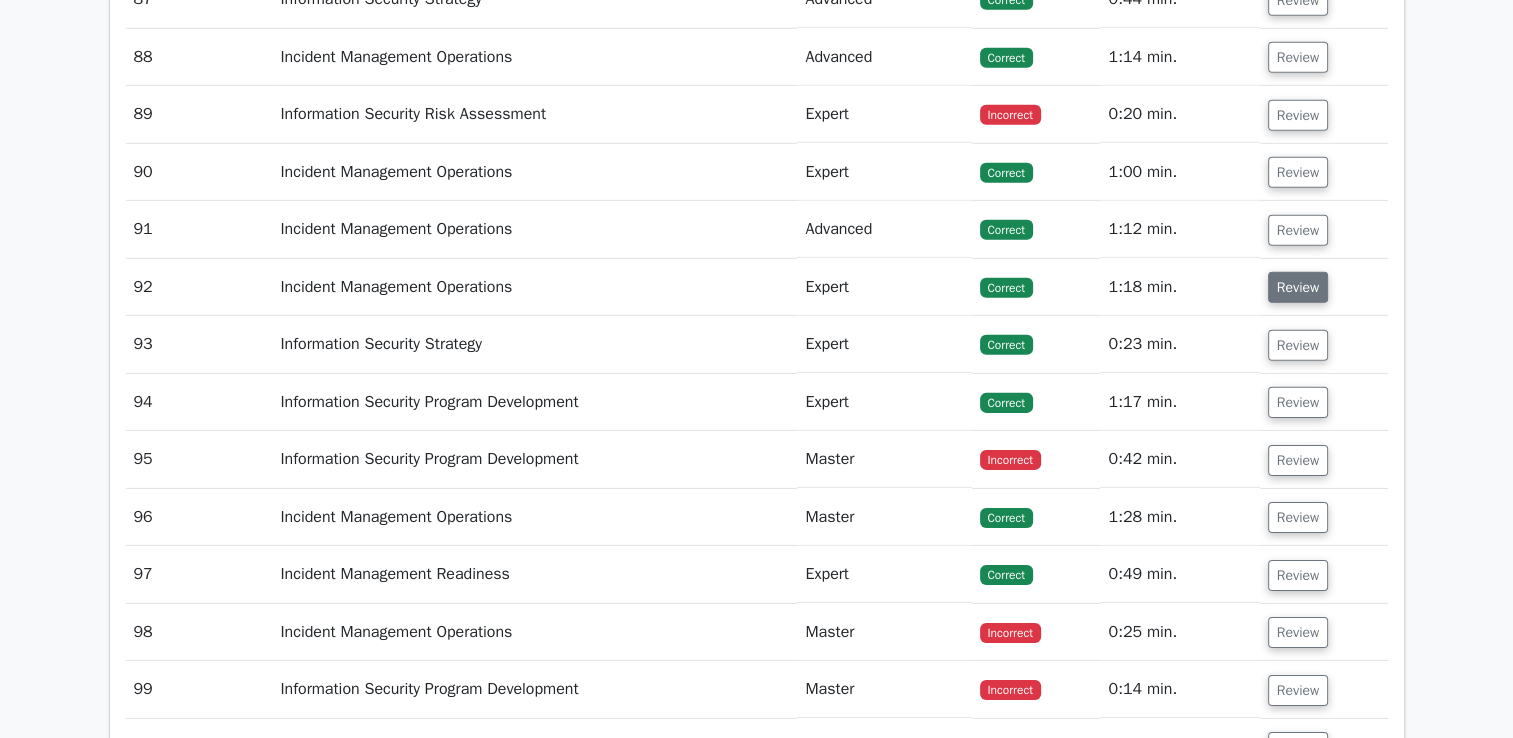 click on "Review" at bounding box center [1298, 287] 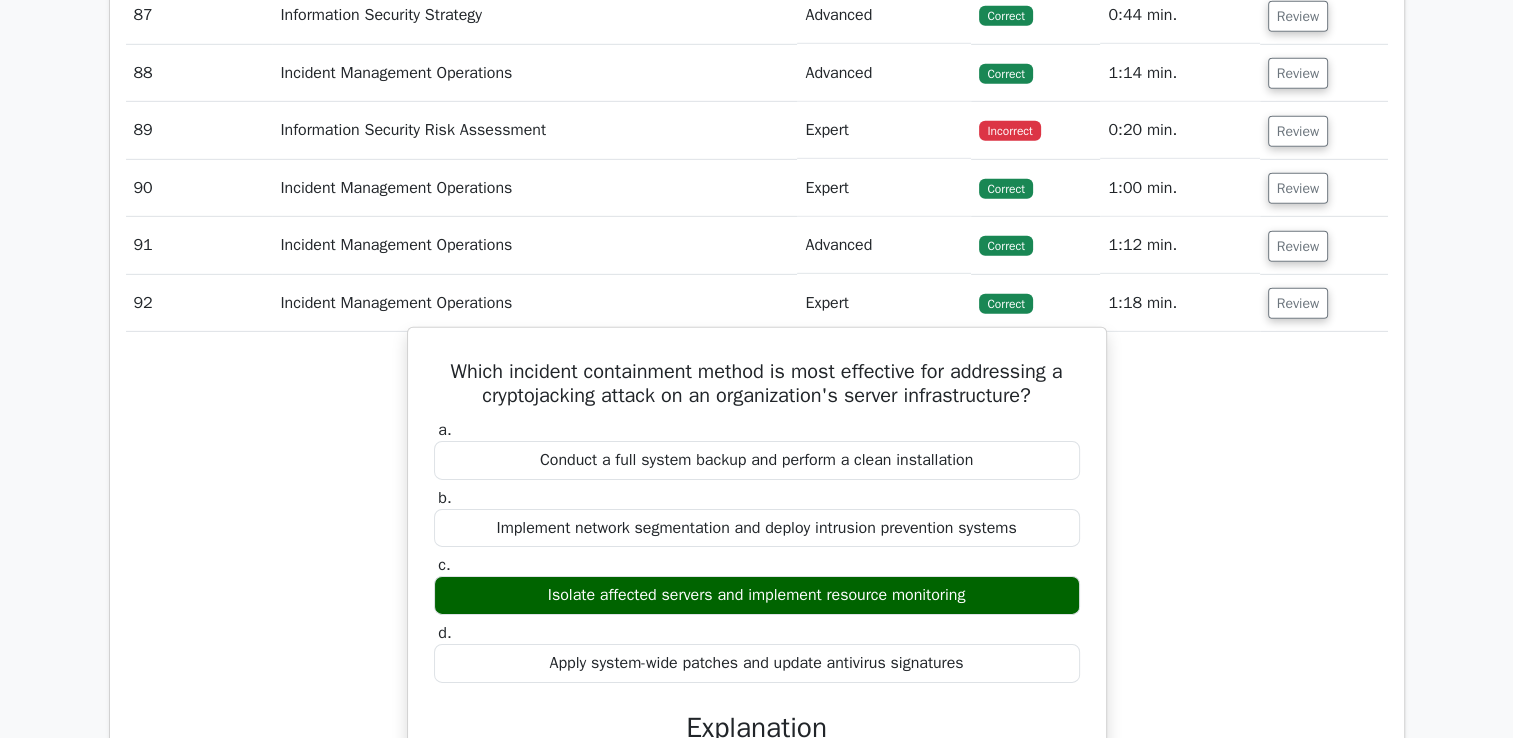 scroll, scrollTop: 6187, scrollLeft: 0, axis: vertical 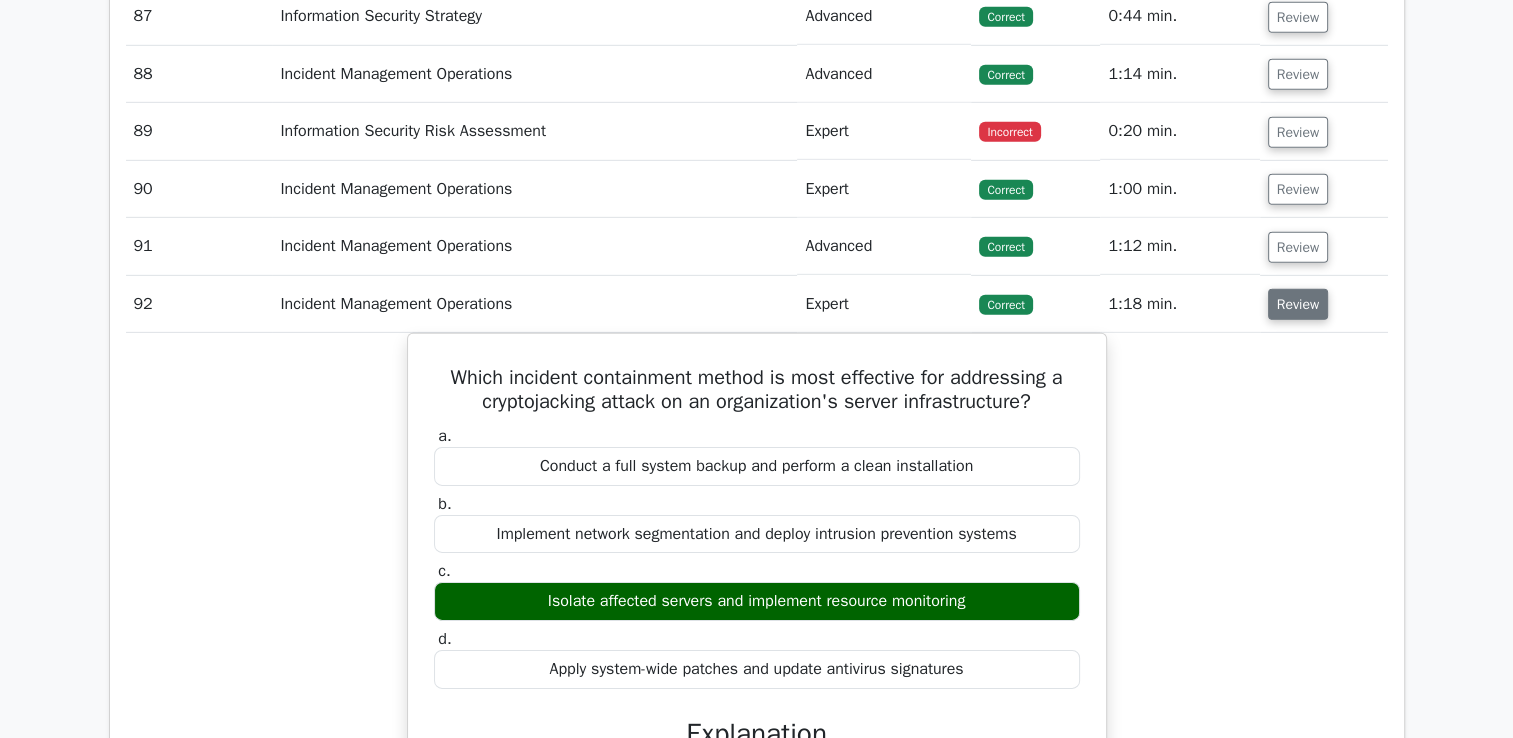 click on "Review" at bounding box center [1298, 304] 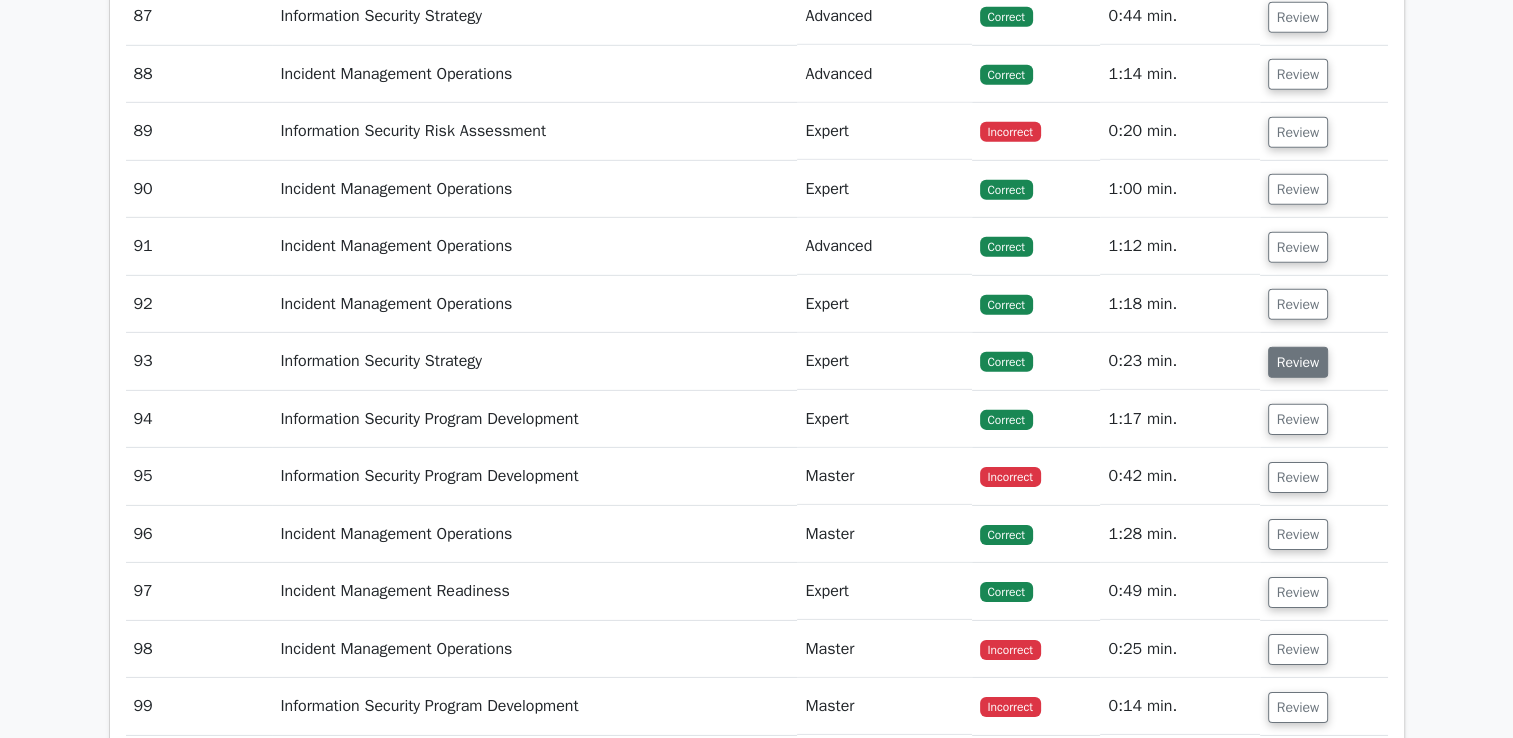 click on "Review" at bounding box center (1298, 362) 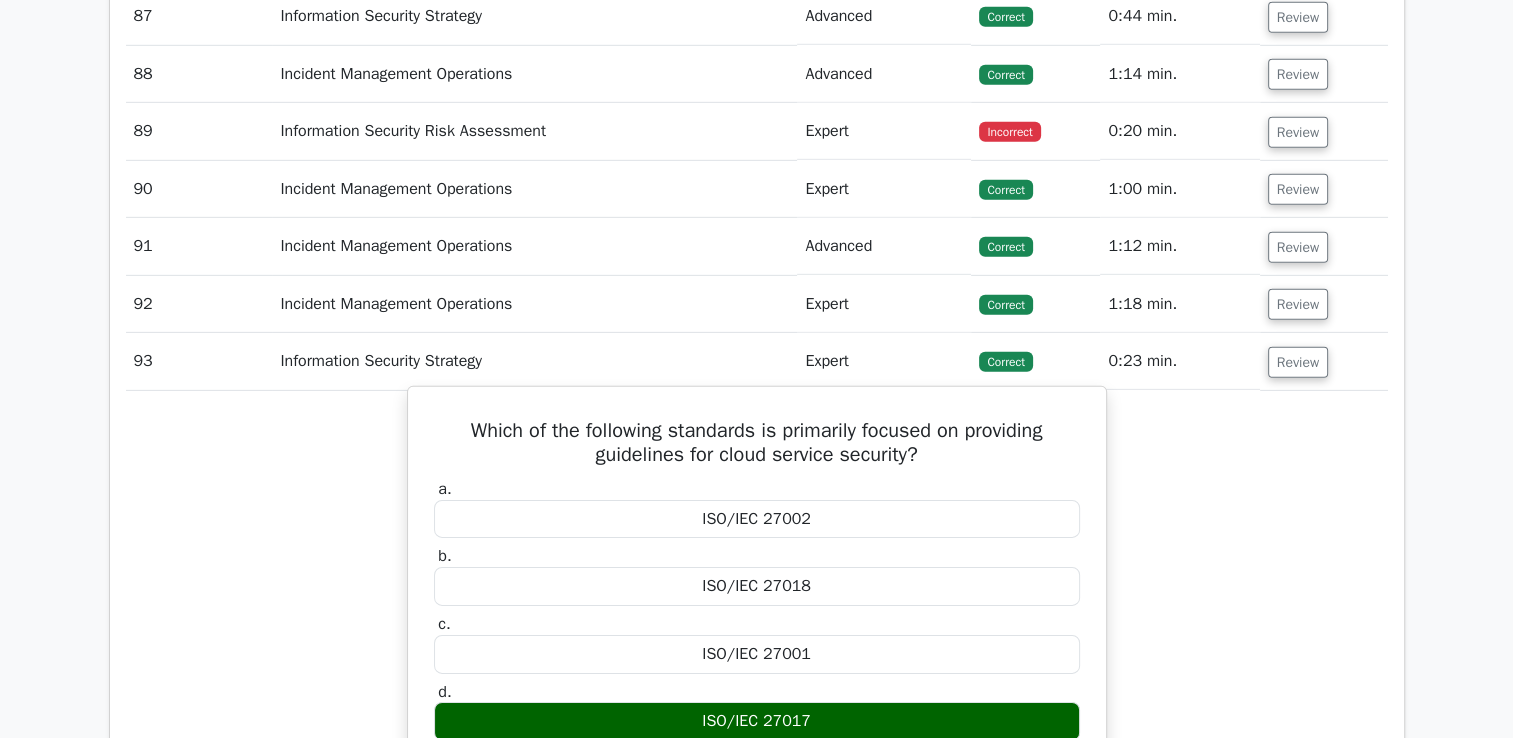 scroll, scrollTop: 6275, scrollLeft: 0, axis: vertical 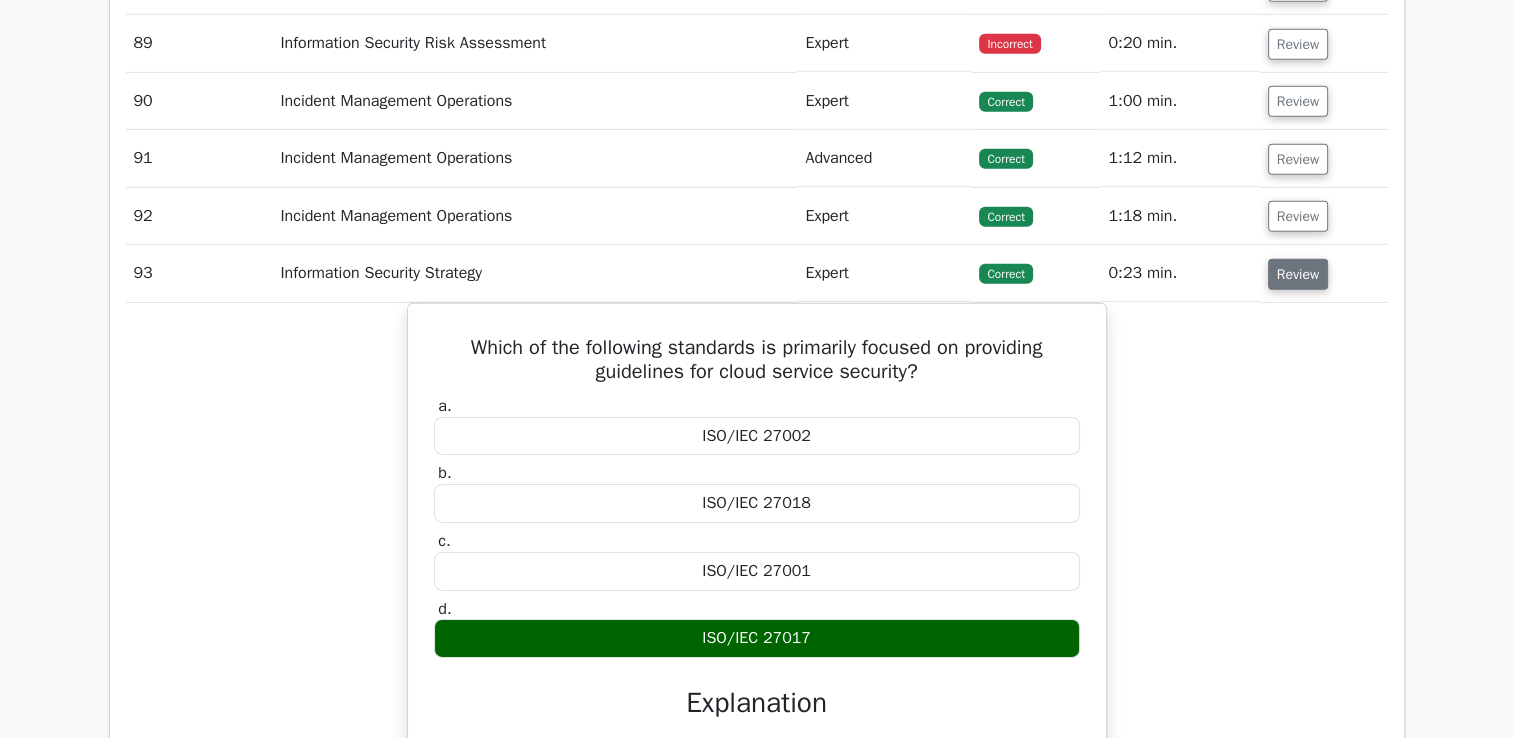 click on "Review" at bounding box center [1298, 274] 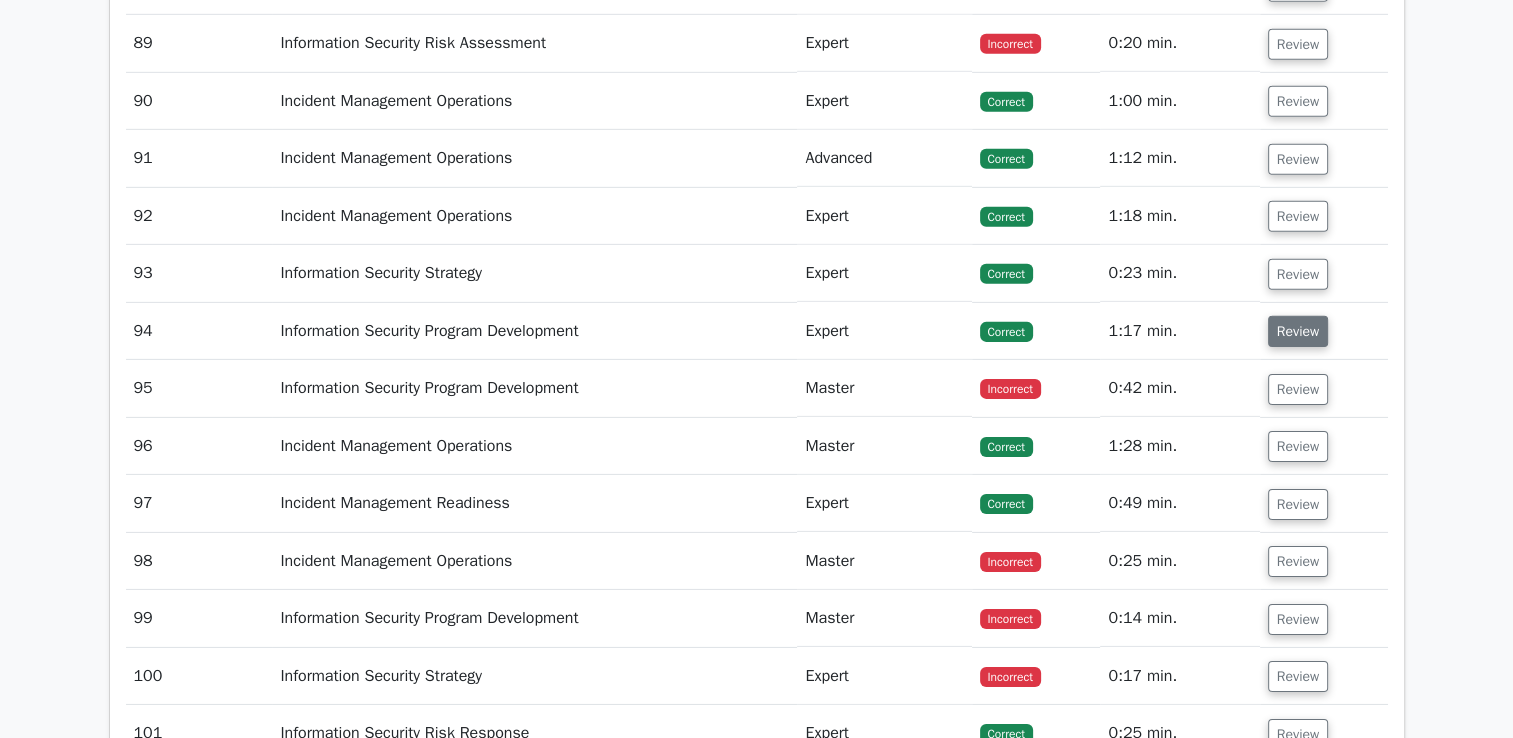 click on "Review" at bounding box center (1324, 331) 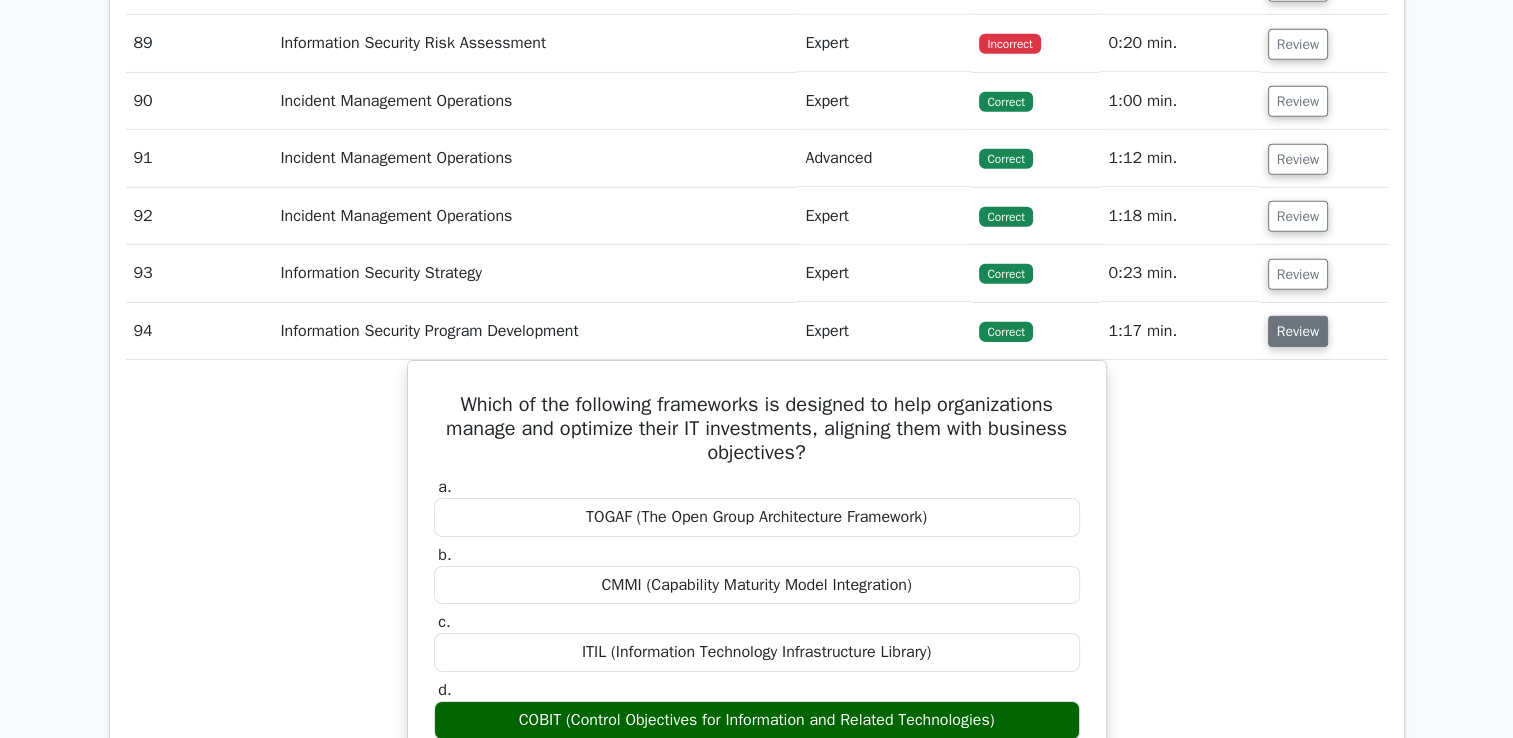 click on "Review" at bounding box center [1298, 331] 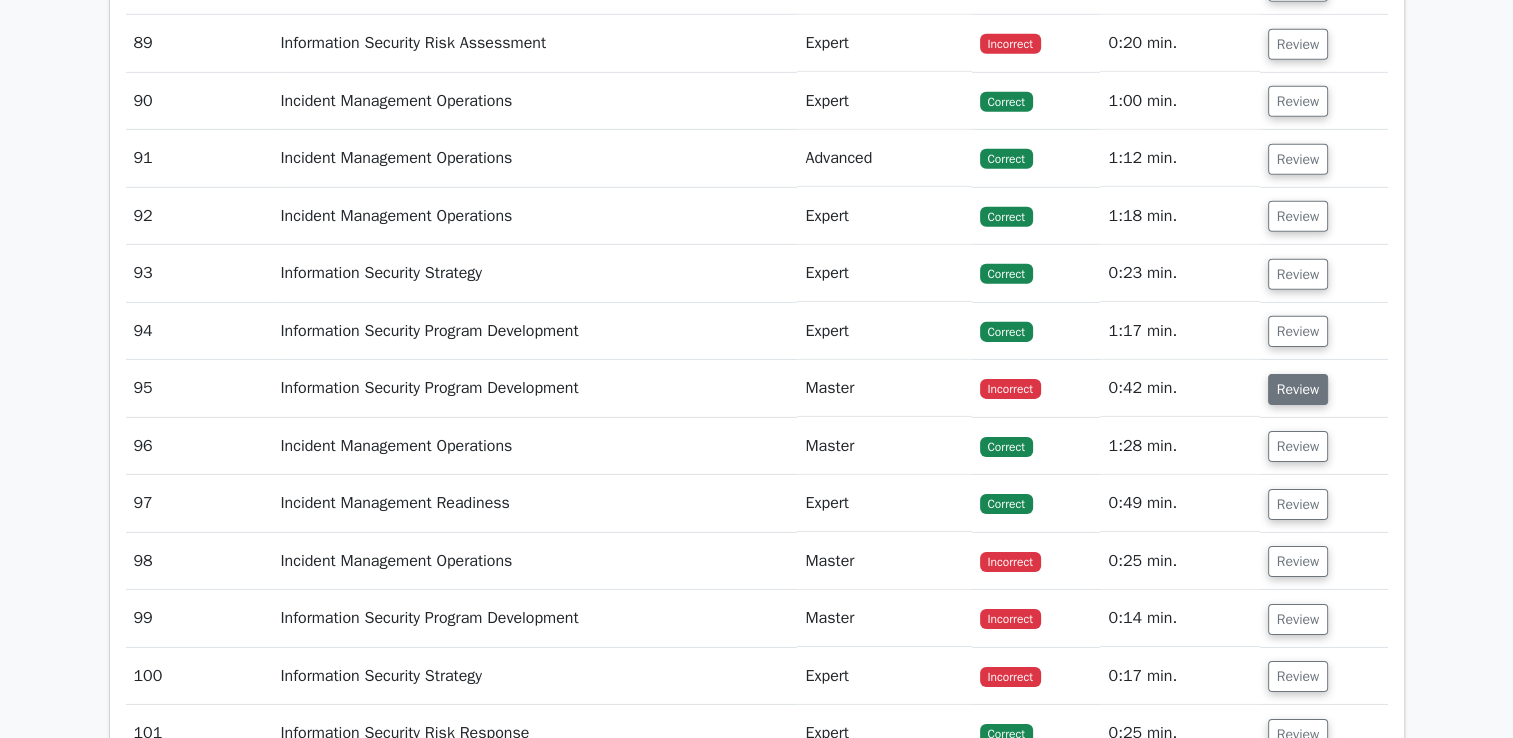 click on "Review" at bounding box center (1298, 389) 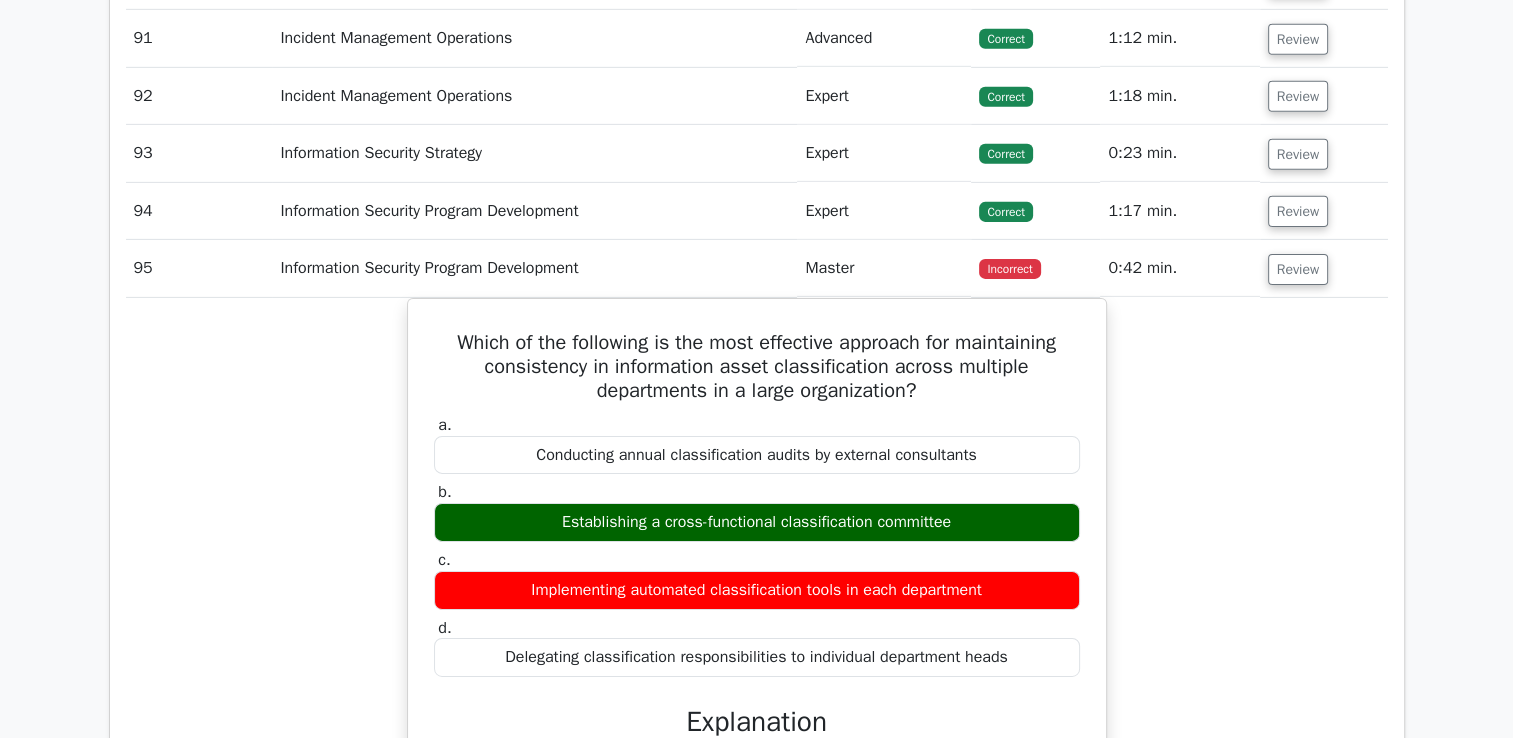 scroll, scrollTop: 6397, scrollLeft: 0, axis: vertical 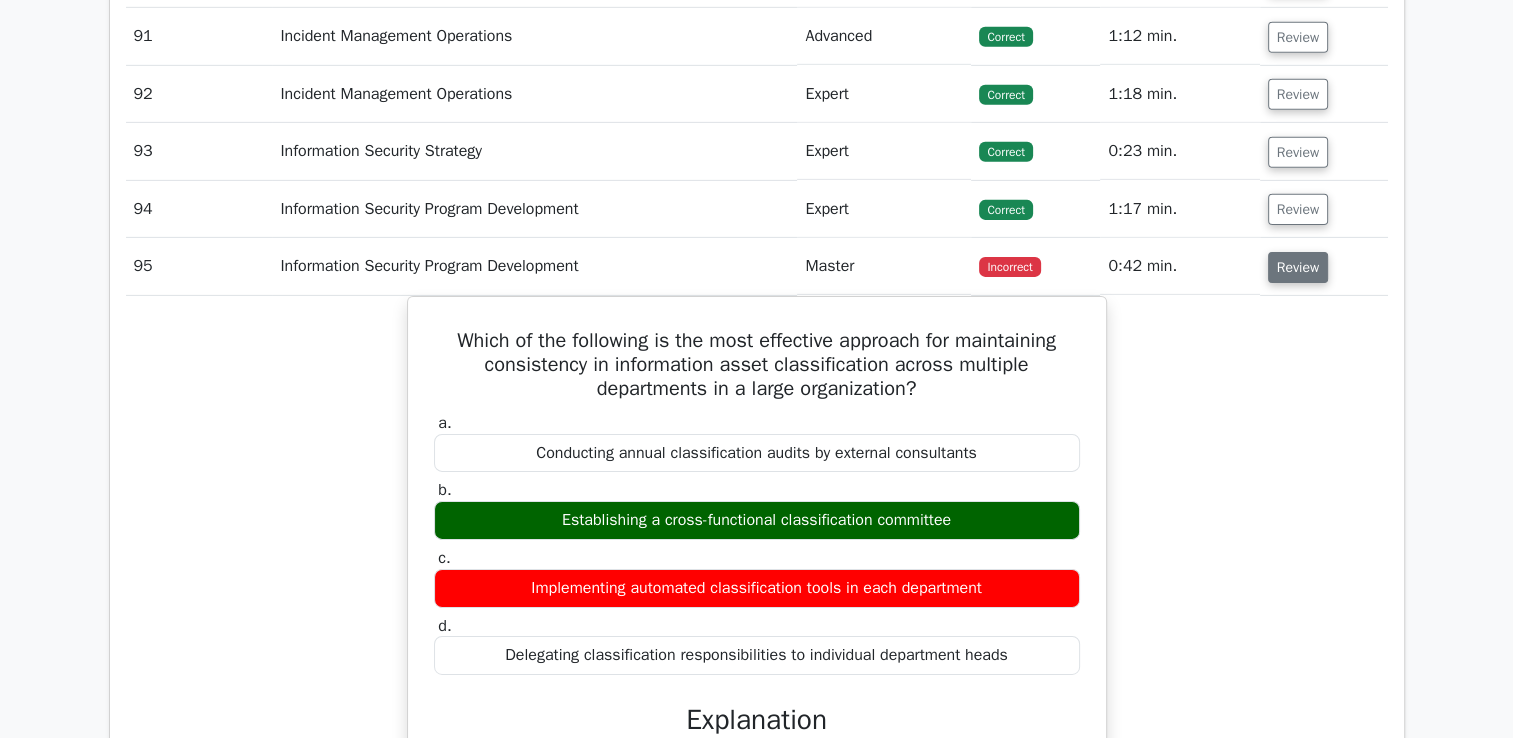click on "Review" at bounding box center [1298, 267] 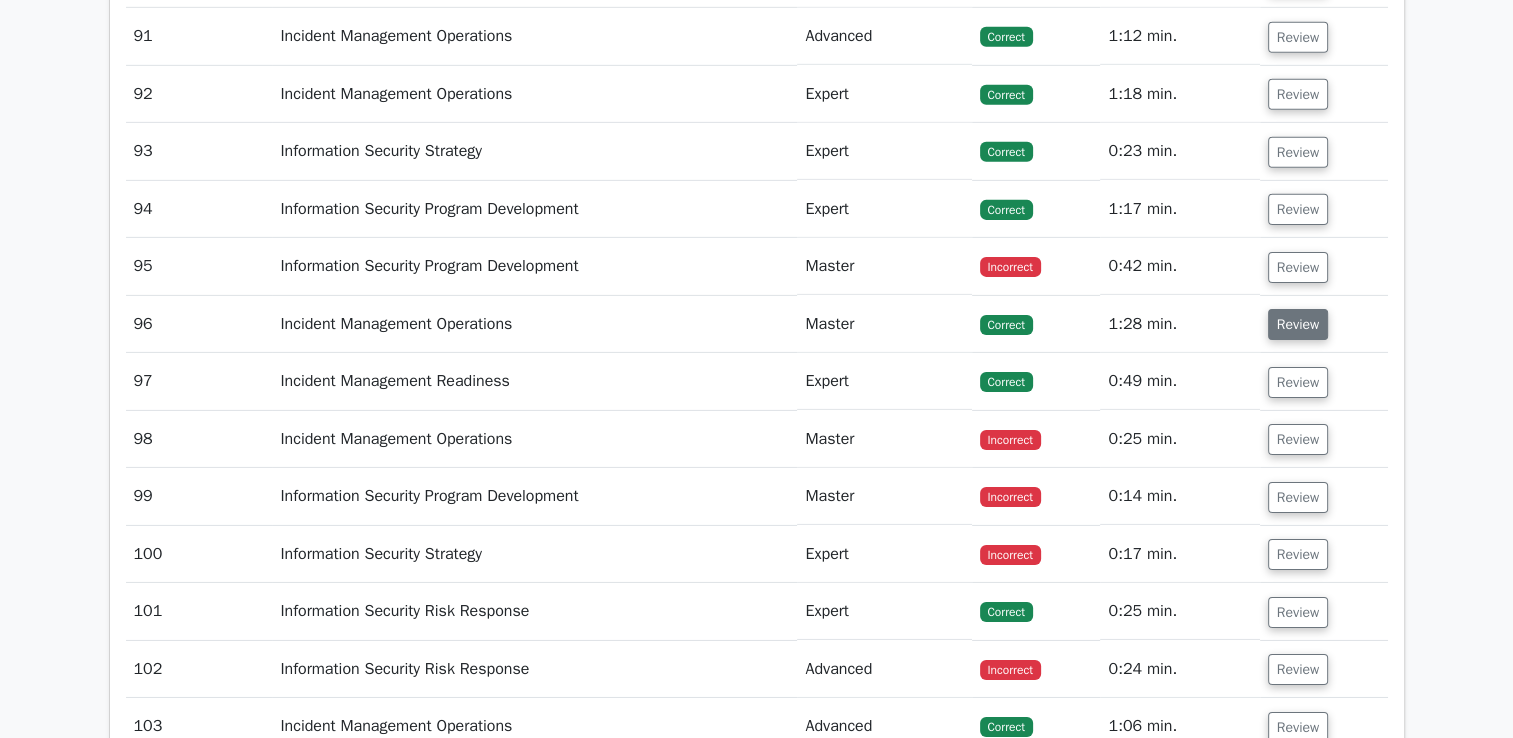 click on "Review" at bounding box center [1298, 324] 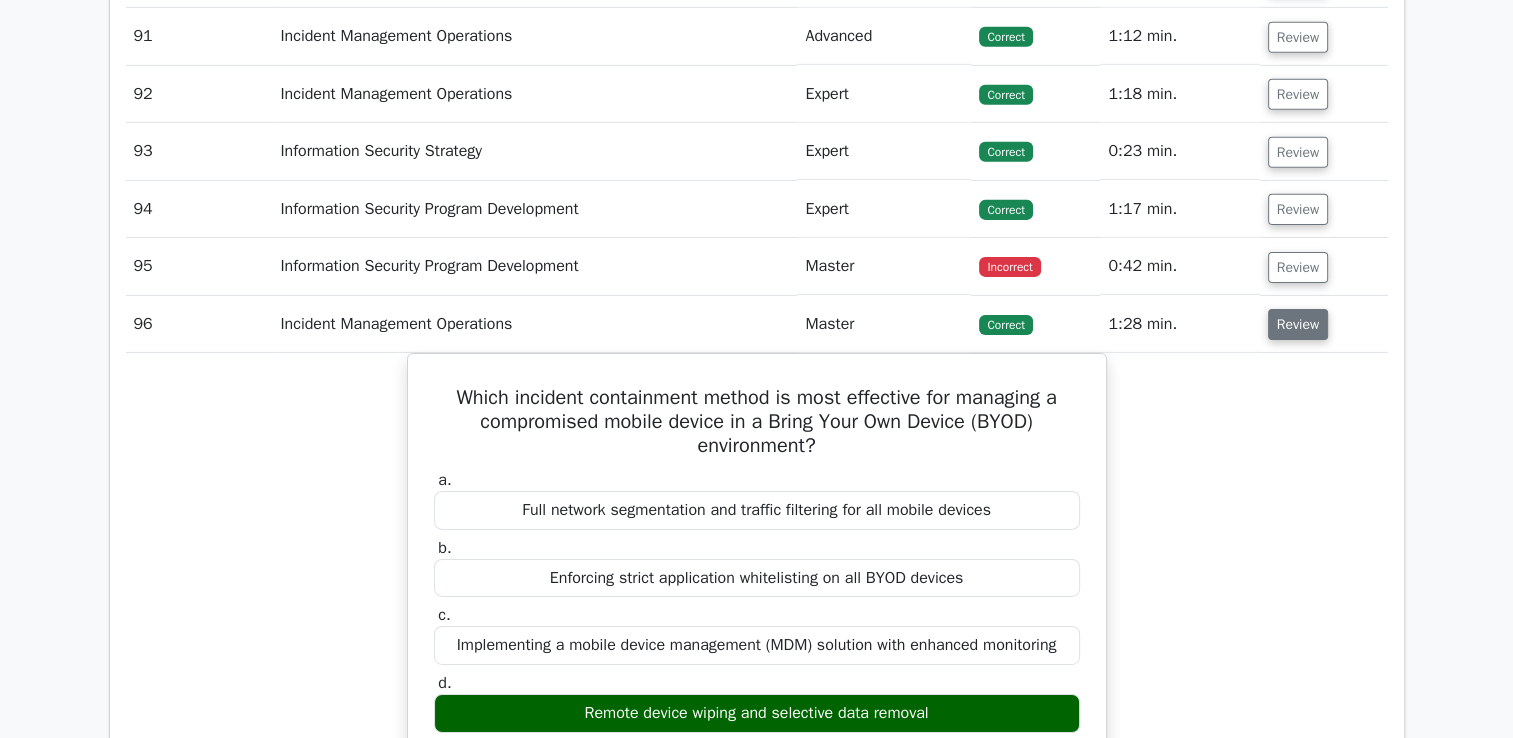 click on "Review" at bounding box center (1298, 324) 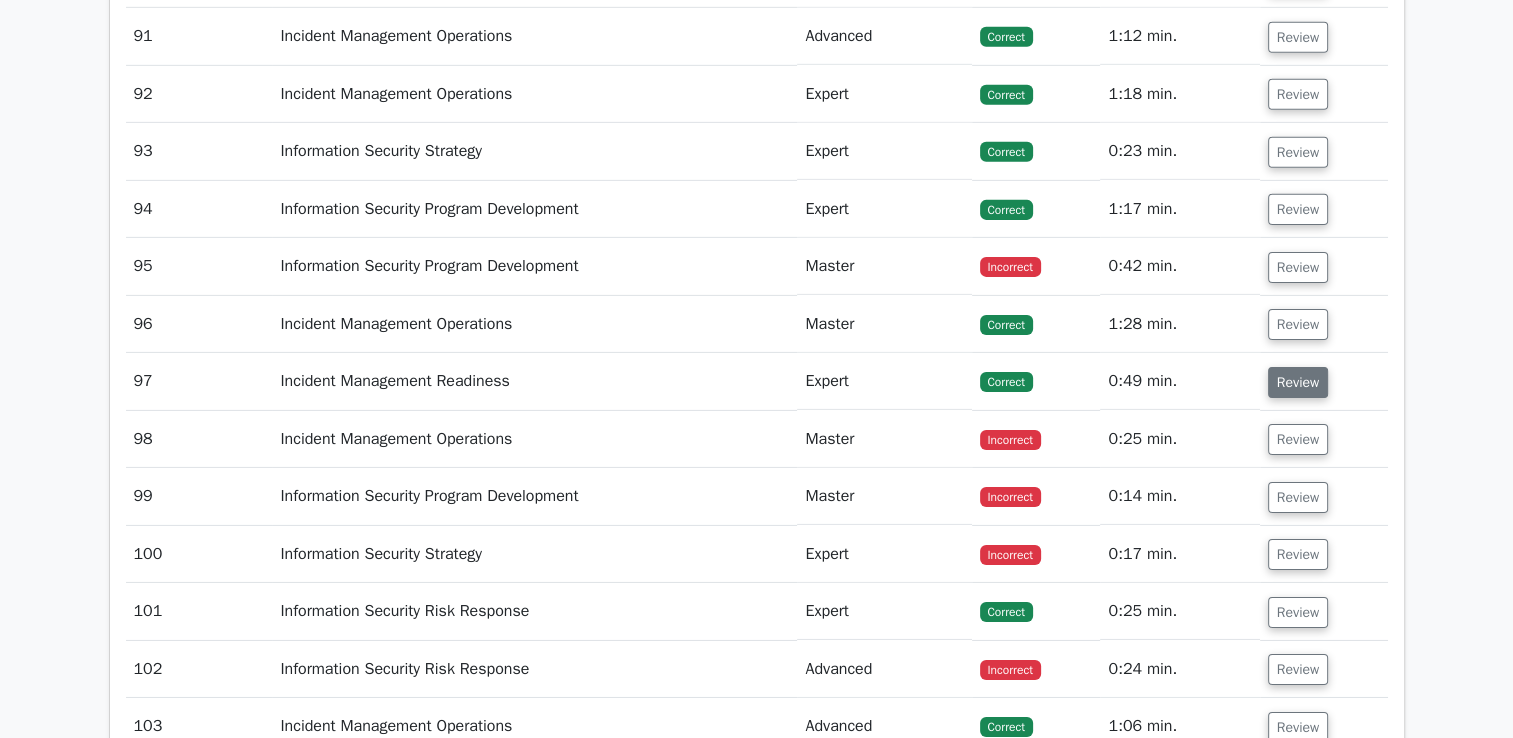click on "Review" at bounding box center [1298, 382] 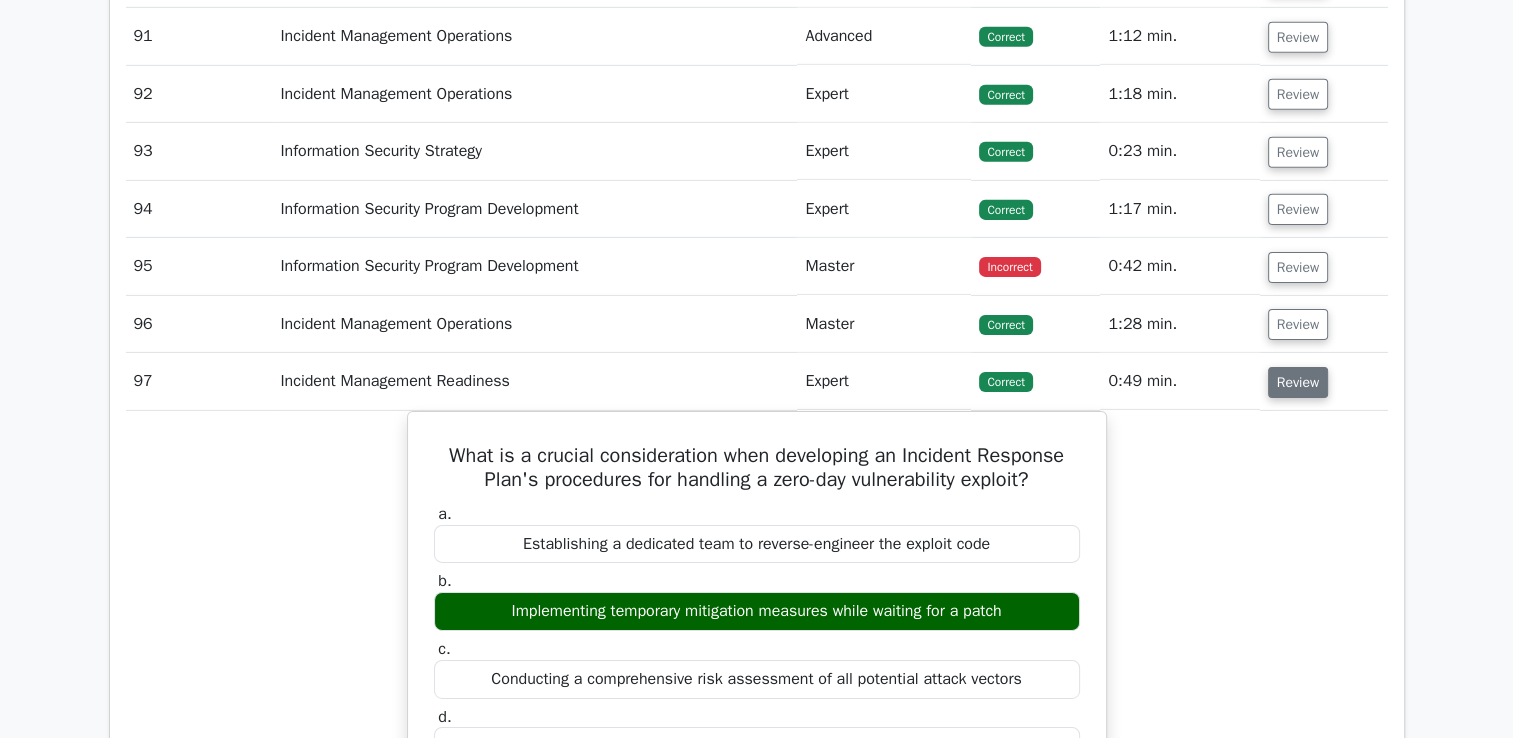 click on "Review" at bounding box center (1298, 382) 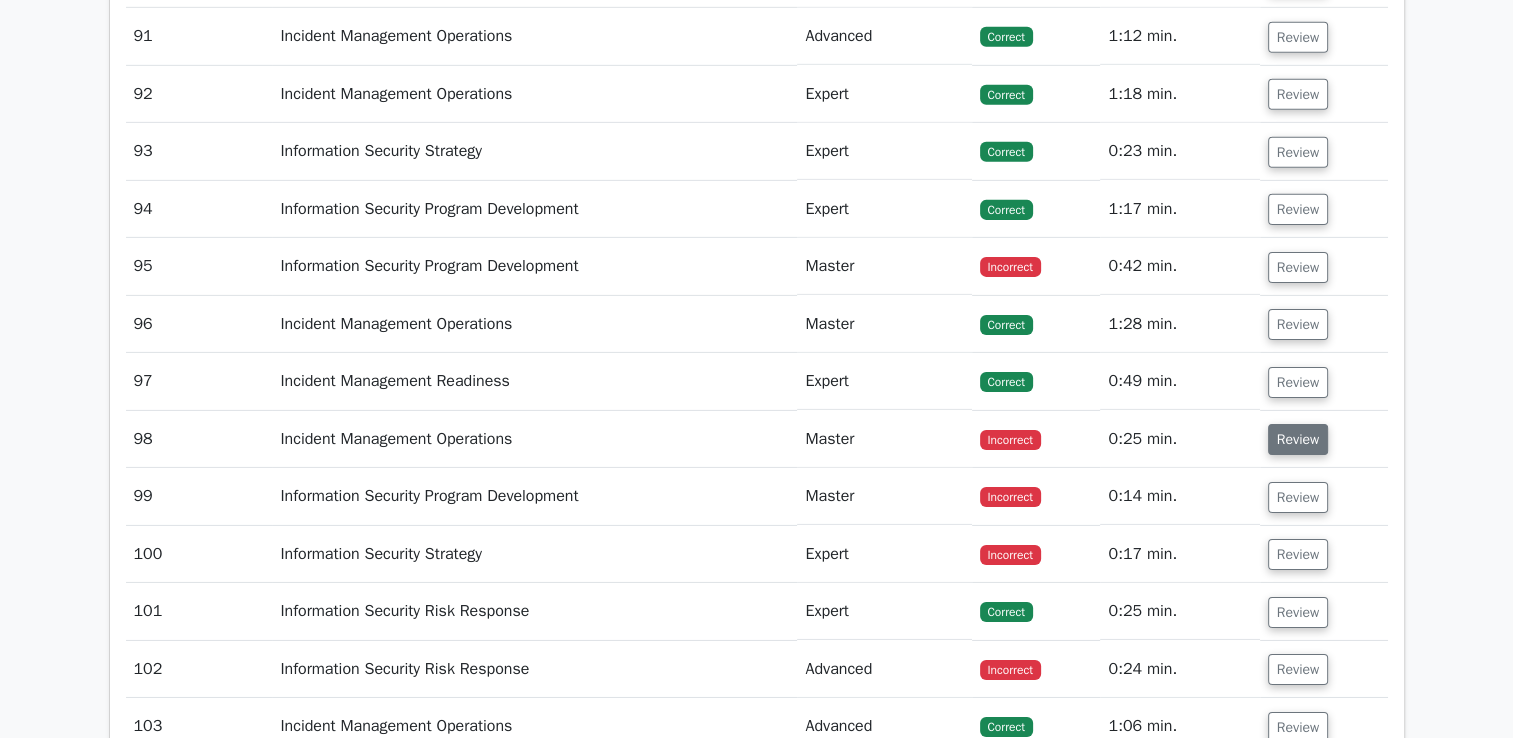 click on "Review" at bounding box center (1298, 439) 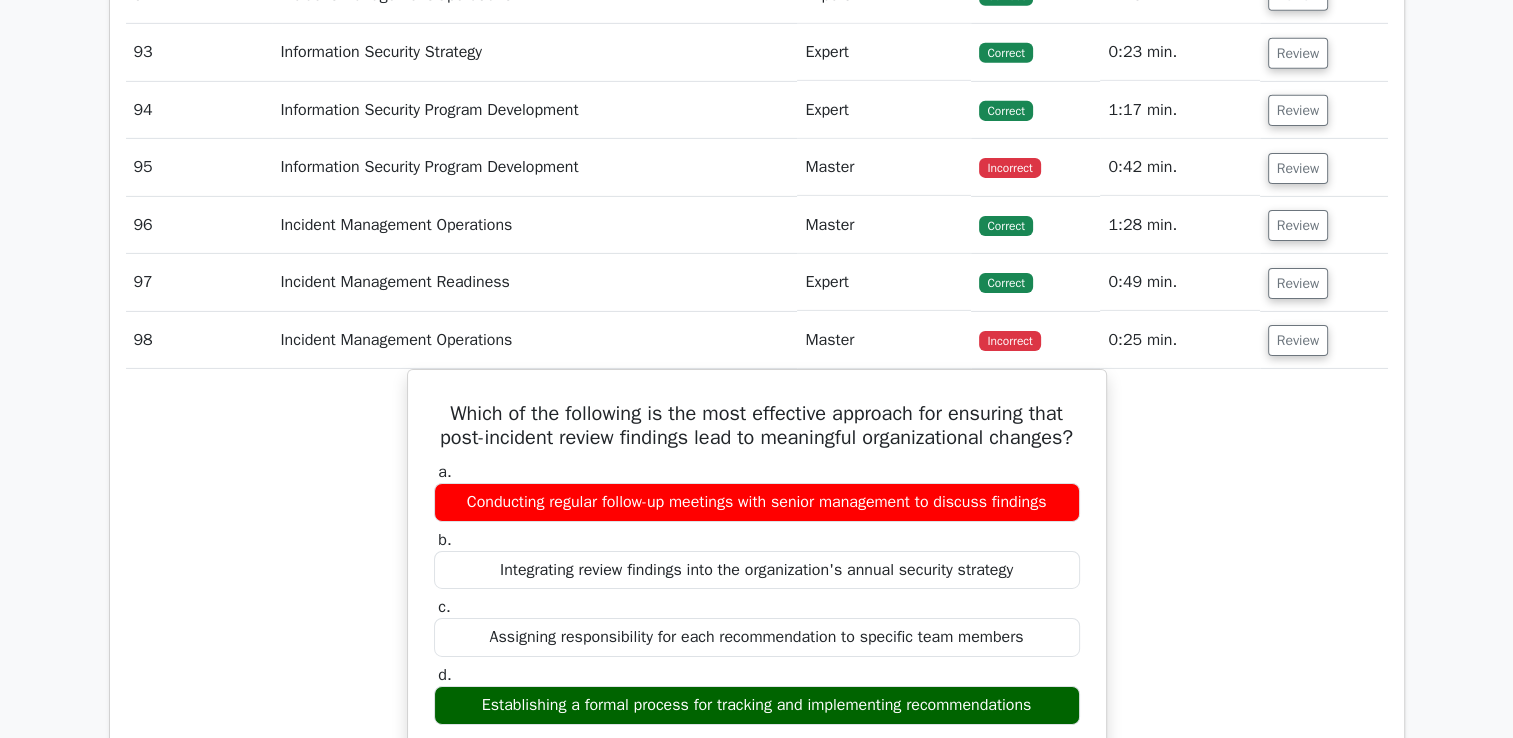 scroll, scrollTop: 6497, scrollLeft: 0, axis: vertical 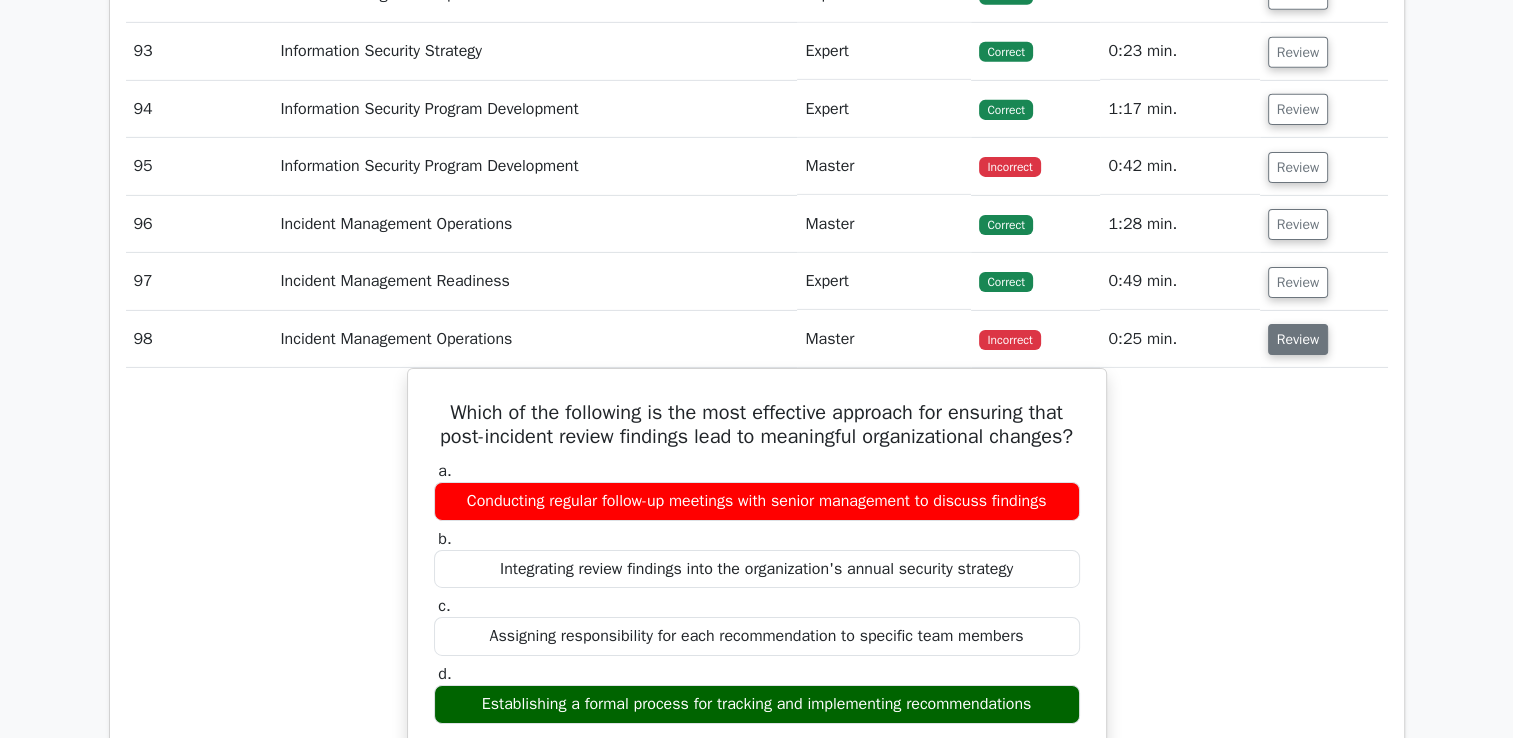 click on "Review" at bounding box center [1298, 339] 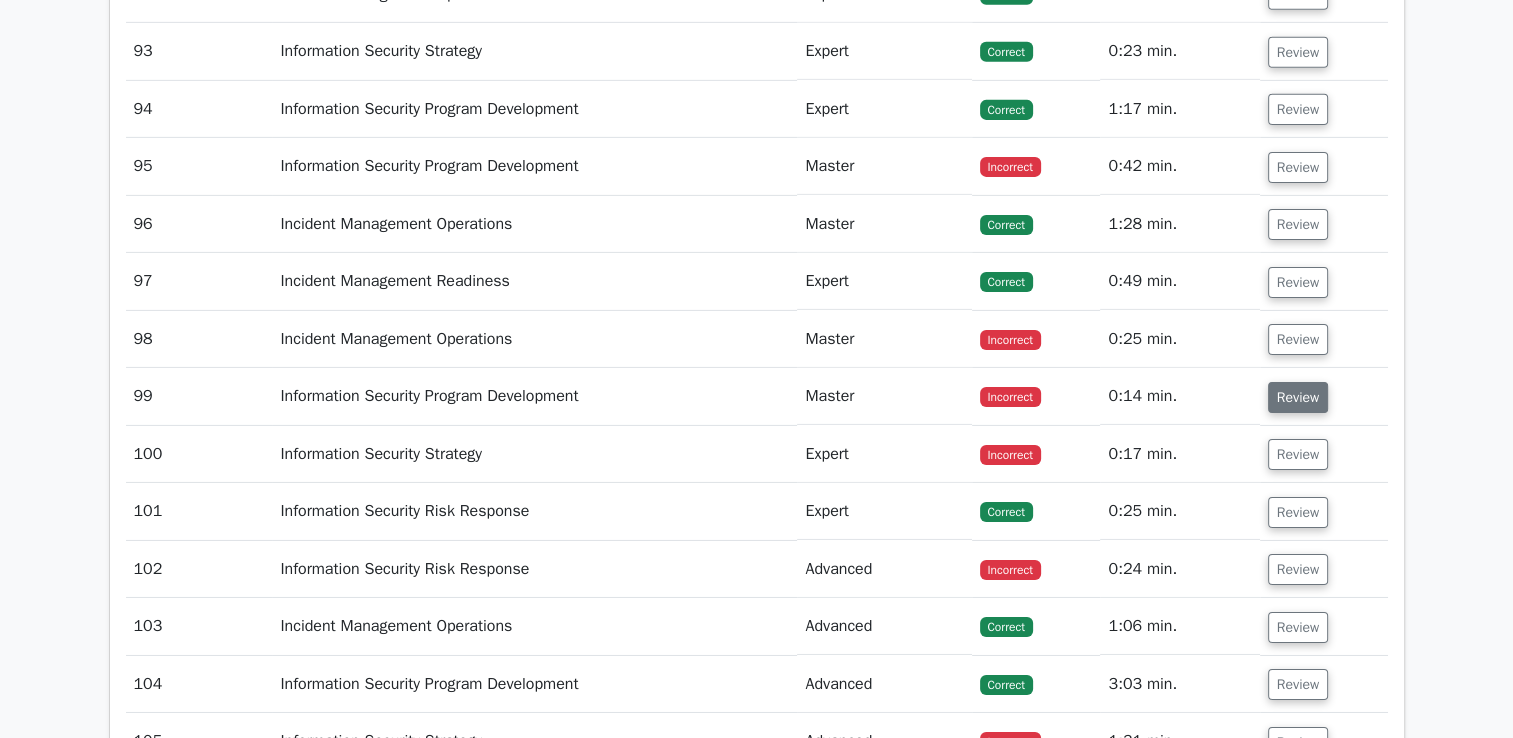 click on "Review" at bounding box center (1298, 397) 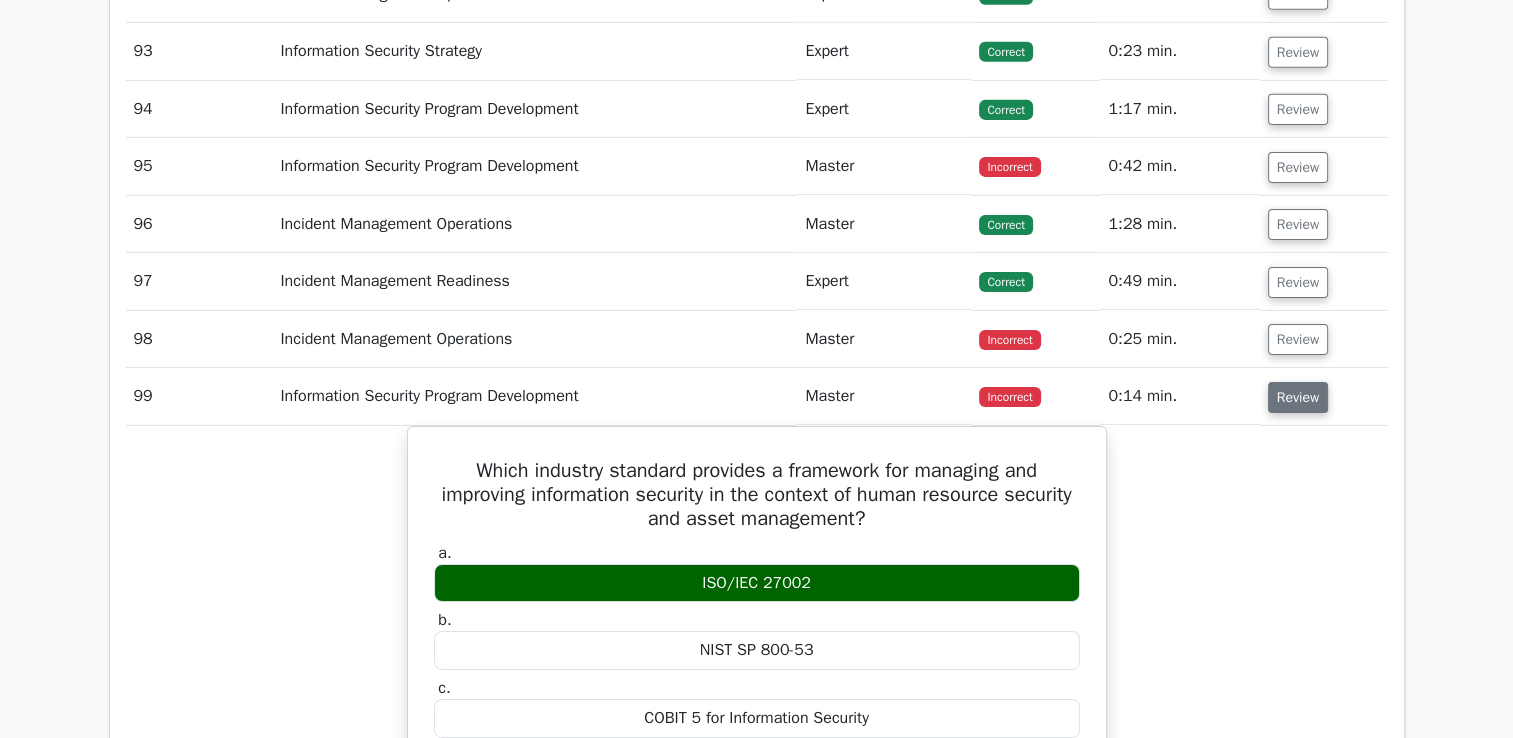 click on "Review" at bounding box center [1298, 397] 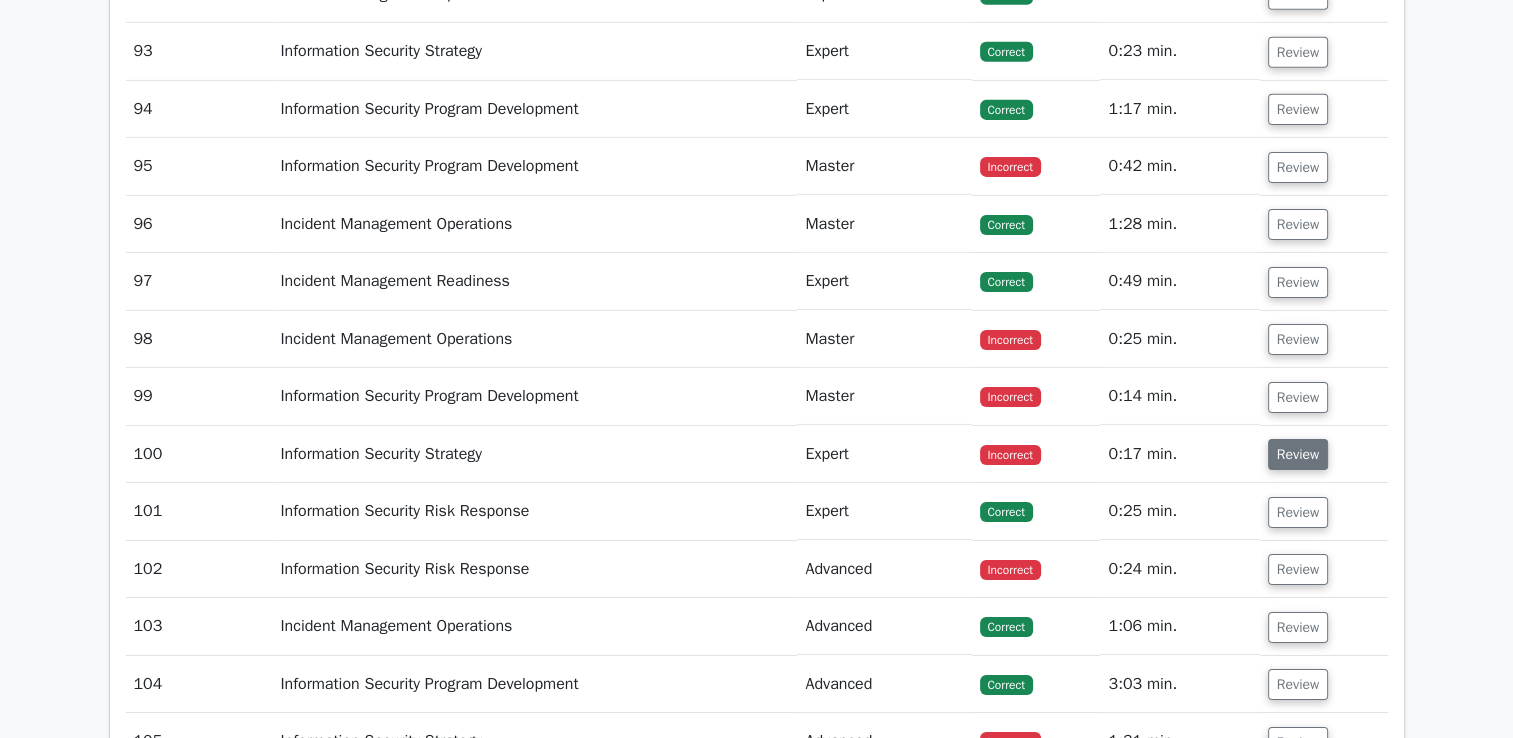 click on "Review" at bounding box center (1298, 454) 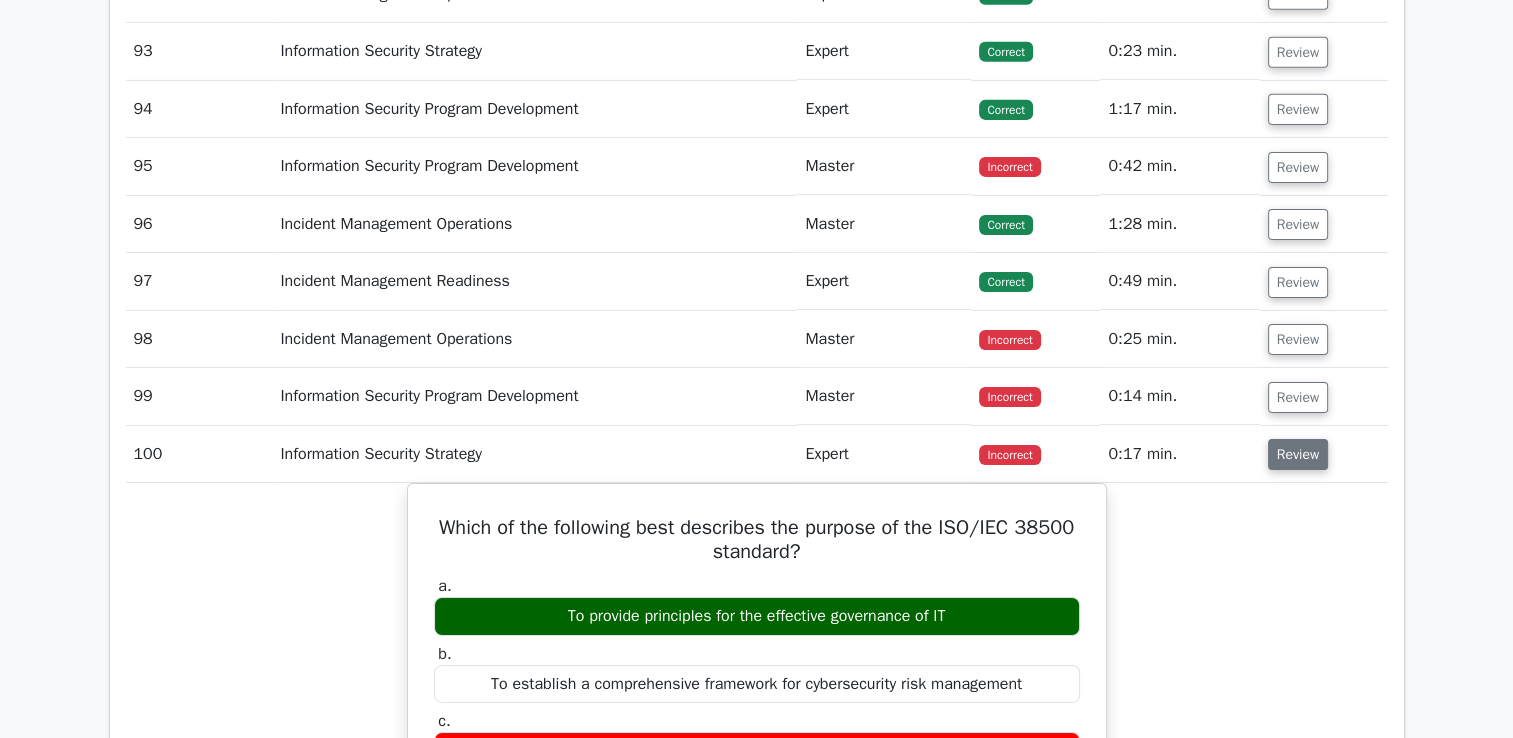 click on "Review" at bounding box center [1298, 454] 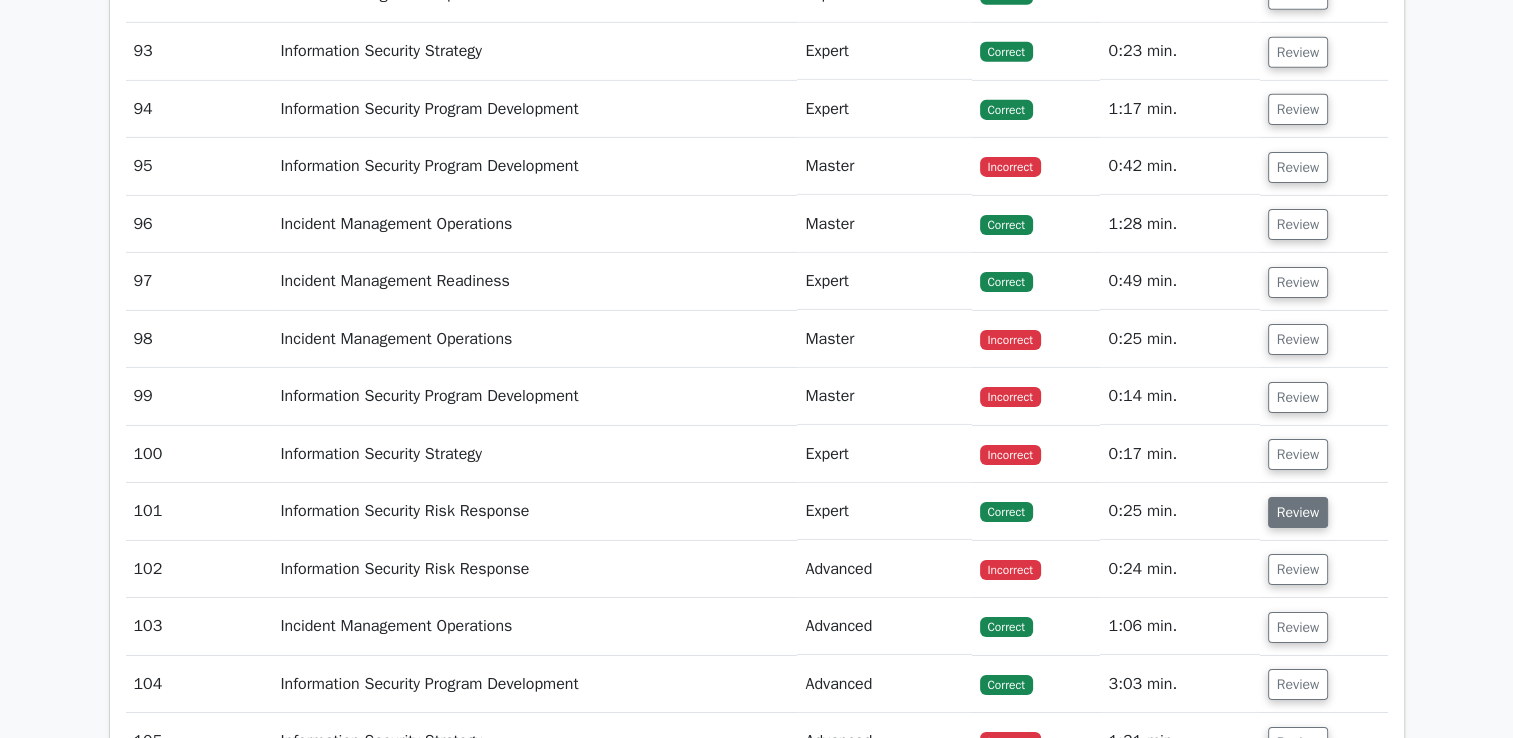 click on "Review" at bounding box center [1298, 512] 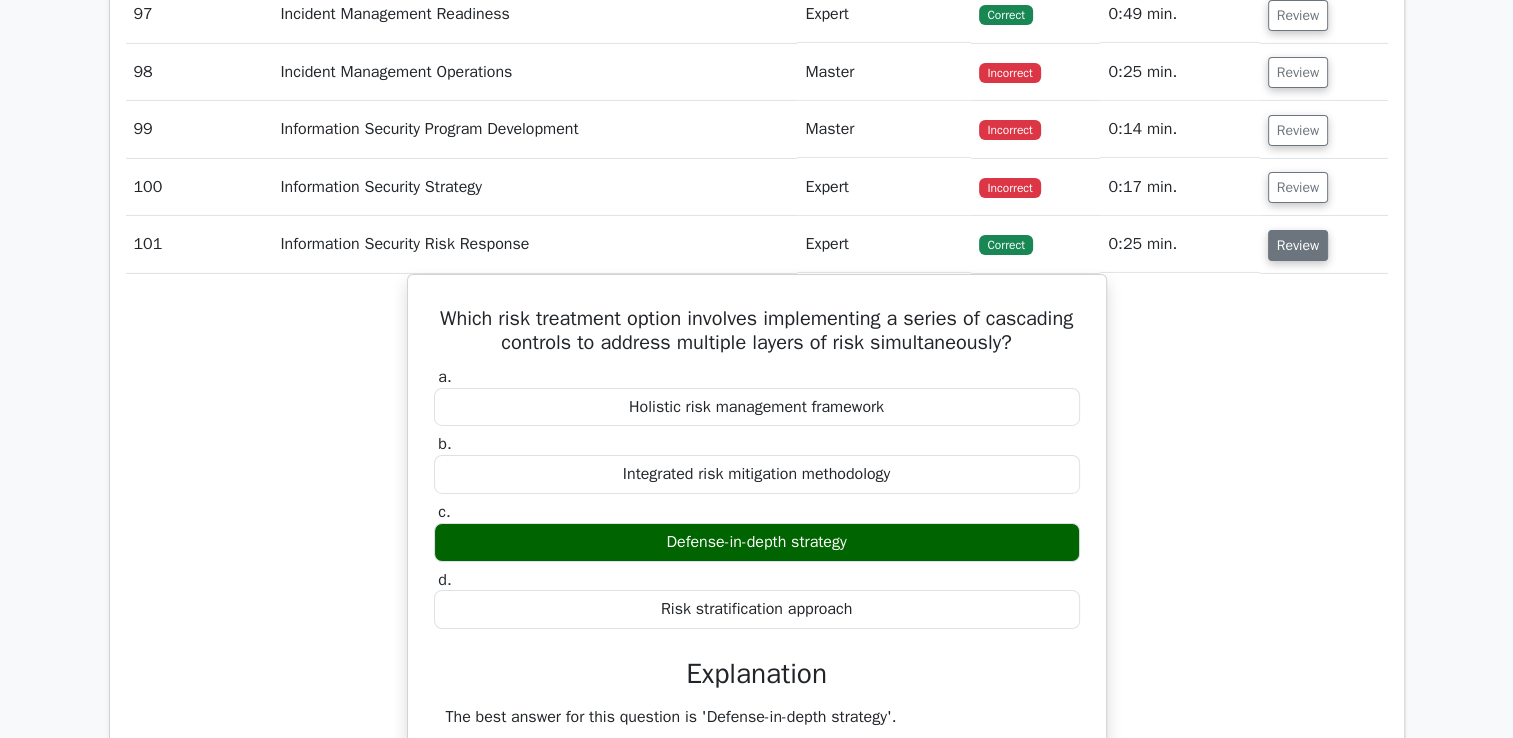 scroll, scrollTop: 6777, scrollLeft: 0, axis: vertical 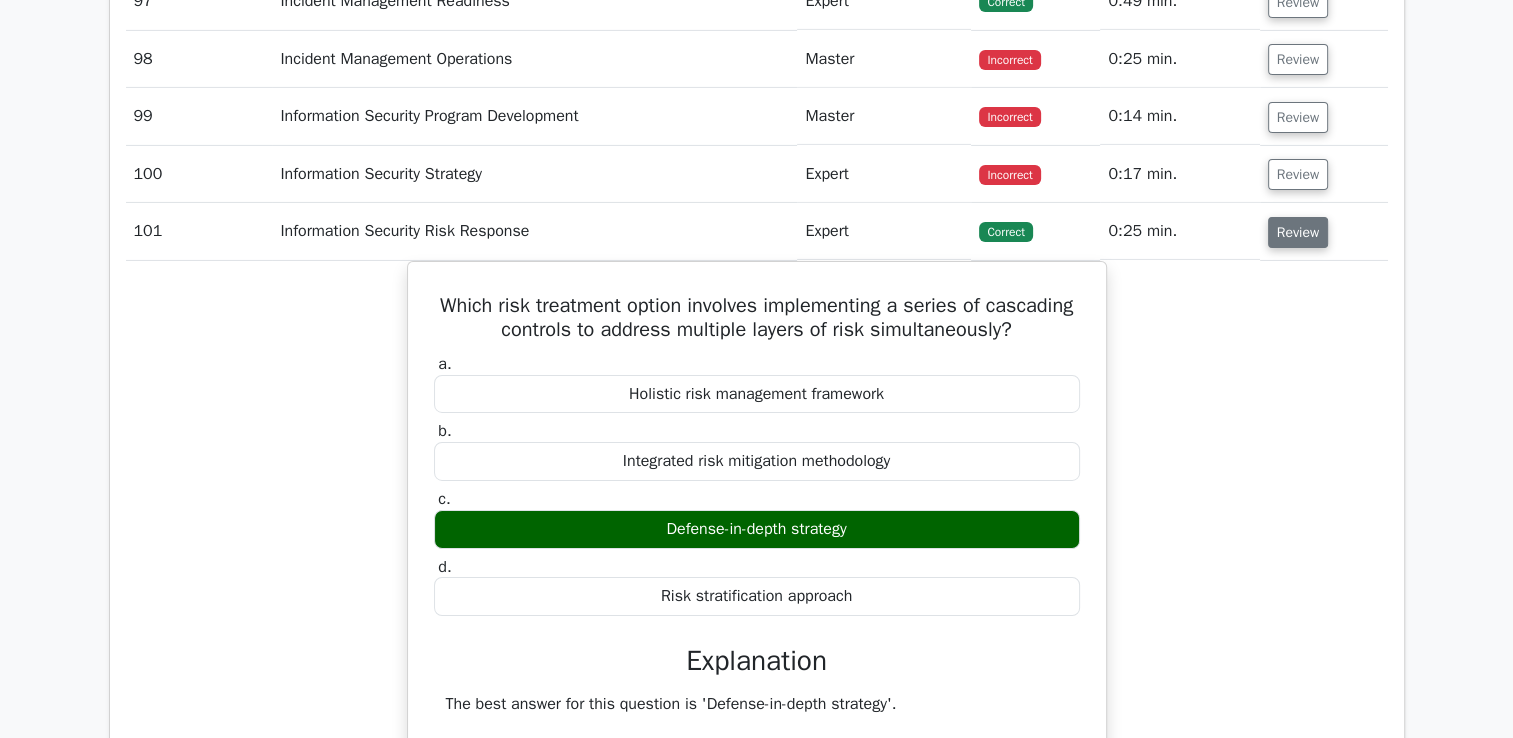 click on "Review" at bounding box center (1298, 232) 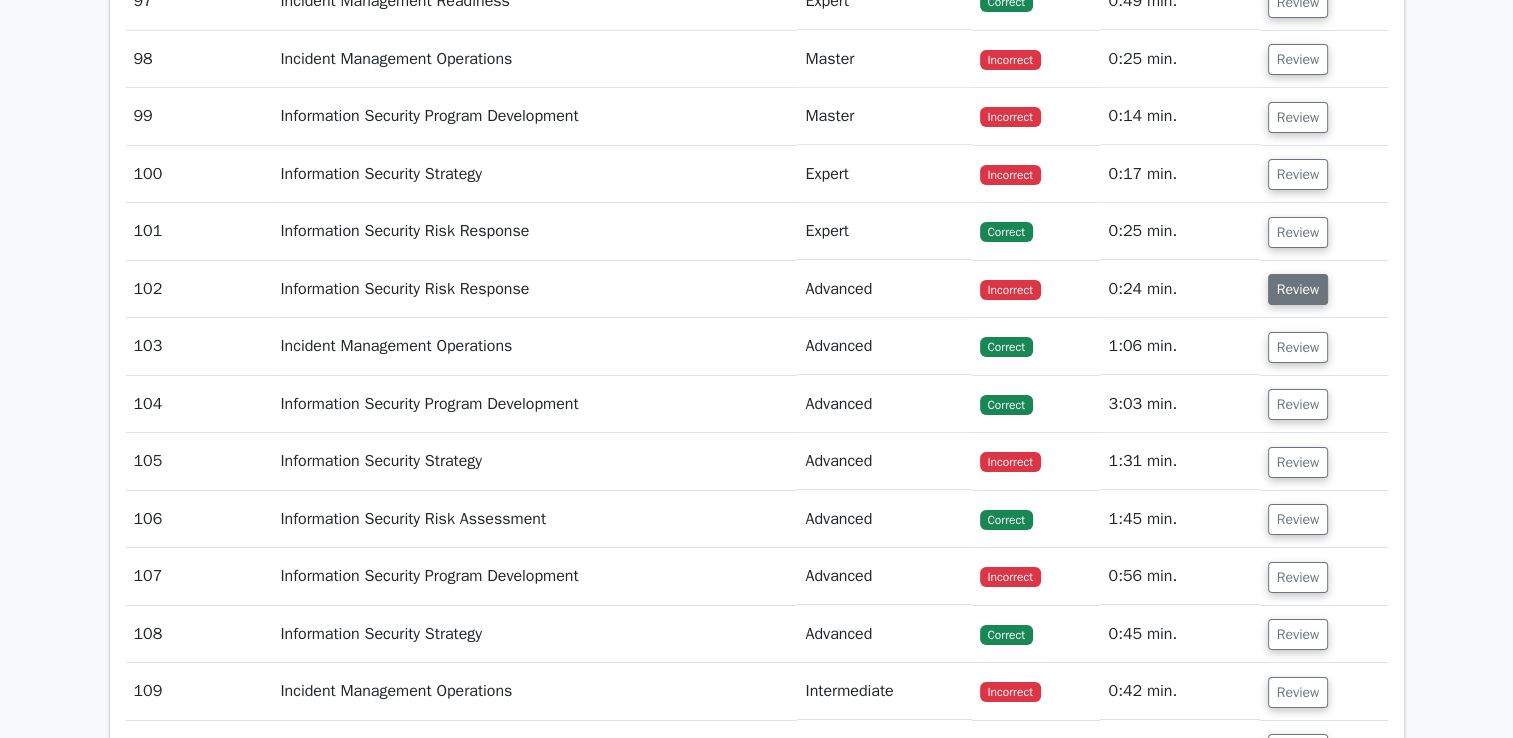 click on "Review" at bounding box center [1298, 289] 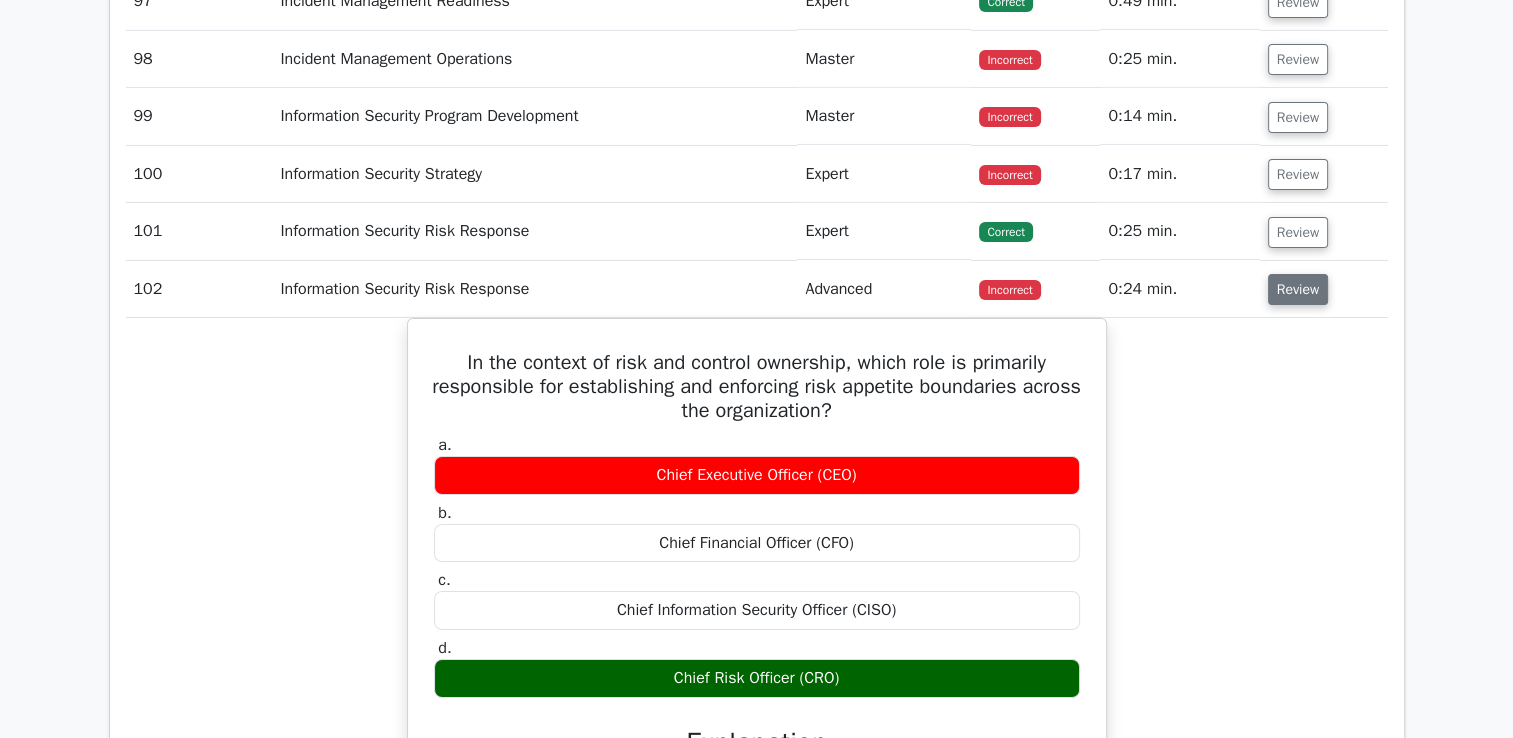click on "Review" at bounding box center (1298, 289) 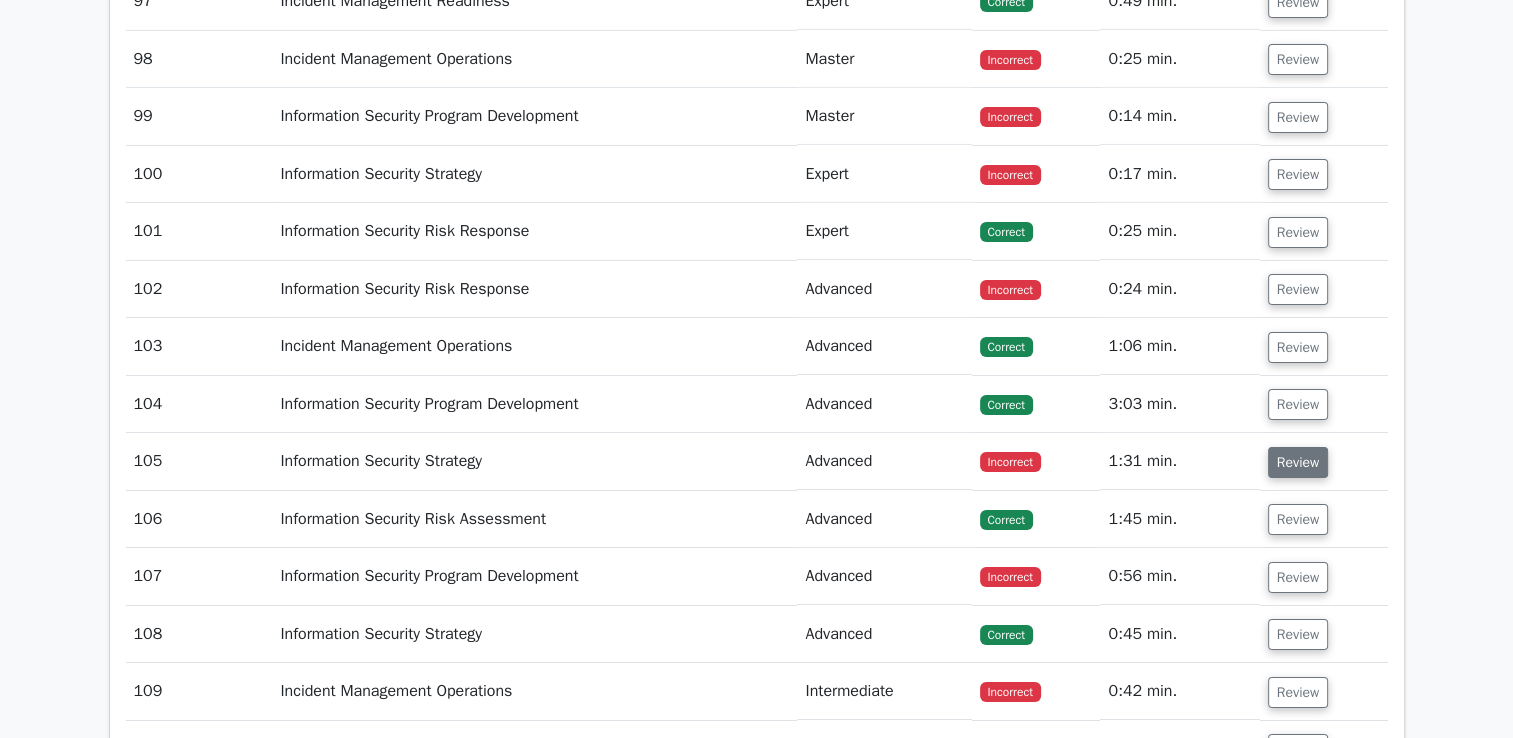 click on "Review" at bounding box center [1298, 462] 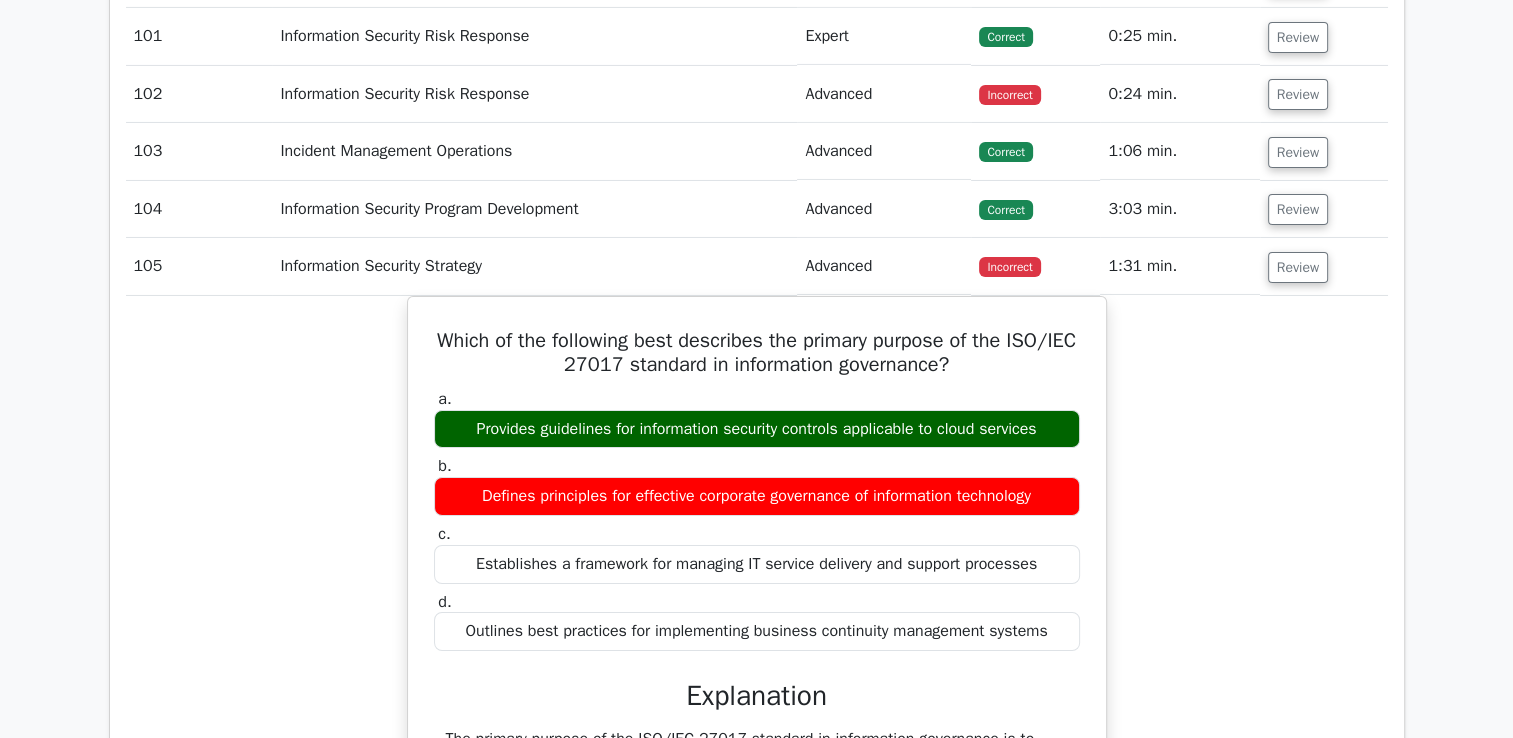 scroll, scrollTop: 6976, scrollLeft: 0, axis: vertical 